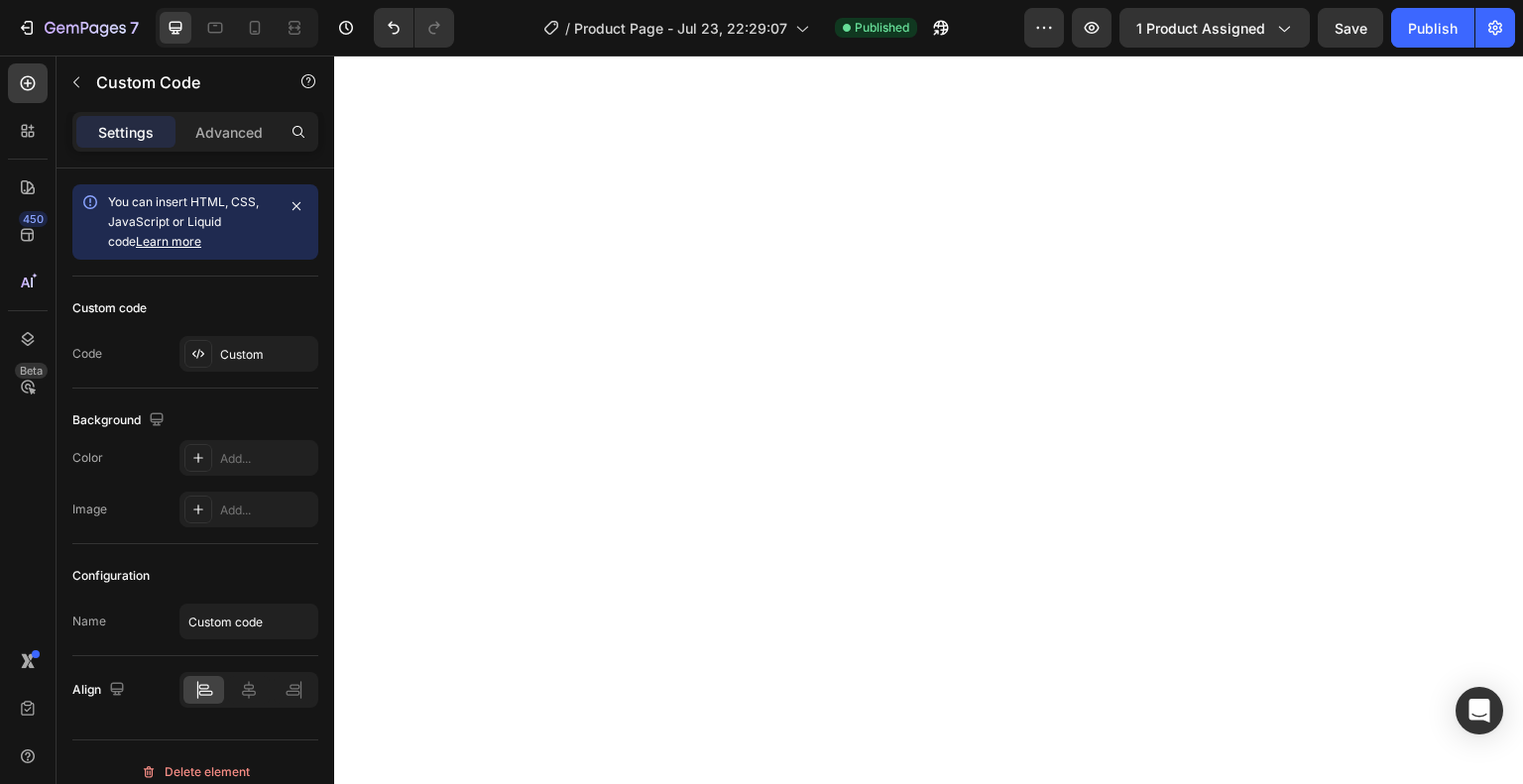 scroll, scrollTop: 0, scrollLeft: 0, axis: both 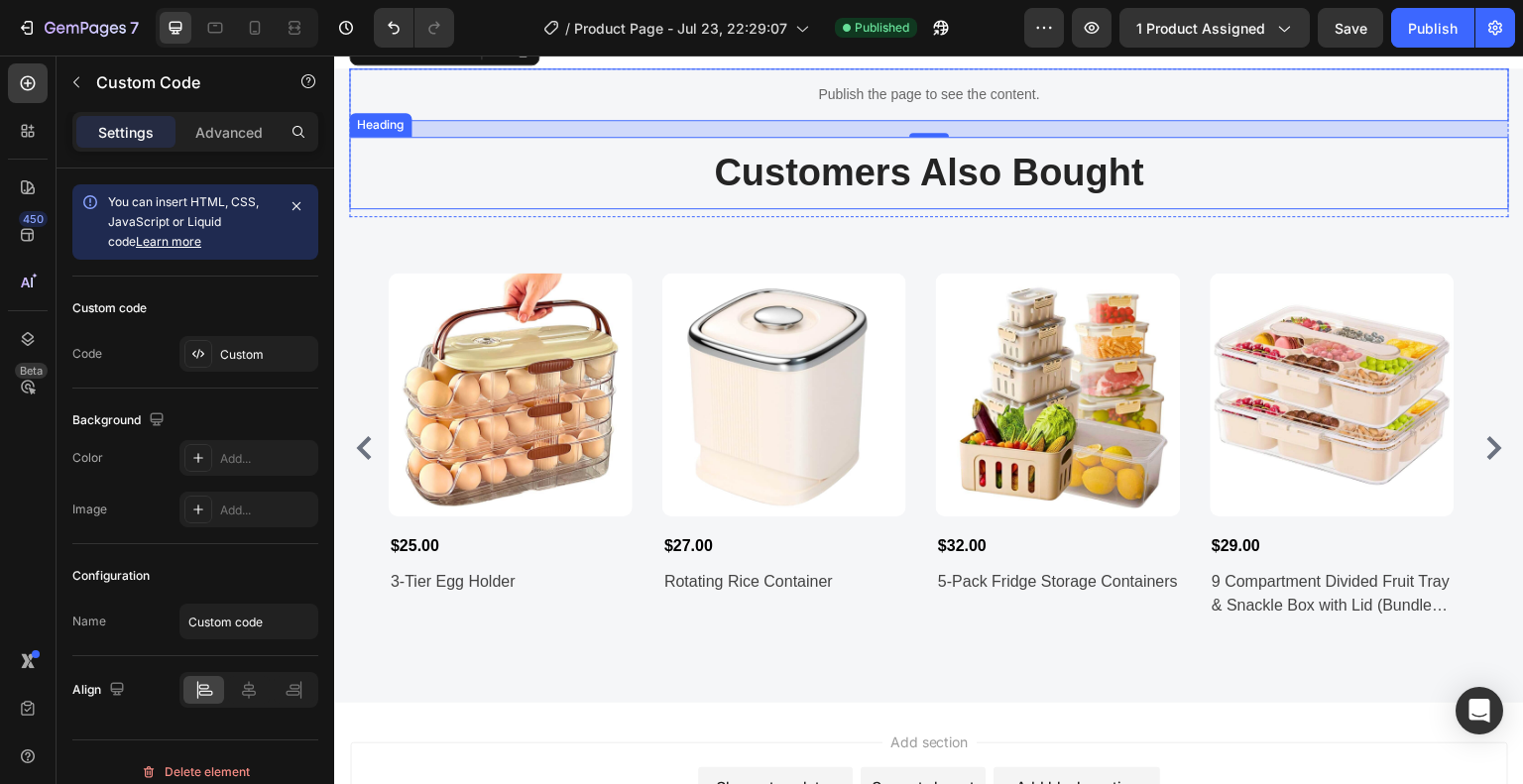 click on "Customers Also Bought" at bounding box center (929, 172) 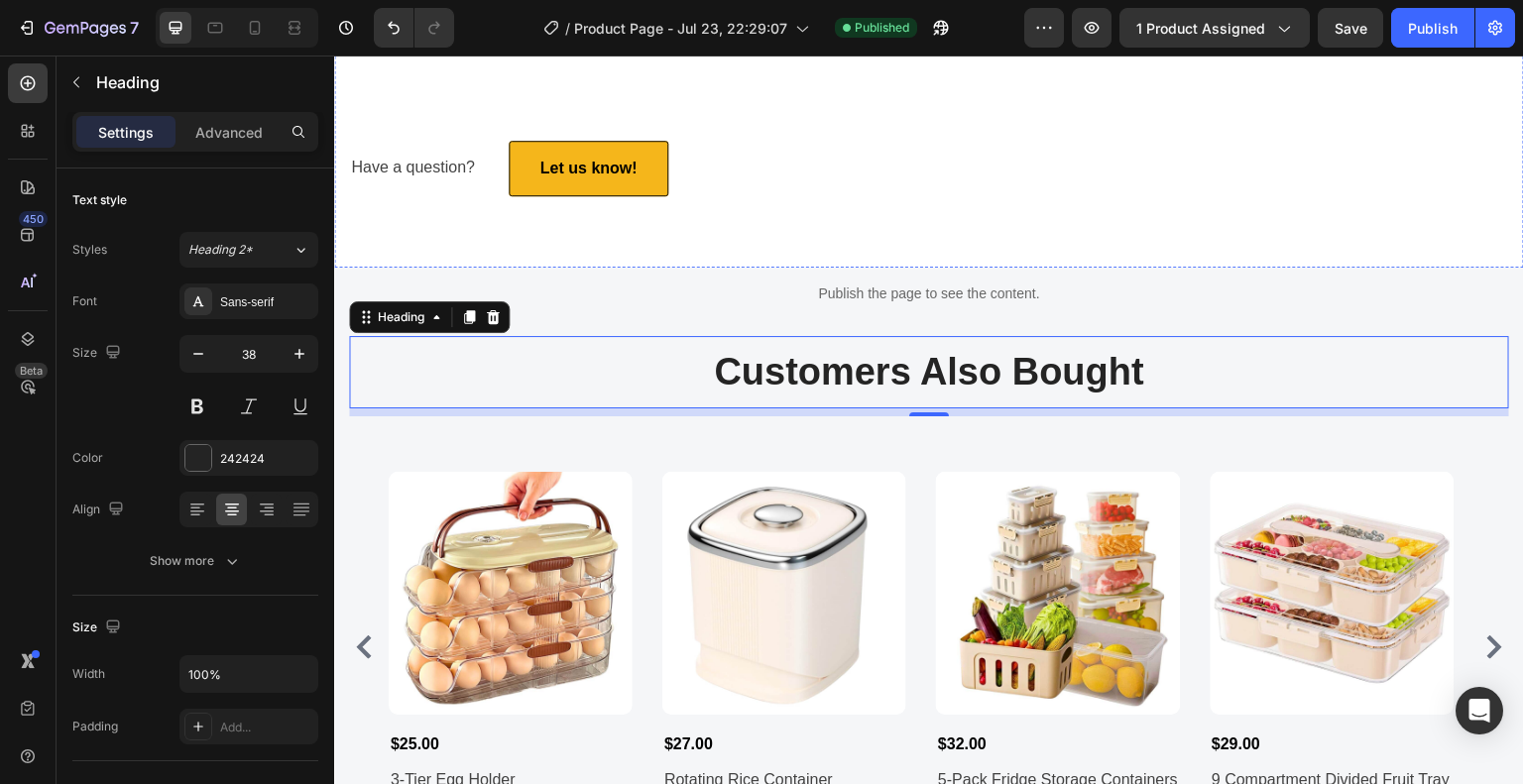 scroll, scrollTop: 6125, scrollLeft: 0, axis: vertical 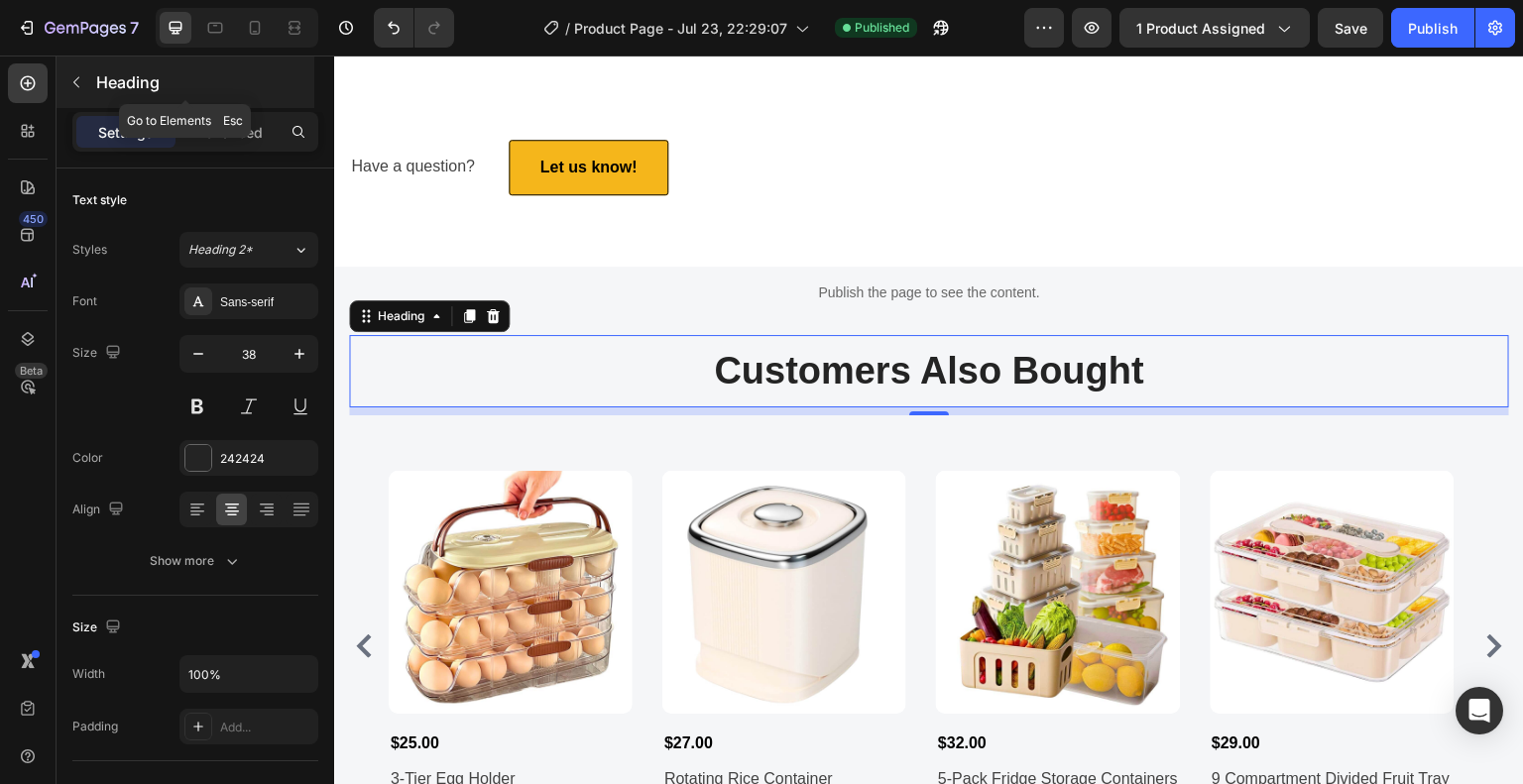 click 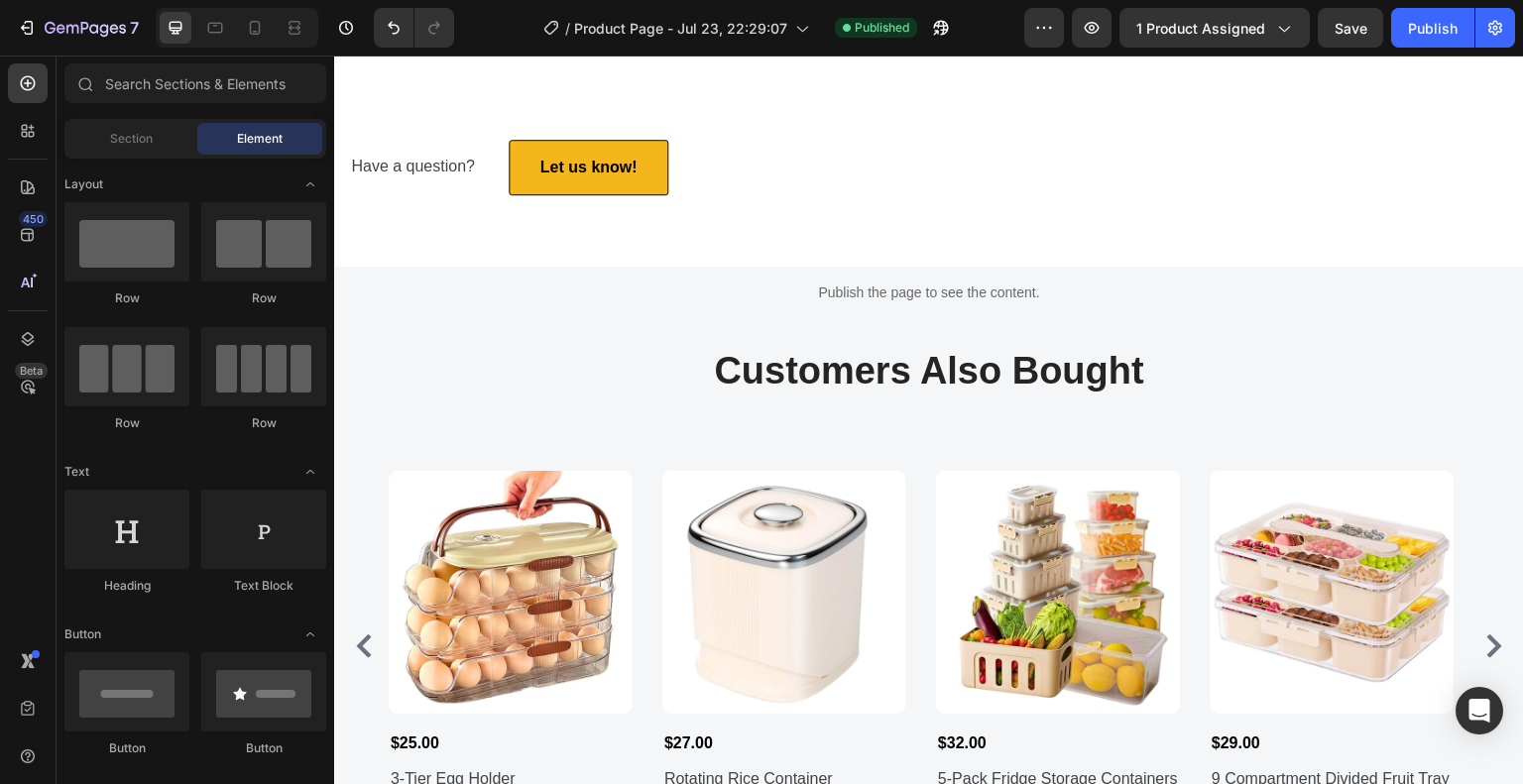 scroll, scrollTop: 5384, scrollLeft: 0, axis: vertical 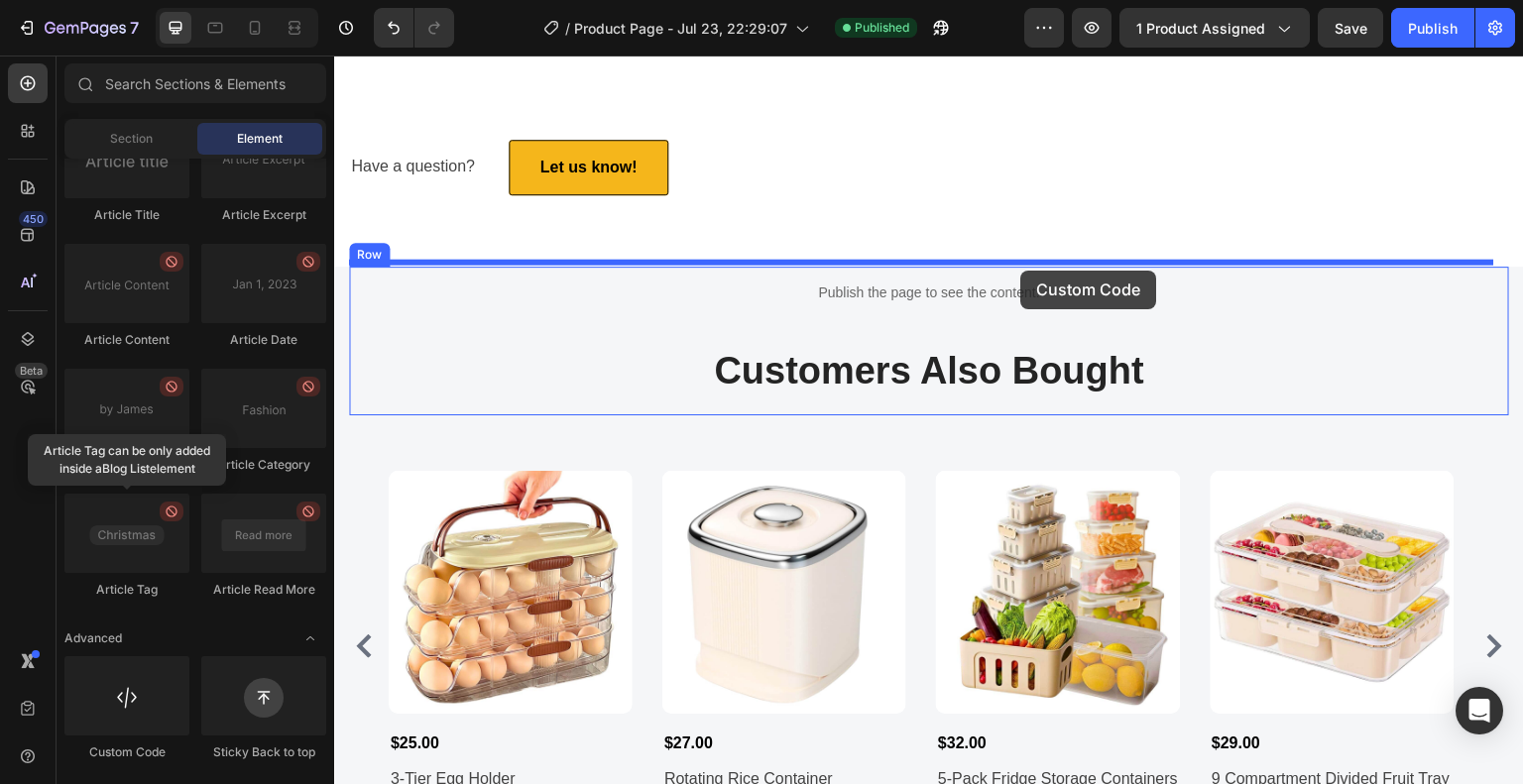drag, startPoint x: 454, startPoint y: 786, endPoint x: 1021, endPoint y: 271, distance: 765.9726 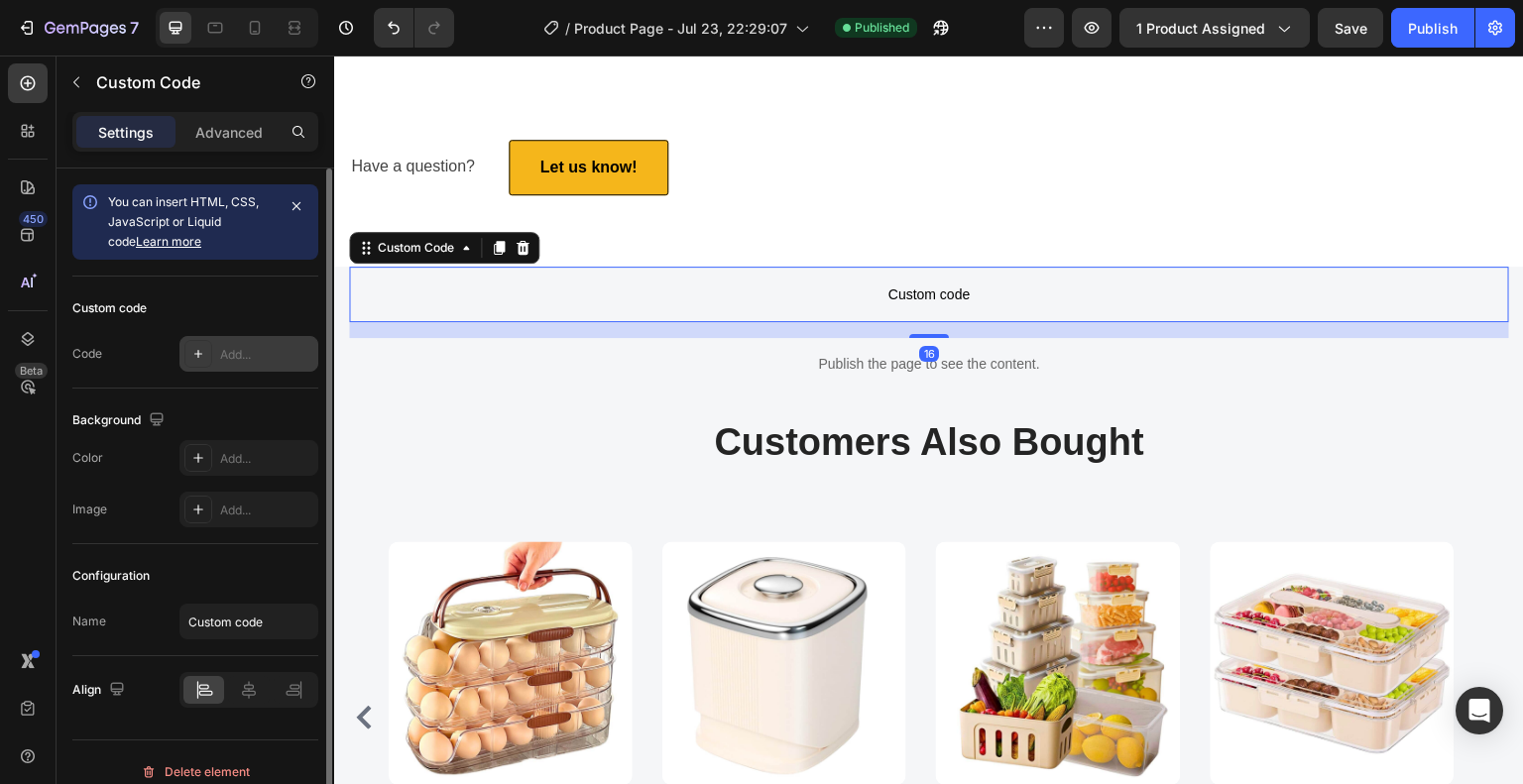 click on "Add..." at bounding box center [249, 354] 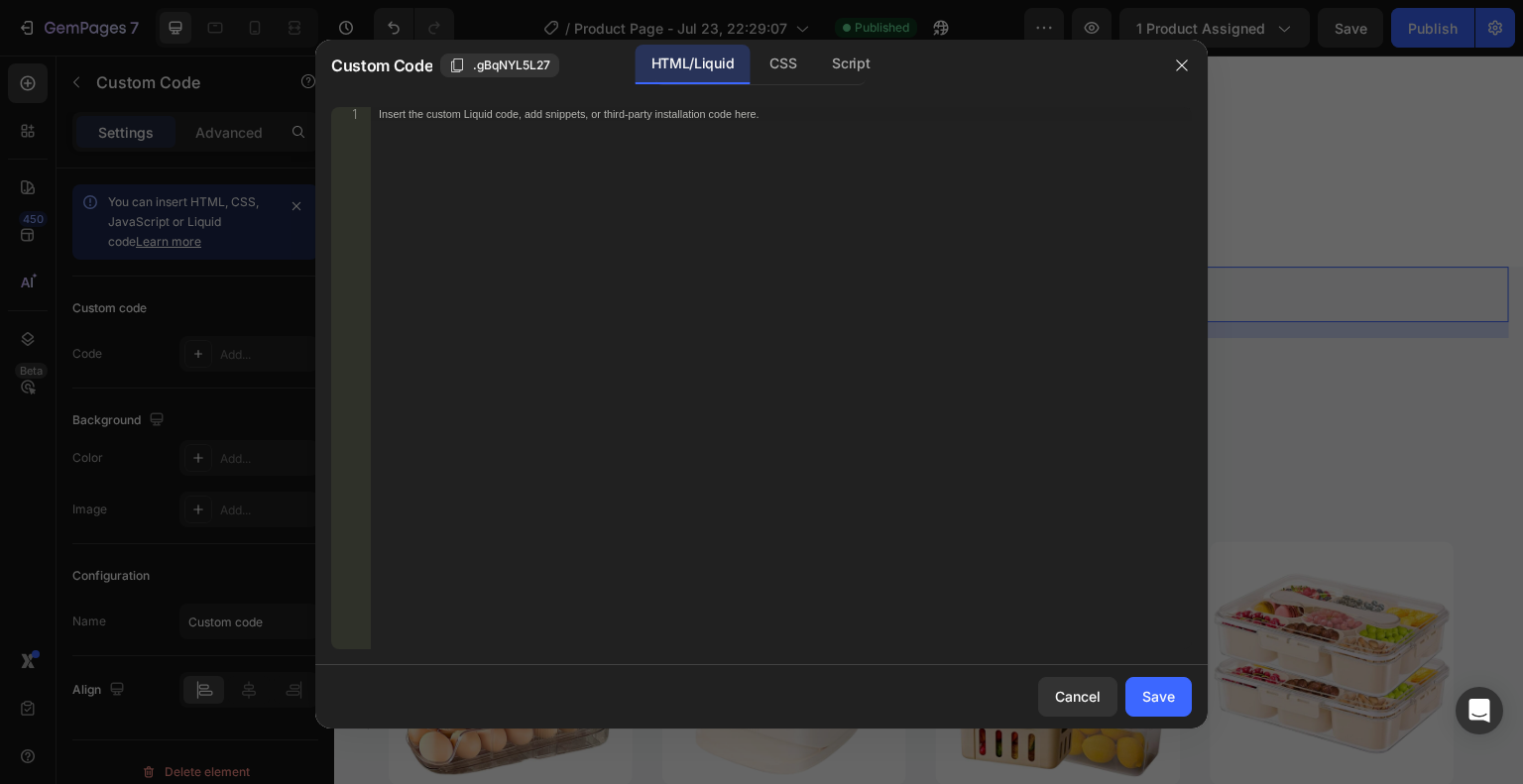type 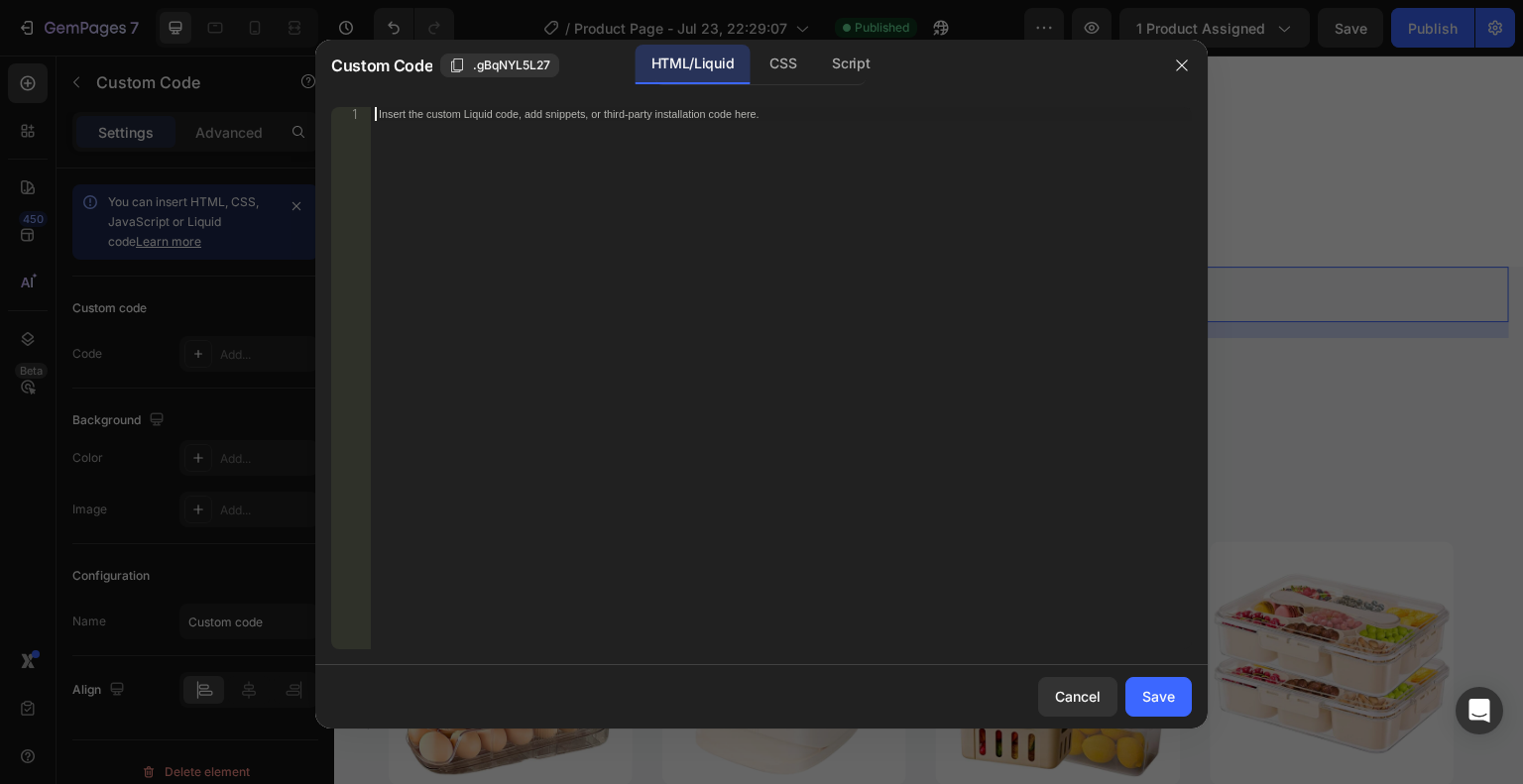 click on "Insert the custom Liquid code, add snippets, or third-party installation code here." at bounding box center [781, 392] 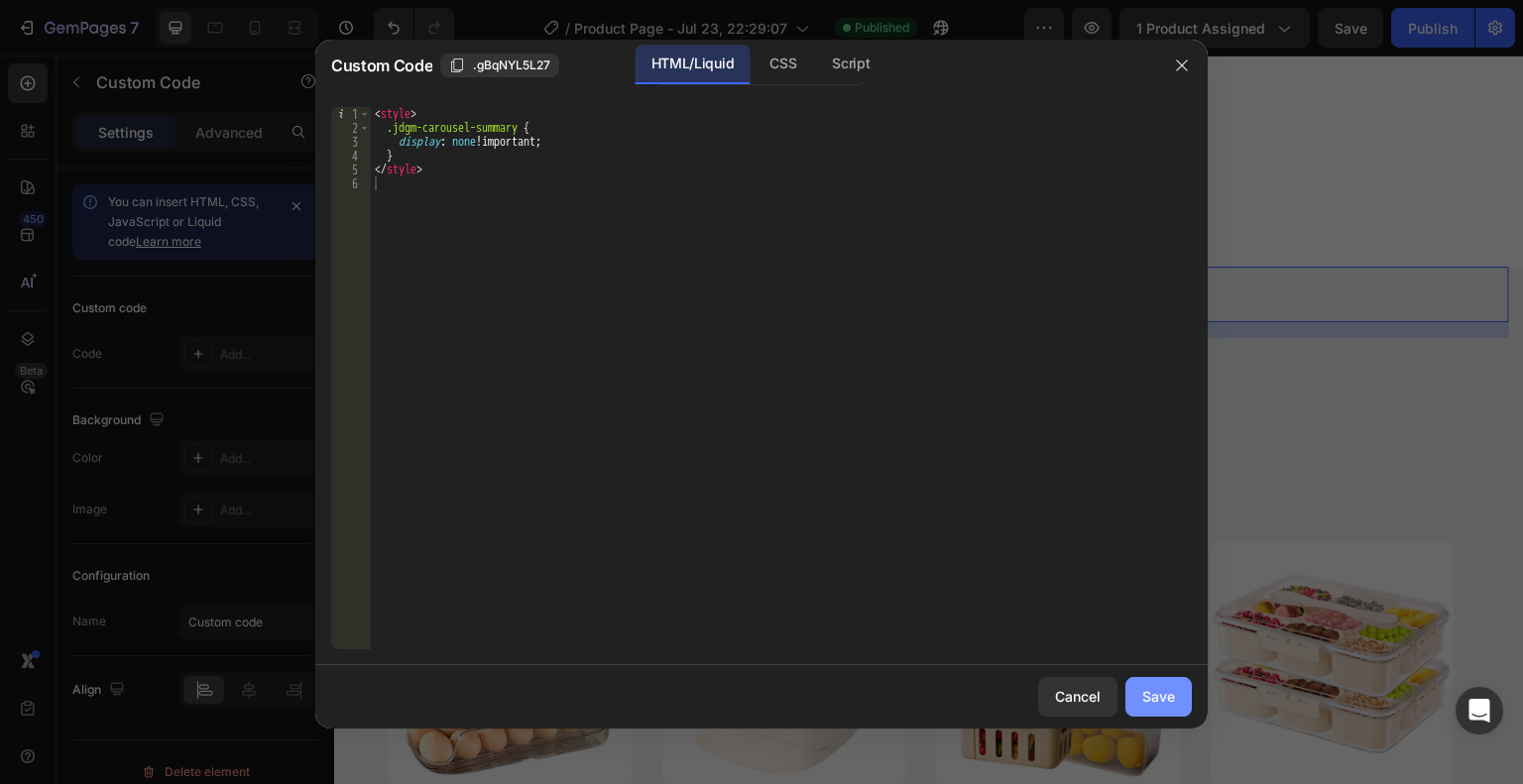 click on "Save" at bounding box center [1158, 696] 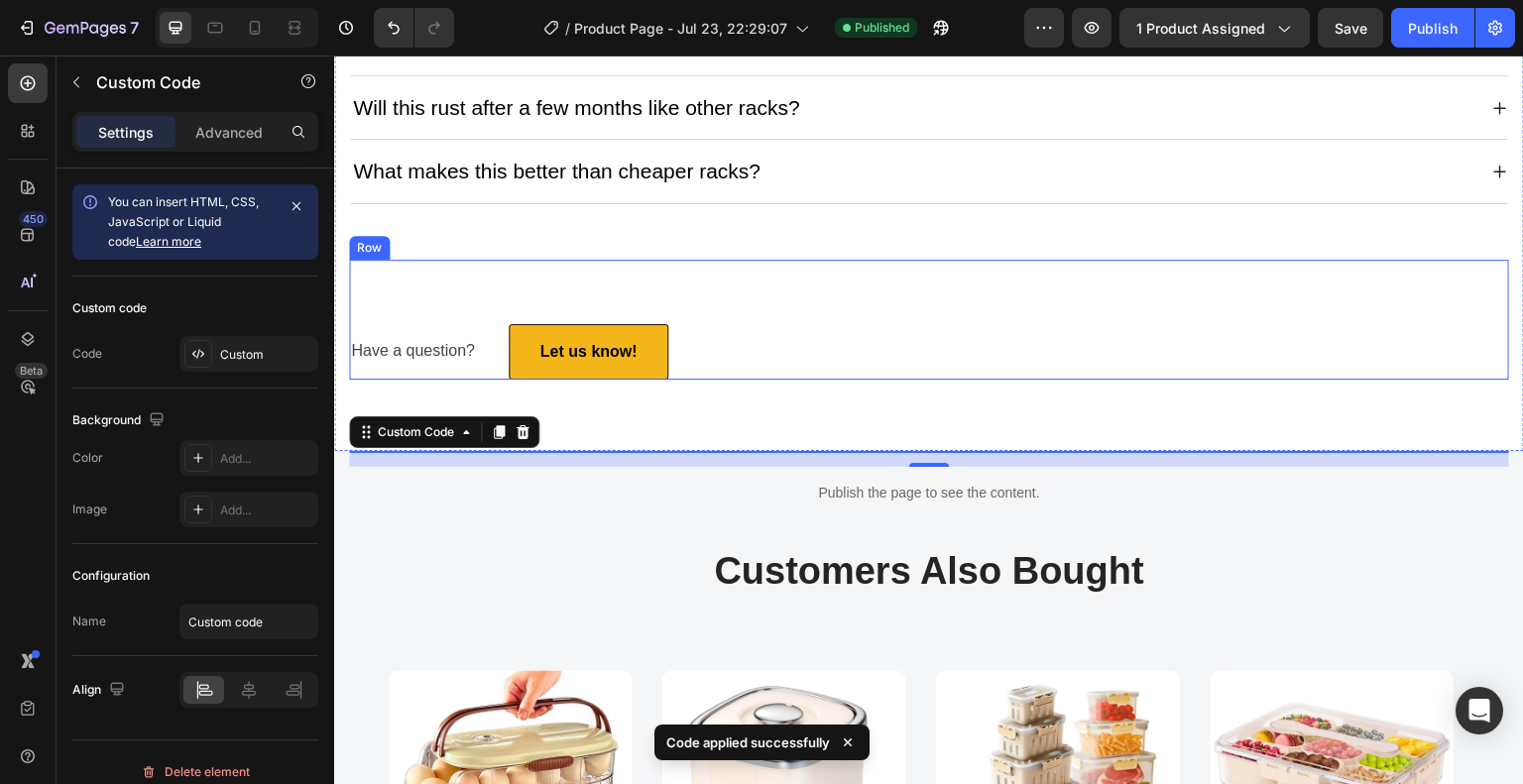 scroll, scrollTop: 5927, scrollLeft: 0, axis: vertical 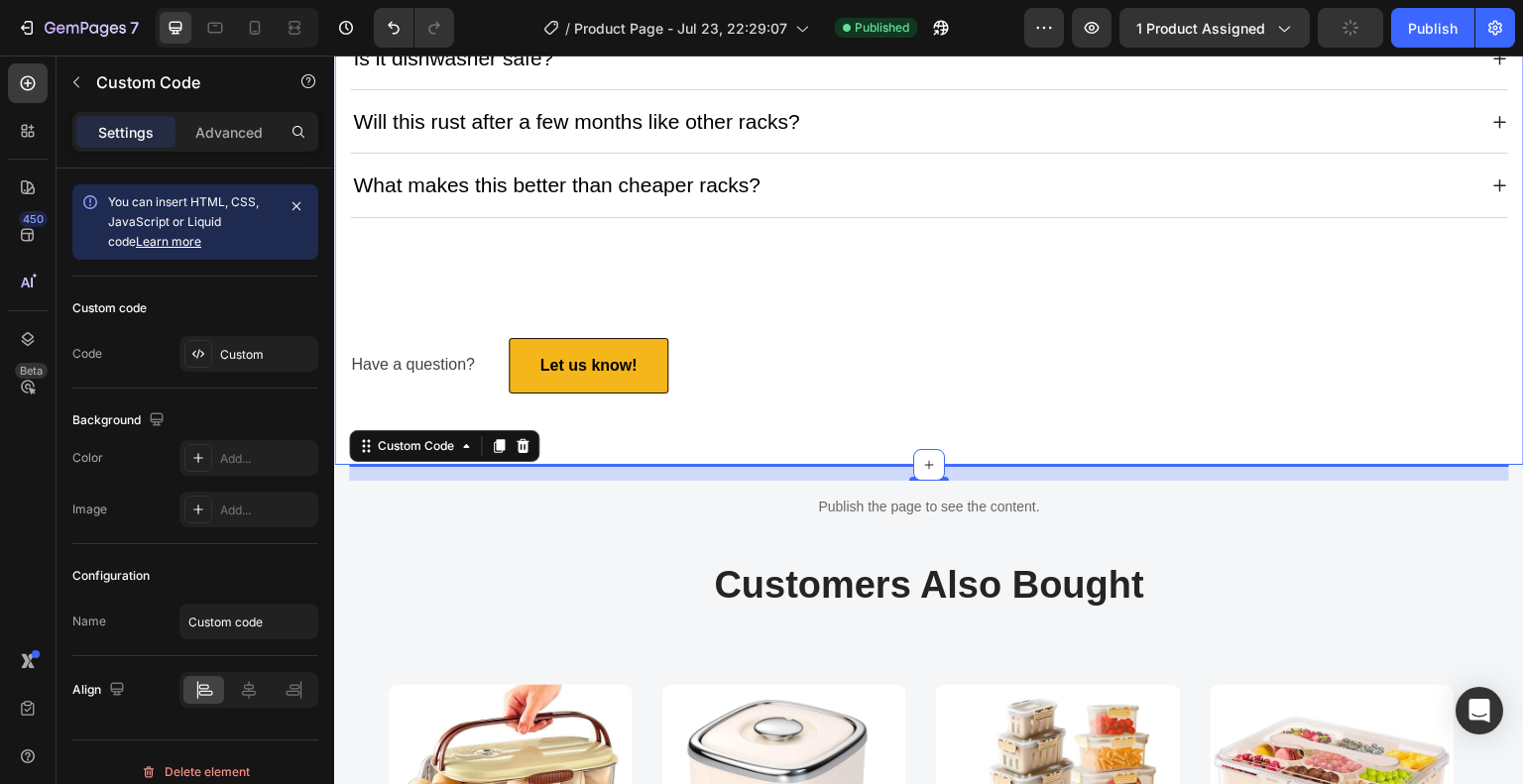 click on "Frequently Asked Questions Heading
Is assembly required?
Will it fit in my small kitchen?
Can the utensil holder be removed?
Is it dishwasher safe?
Will this rust after a few months like other racks?
What makes this better than cheaper racks? Accordion Have a question?  Text block Let us know! Button Row Section 8" at bounding box center [929, 108] 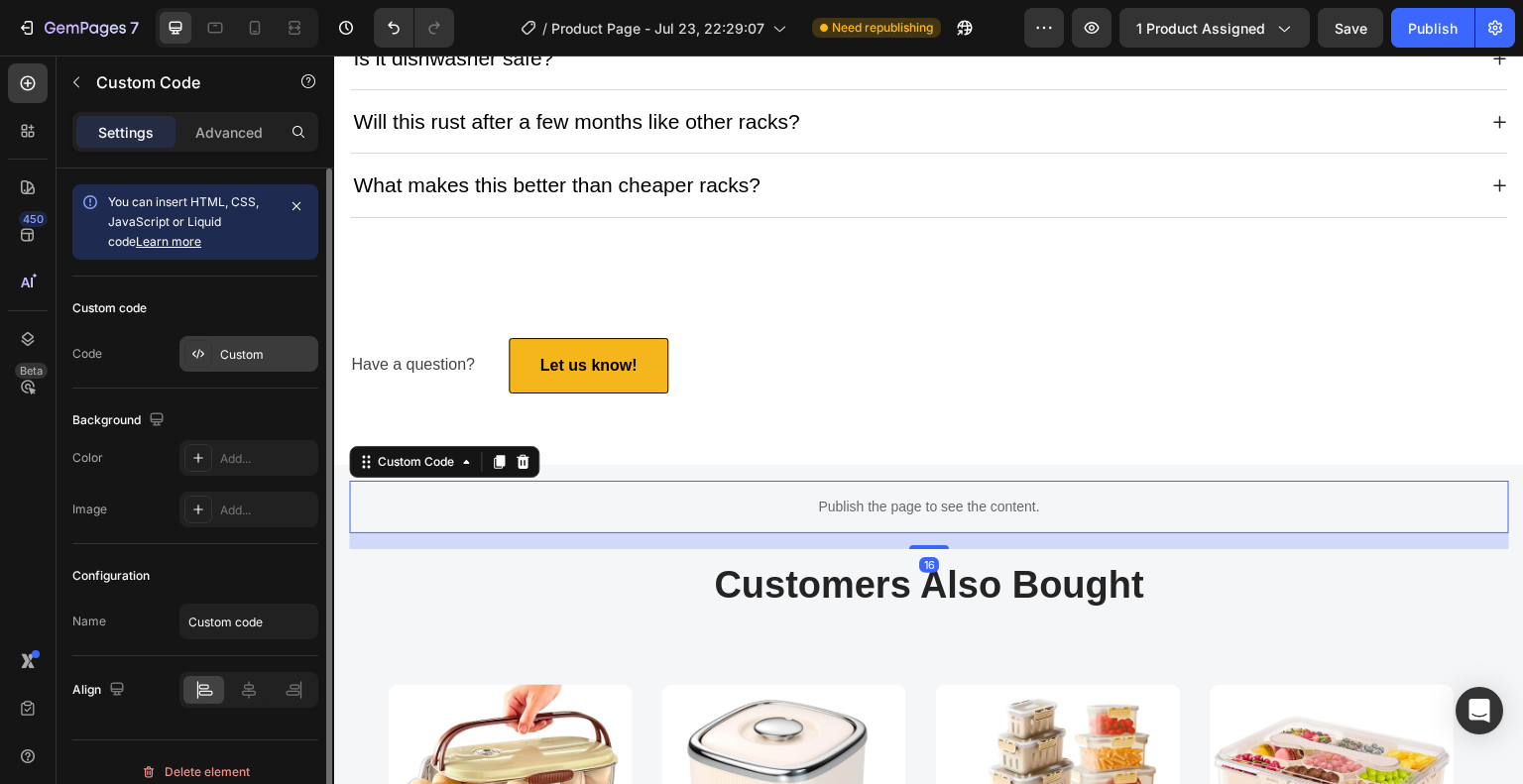 click on "Custom" at bounding box center [249, 354] 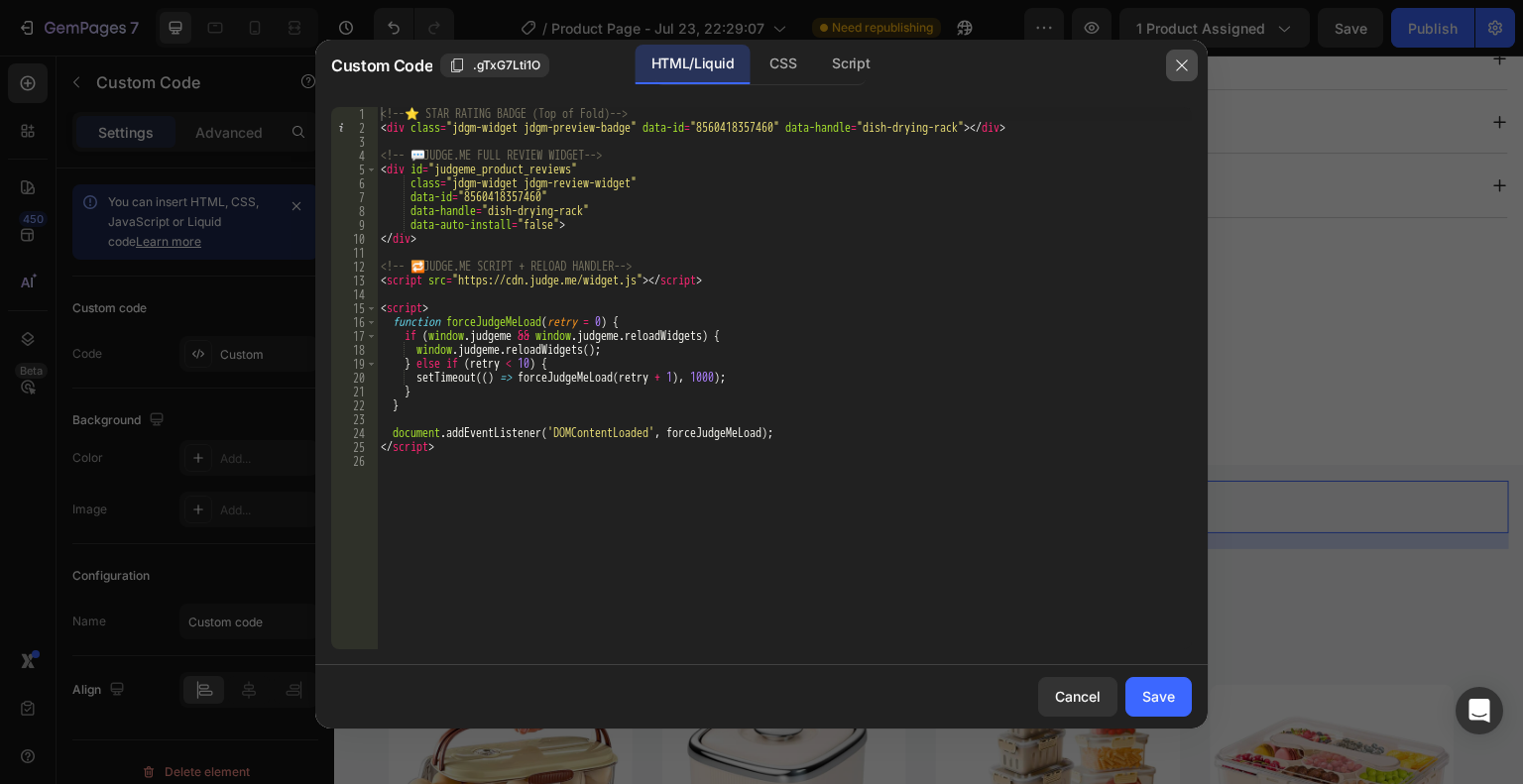 click at bounding box center [1182, 65] 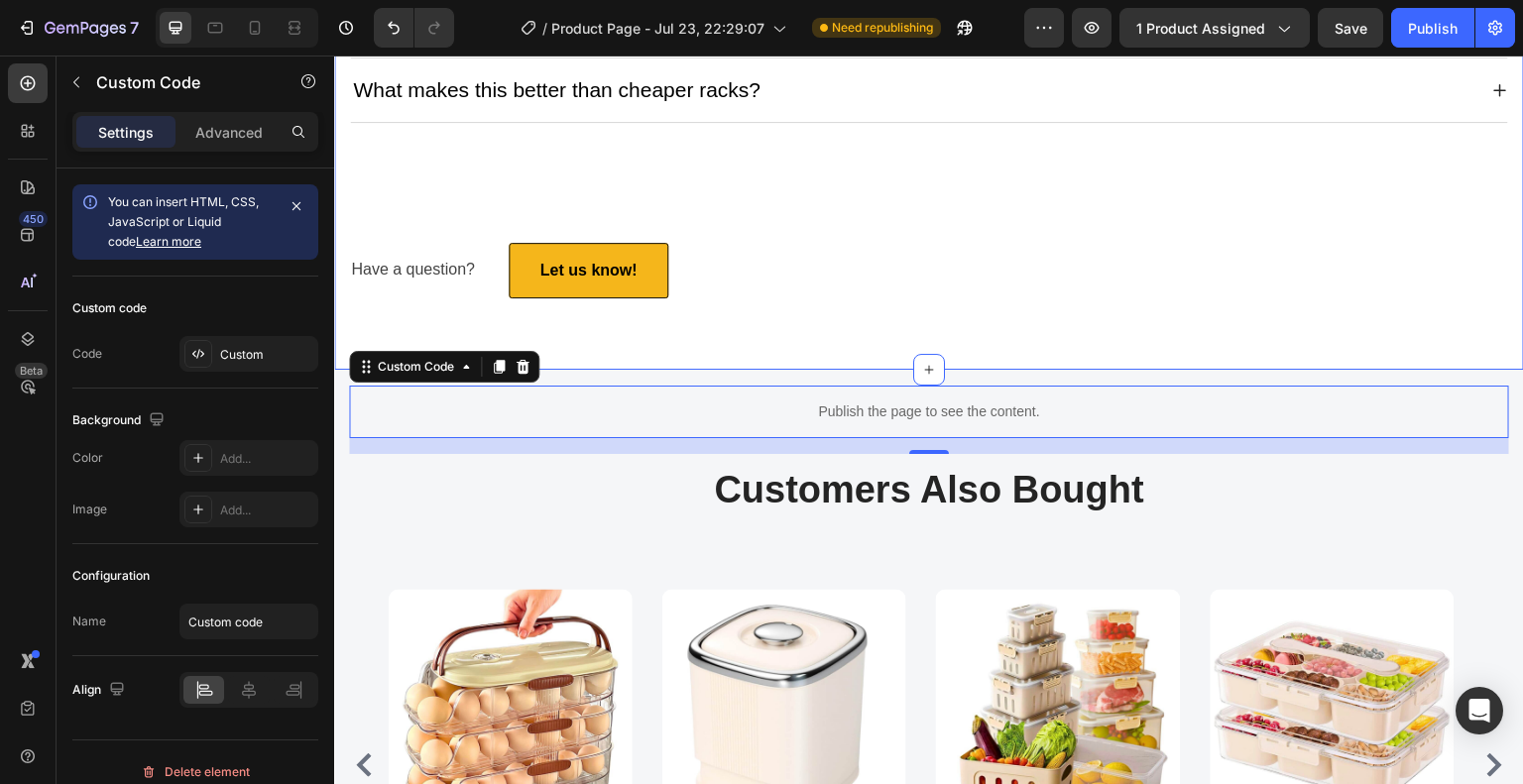scroll, scrollTop: 6026, scrollLeft: 0, axis: vertical 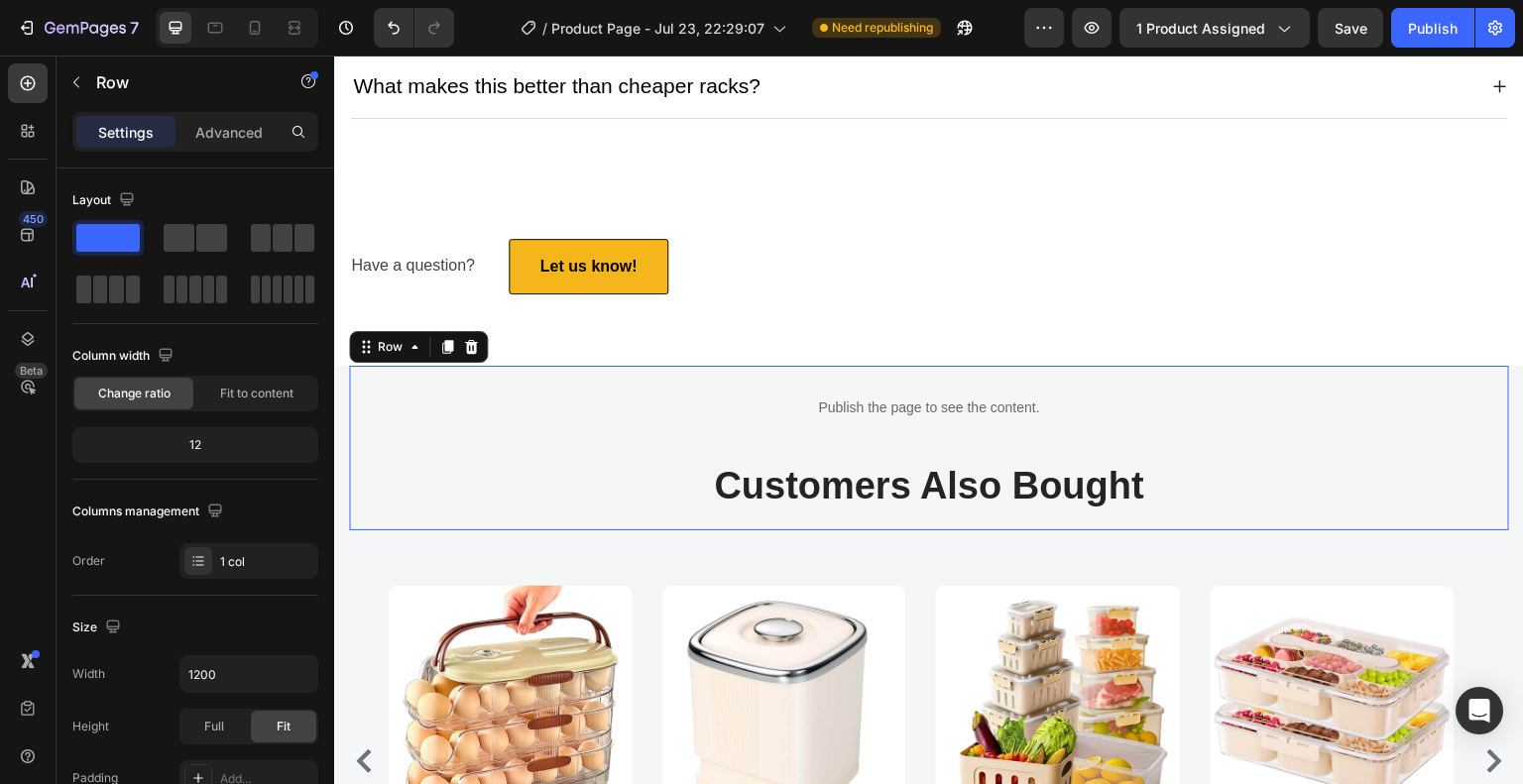 click on "Custom Code
Publish the page to see the content.
Custom Code Customers Also Bought Heading" at bounding box center (929, 448) 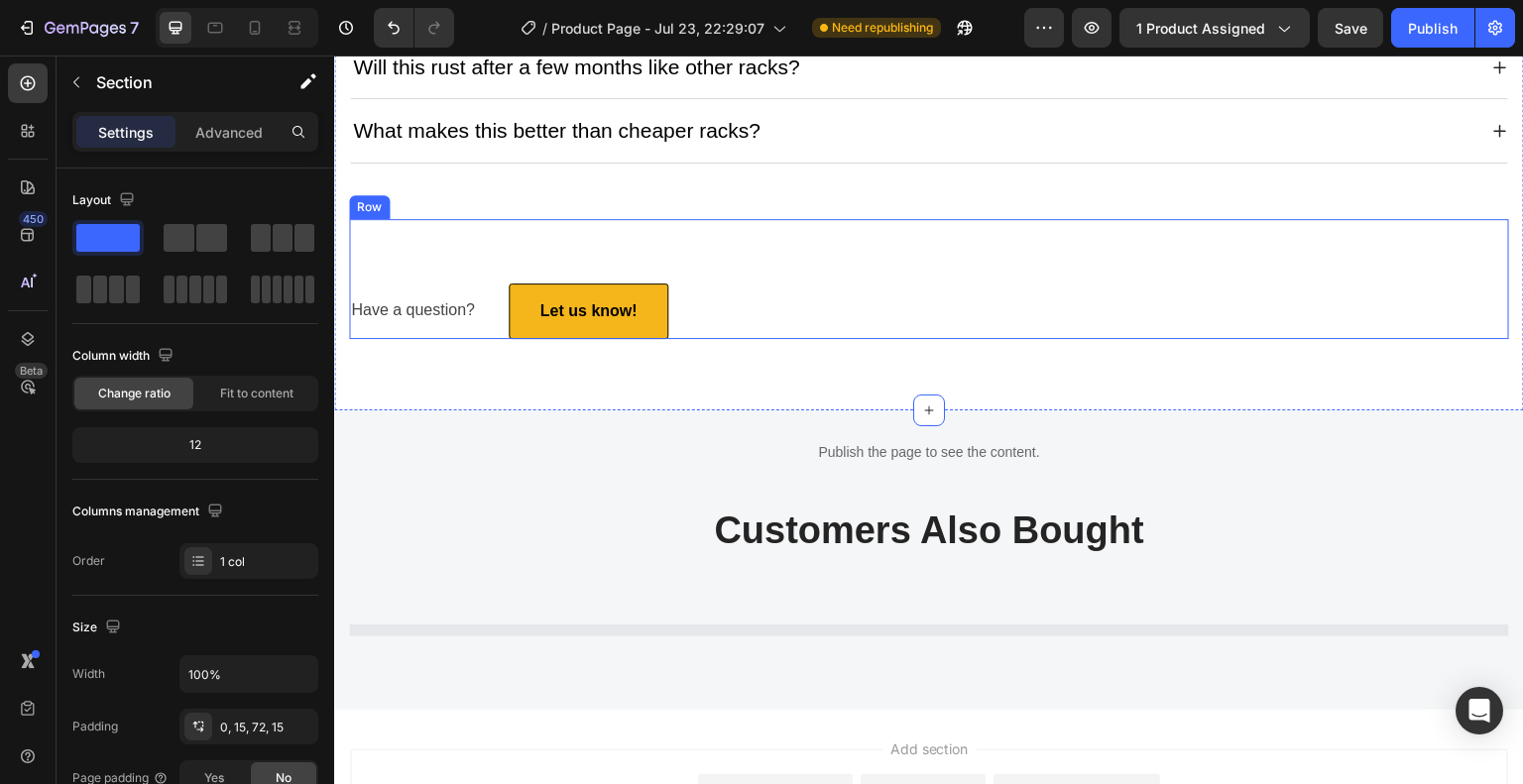 scroll, scrollTop: 6187, scrollLeft: 0, axis: vertical 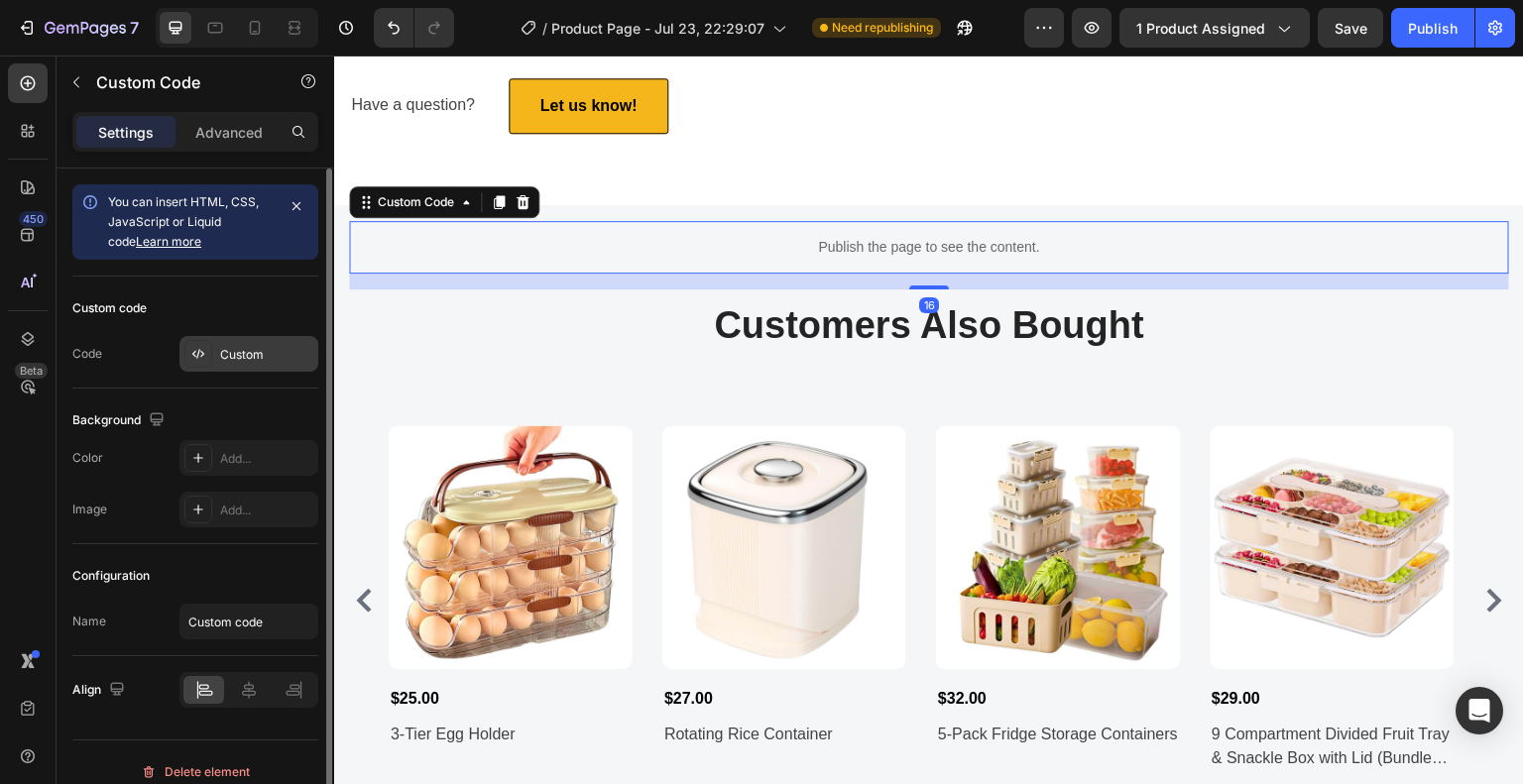 click on "Custom" at bounding box center [249, 354] 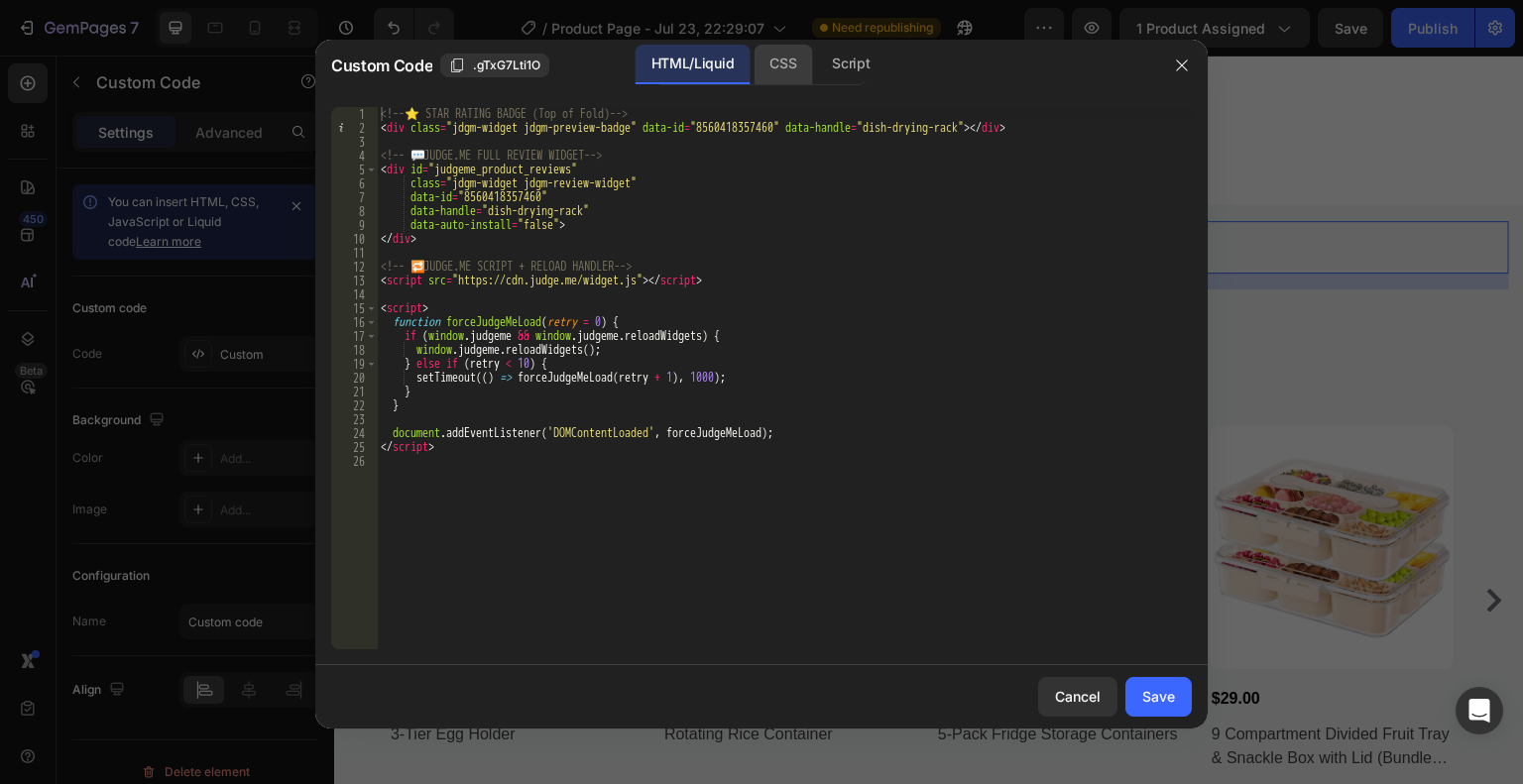 click on "CSS" 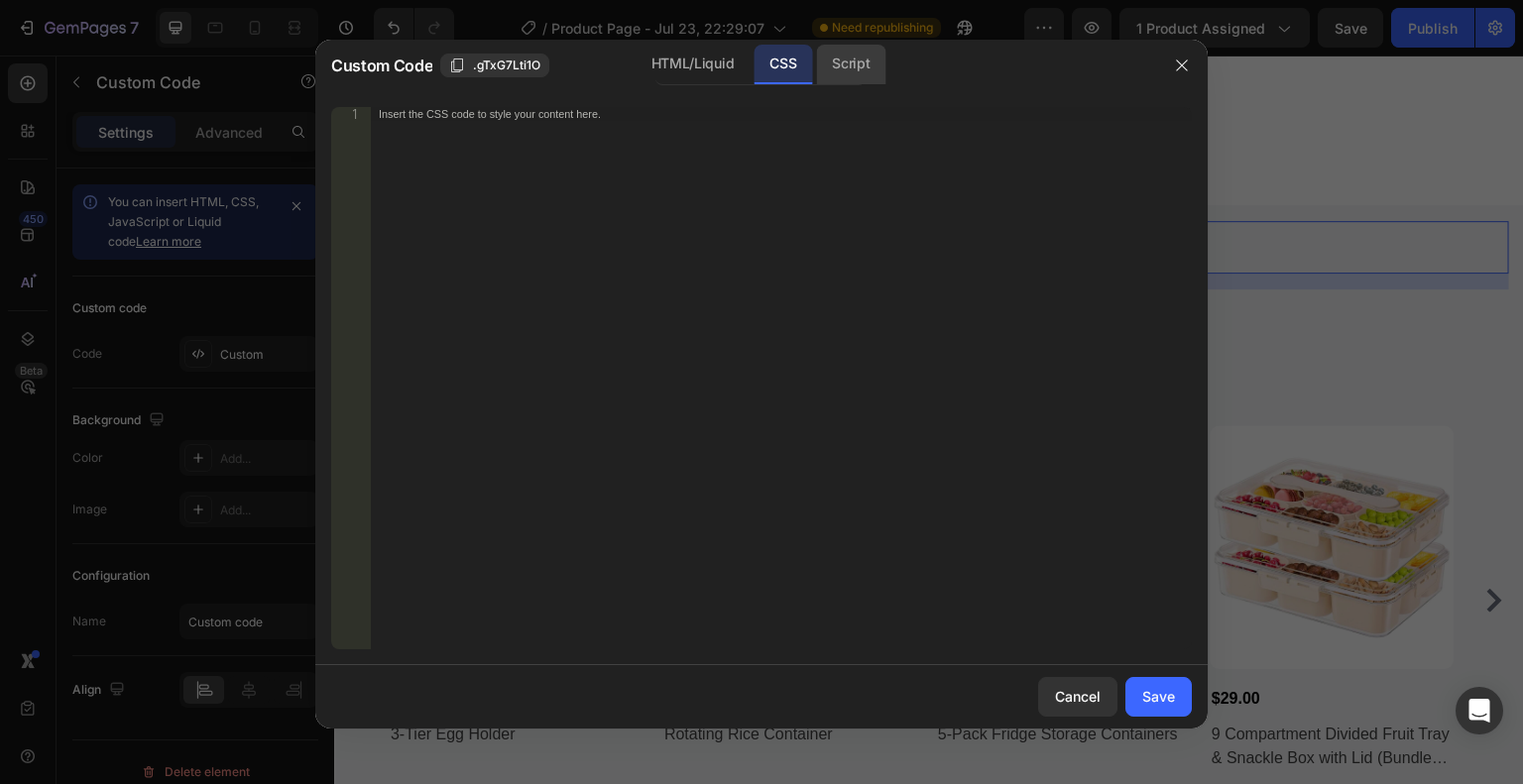 click on "Script" 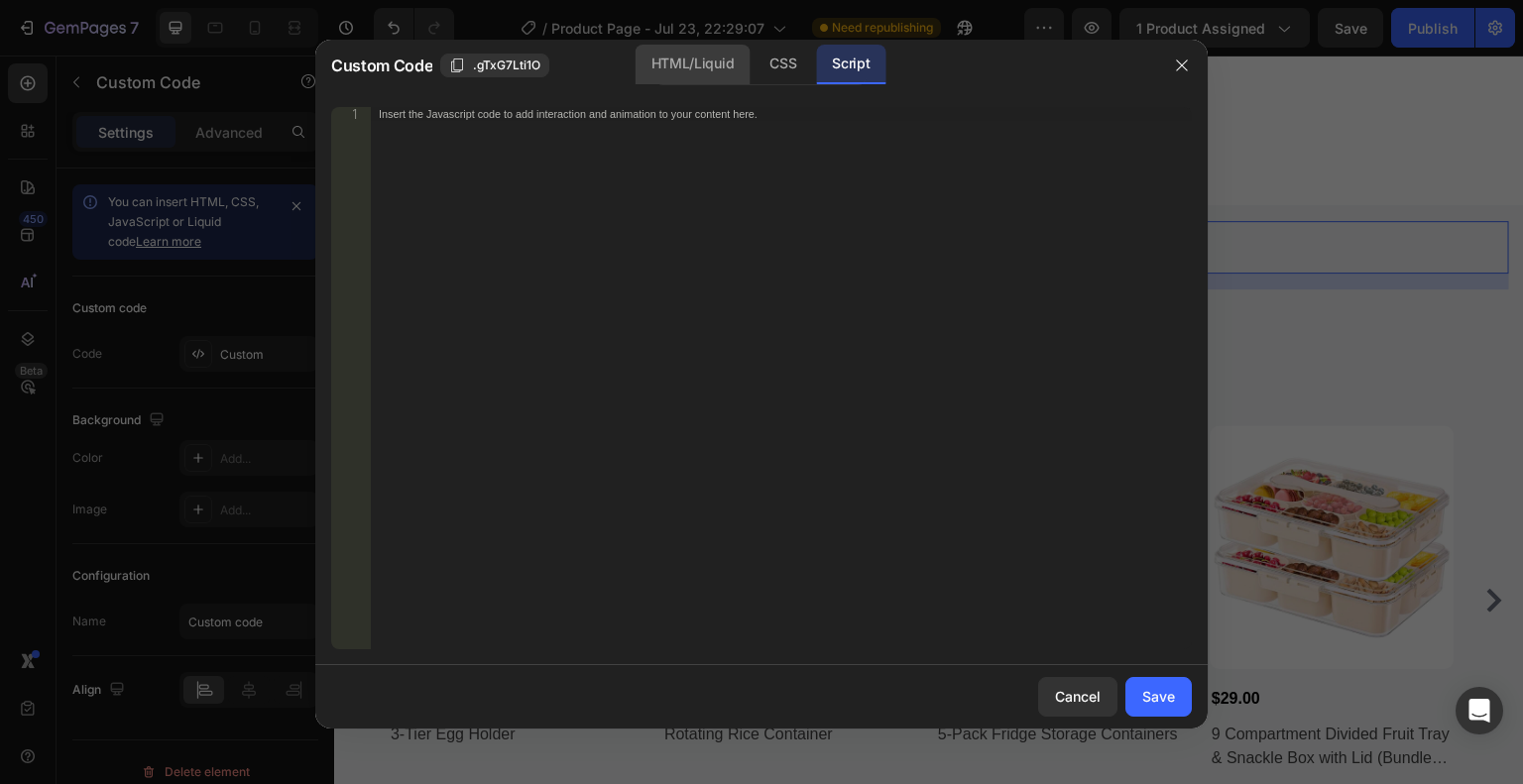 click on "HTML/Liquid" 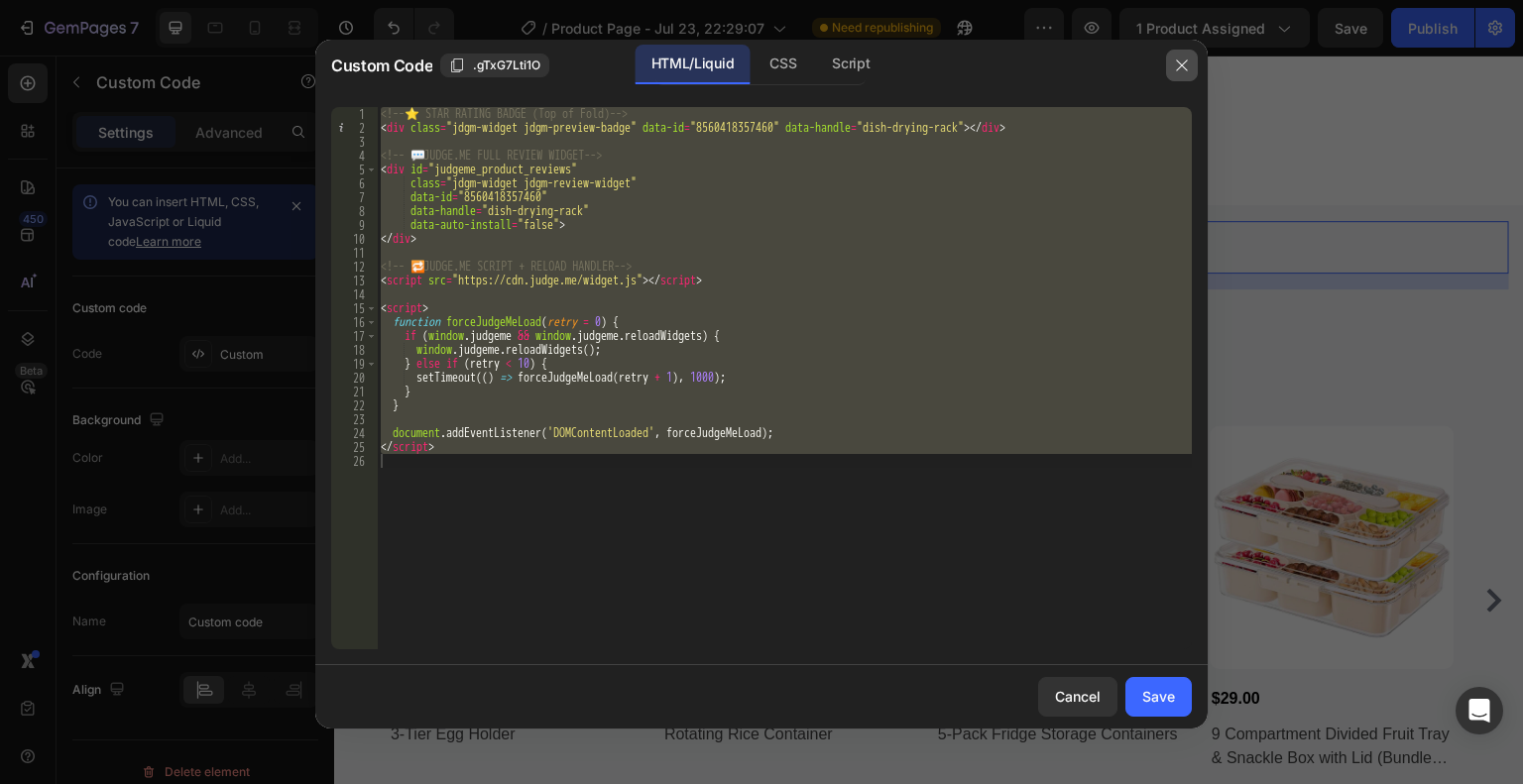 click at bounding box center (1182, 65) 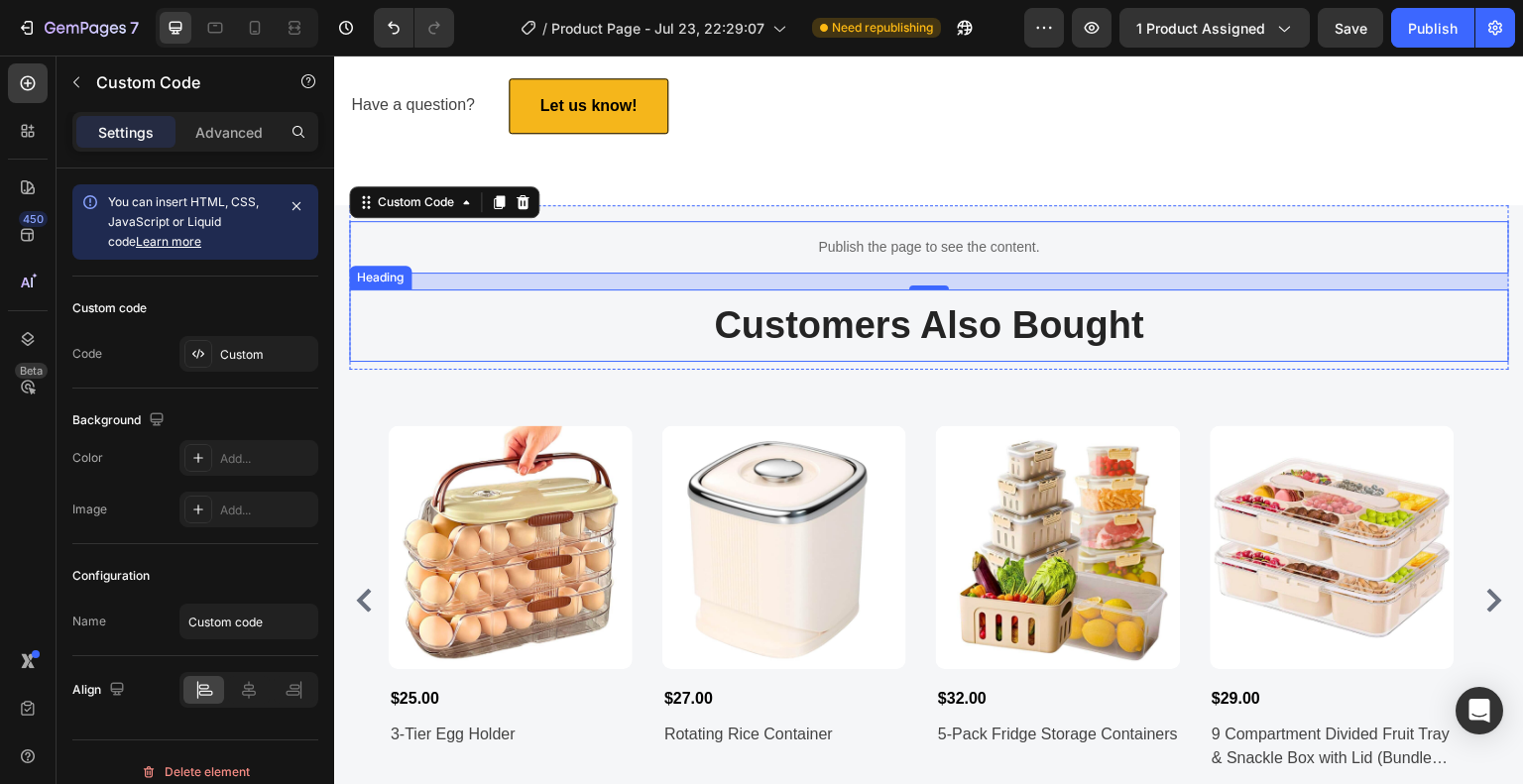 click on "Customers Also Bought" at bounding box center (929, 325) 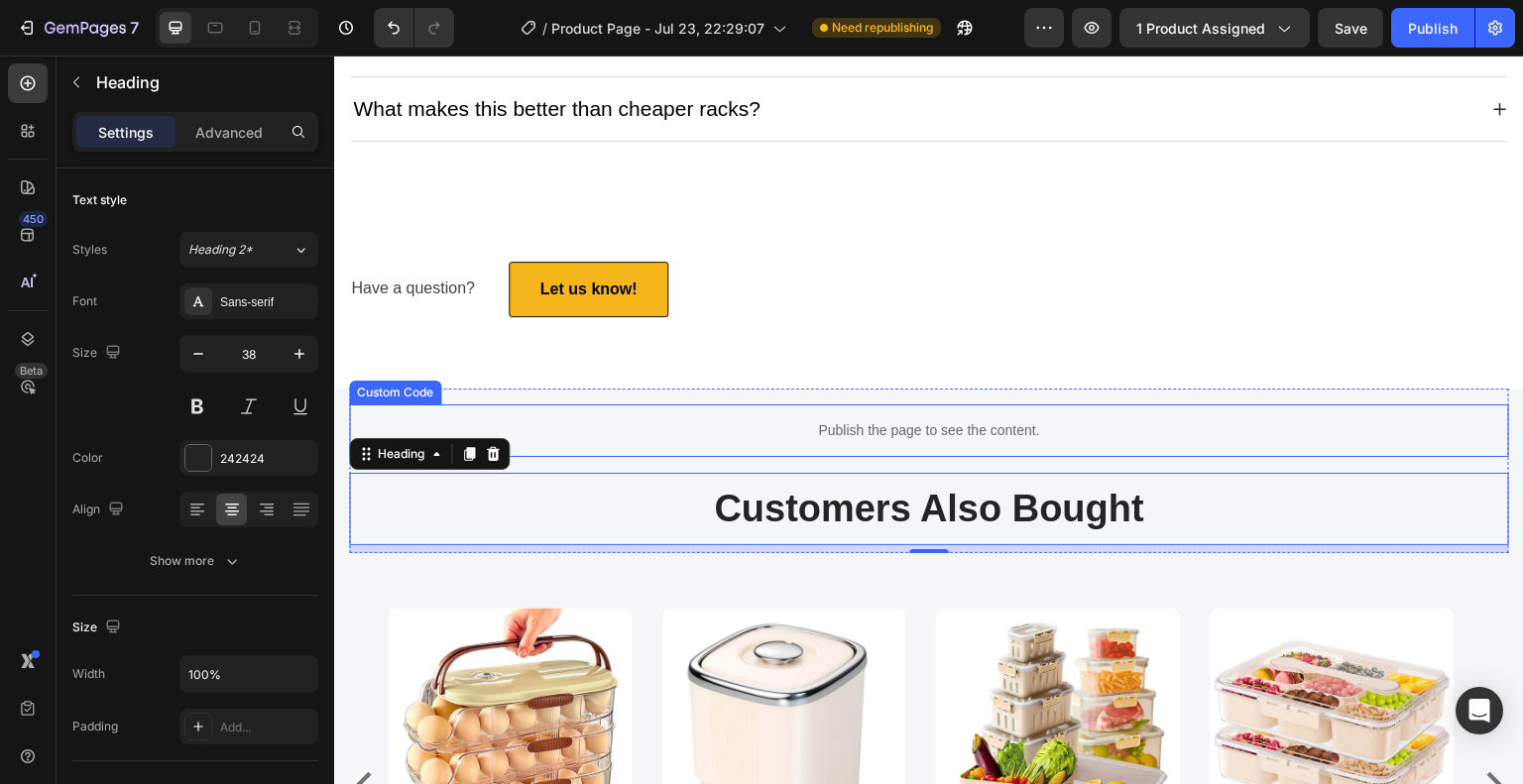 scroll, scrollTop: 5989, scrollLeft: 0, axis: vertical 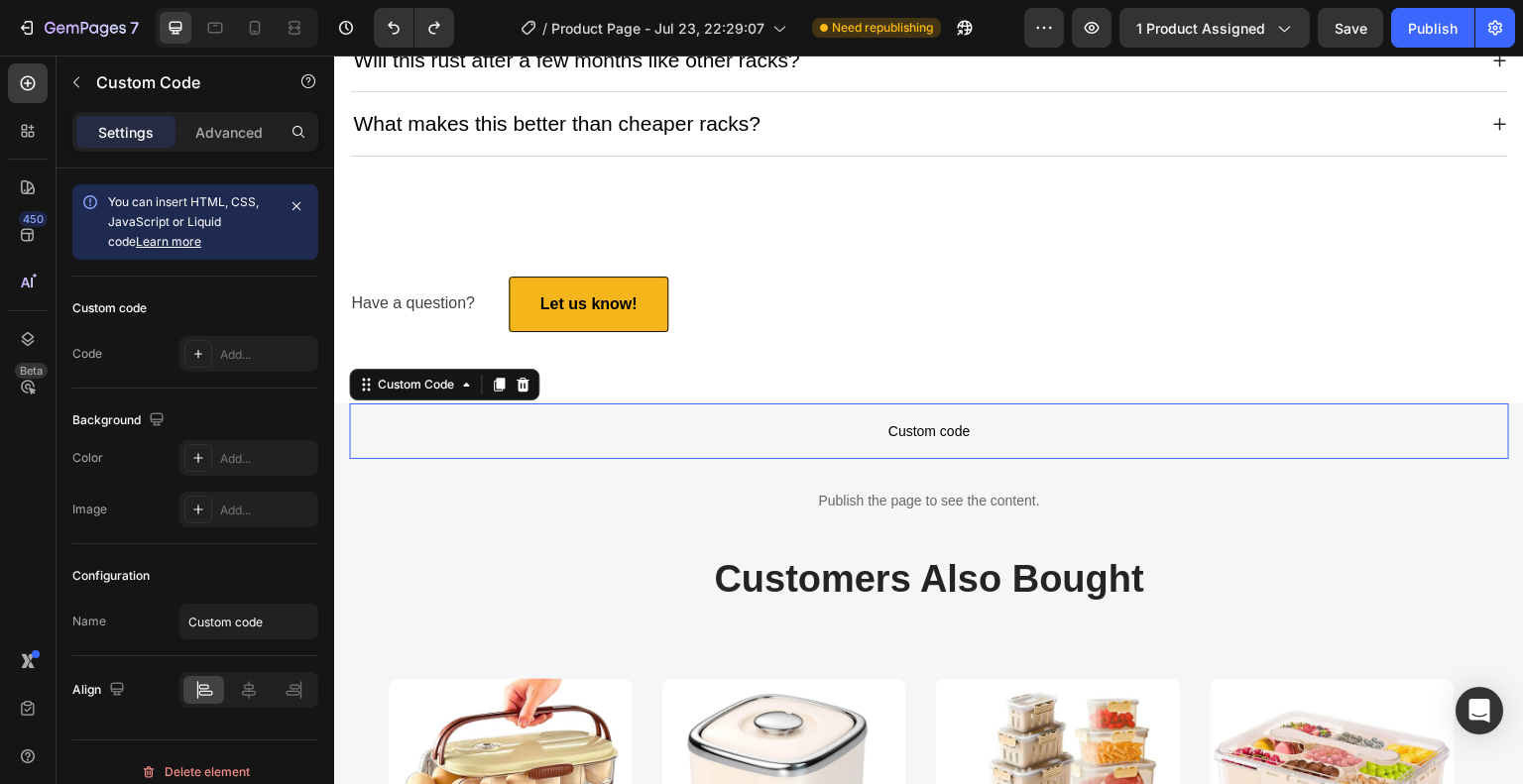 click on "Custom code" at bounding box center [929, 431] 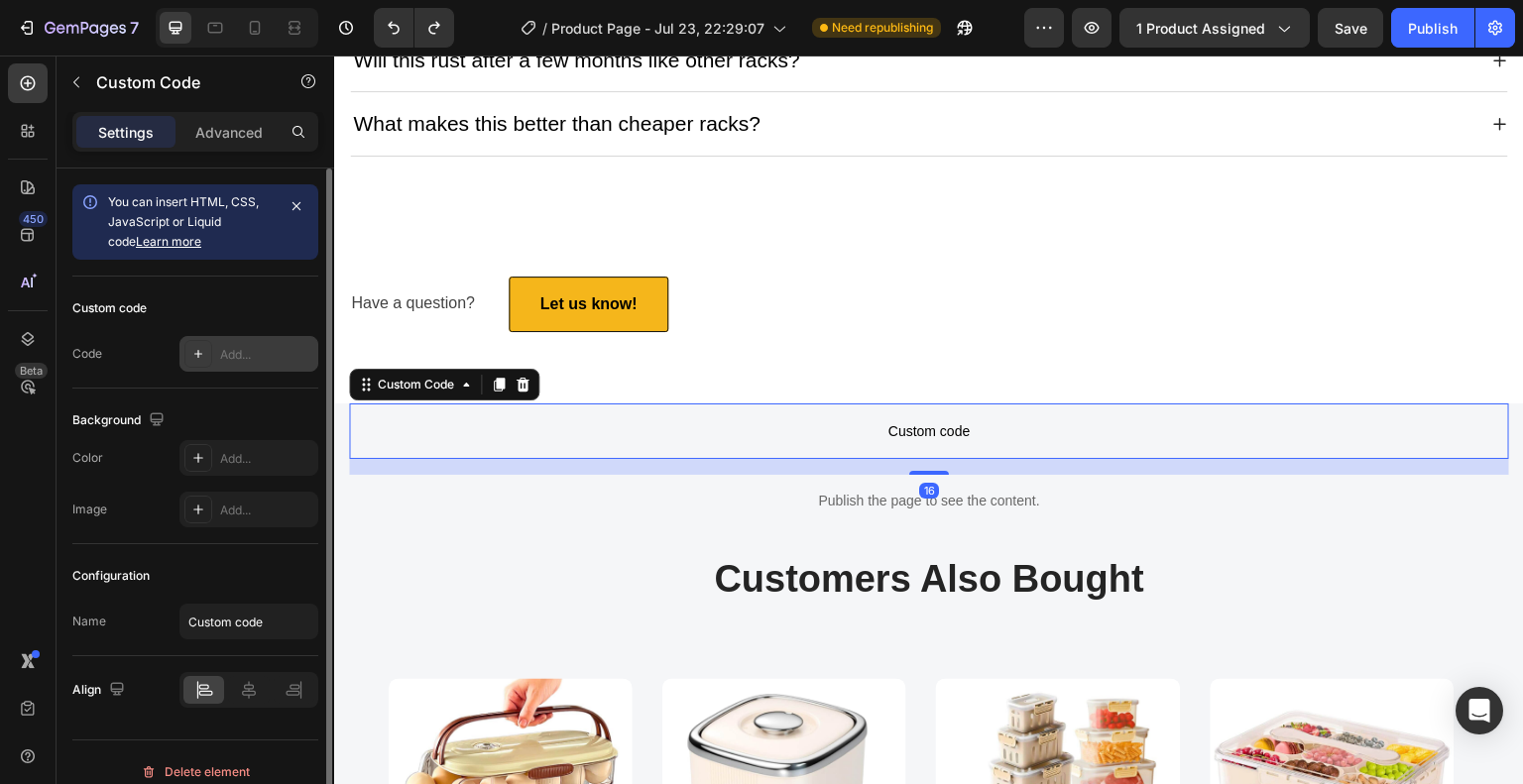 click on "Add..." at bounding box center [267, 355] 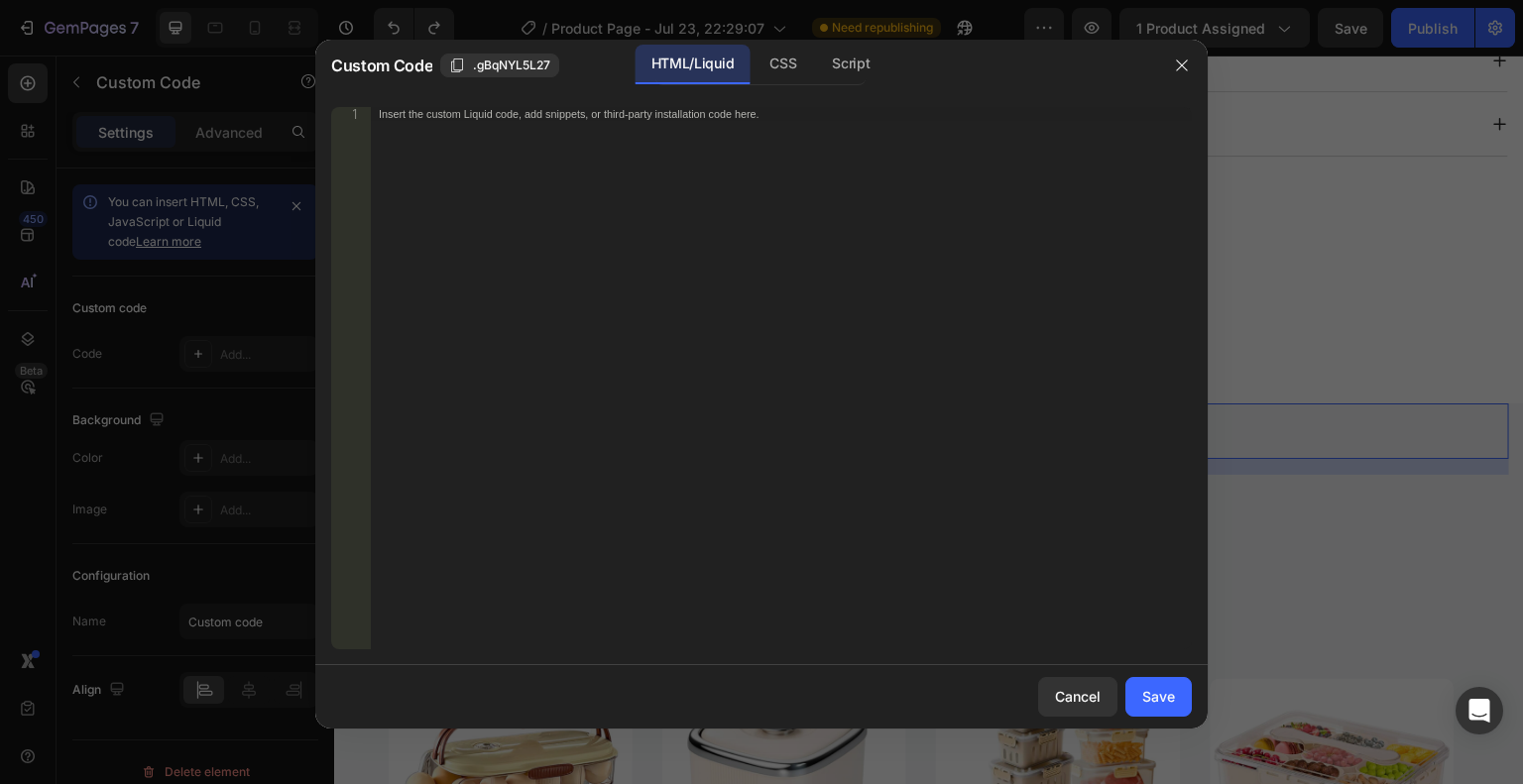 type 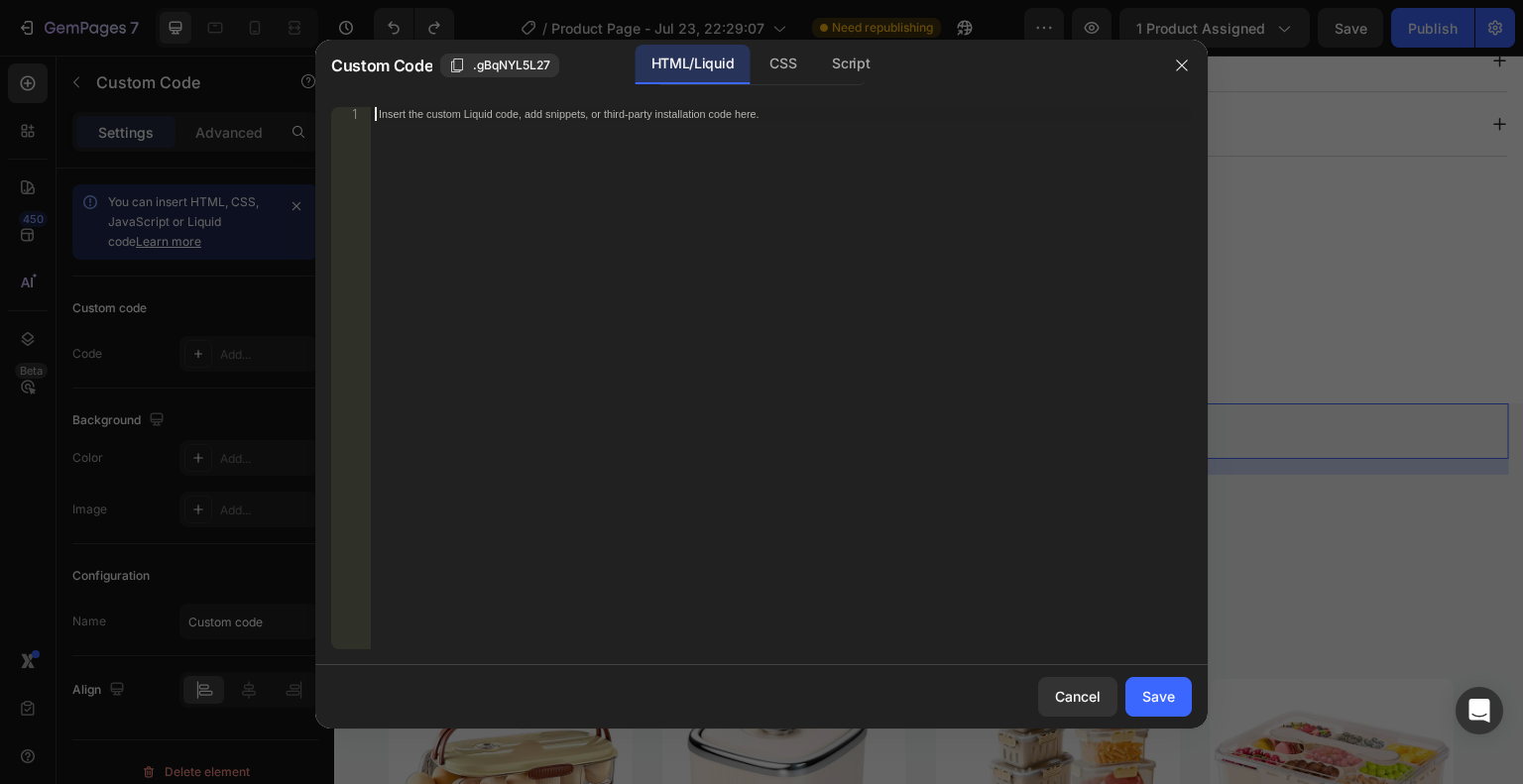 click on "Insert the custom Liquid code, add snippets, or third-party installation code here." at bounding box center [740, 113] 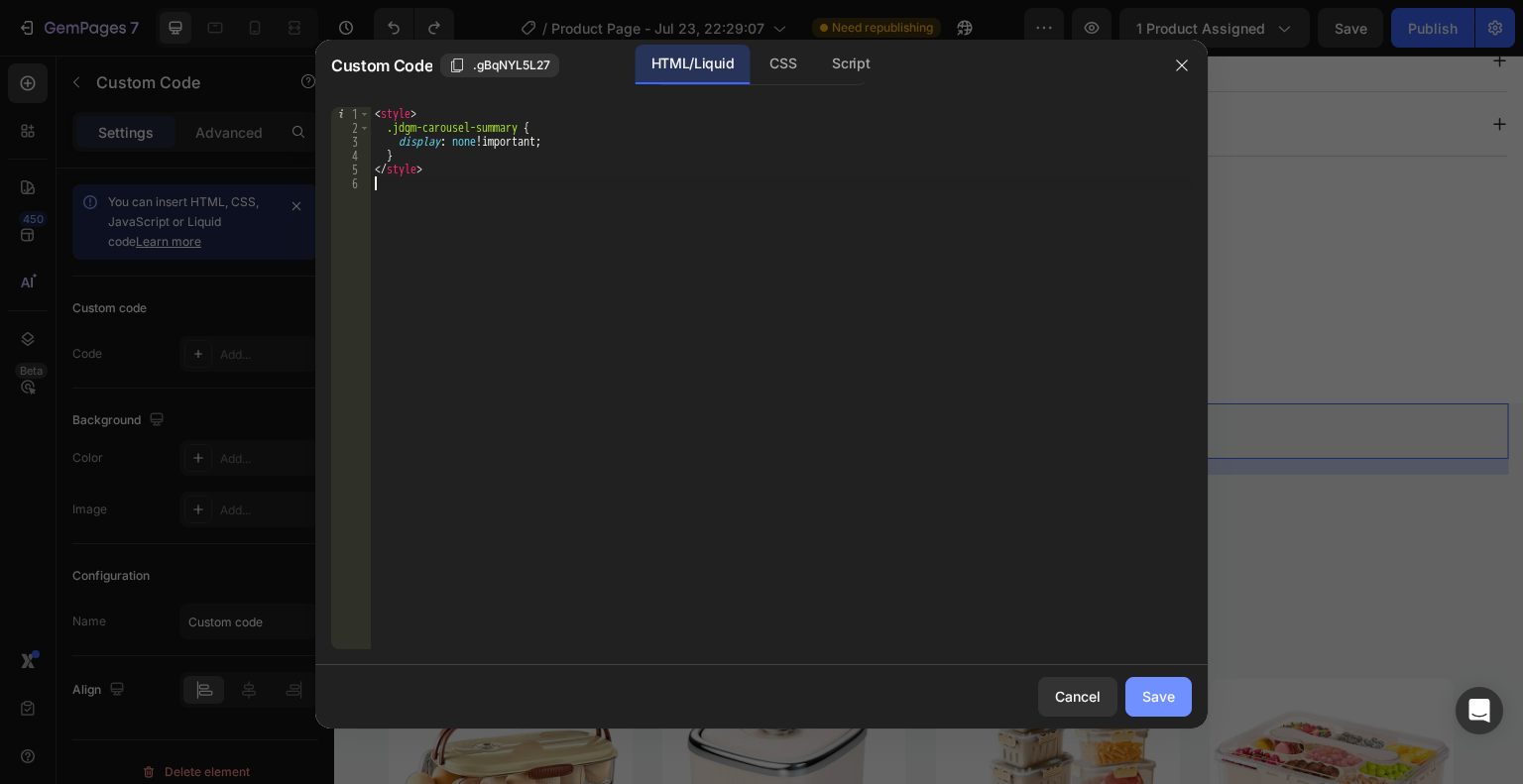 click on "Save" at bounding box center (1158, 696) 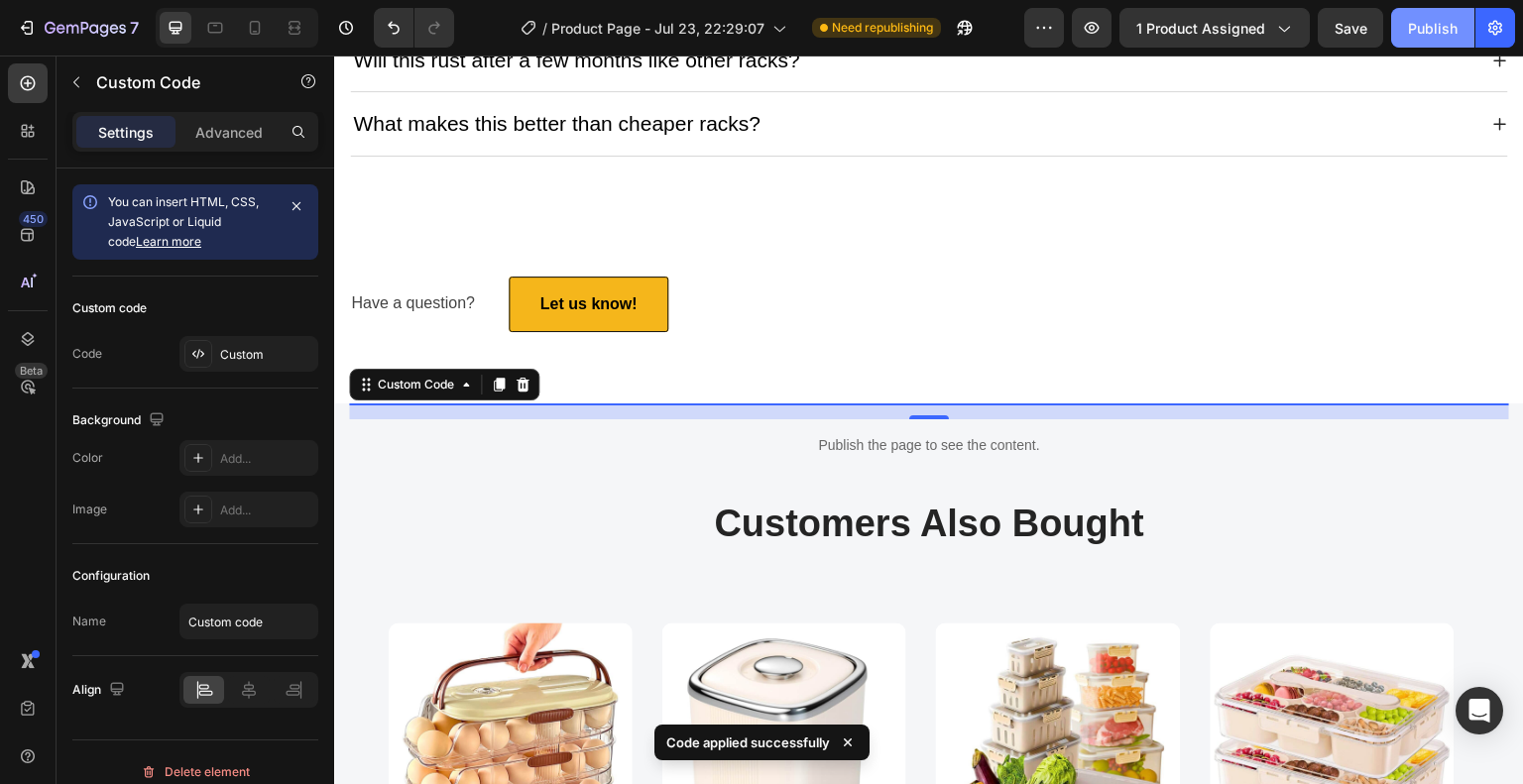 click on "Publish" 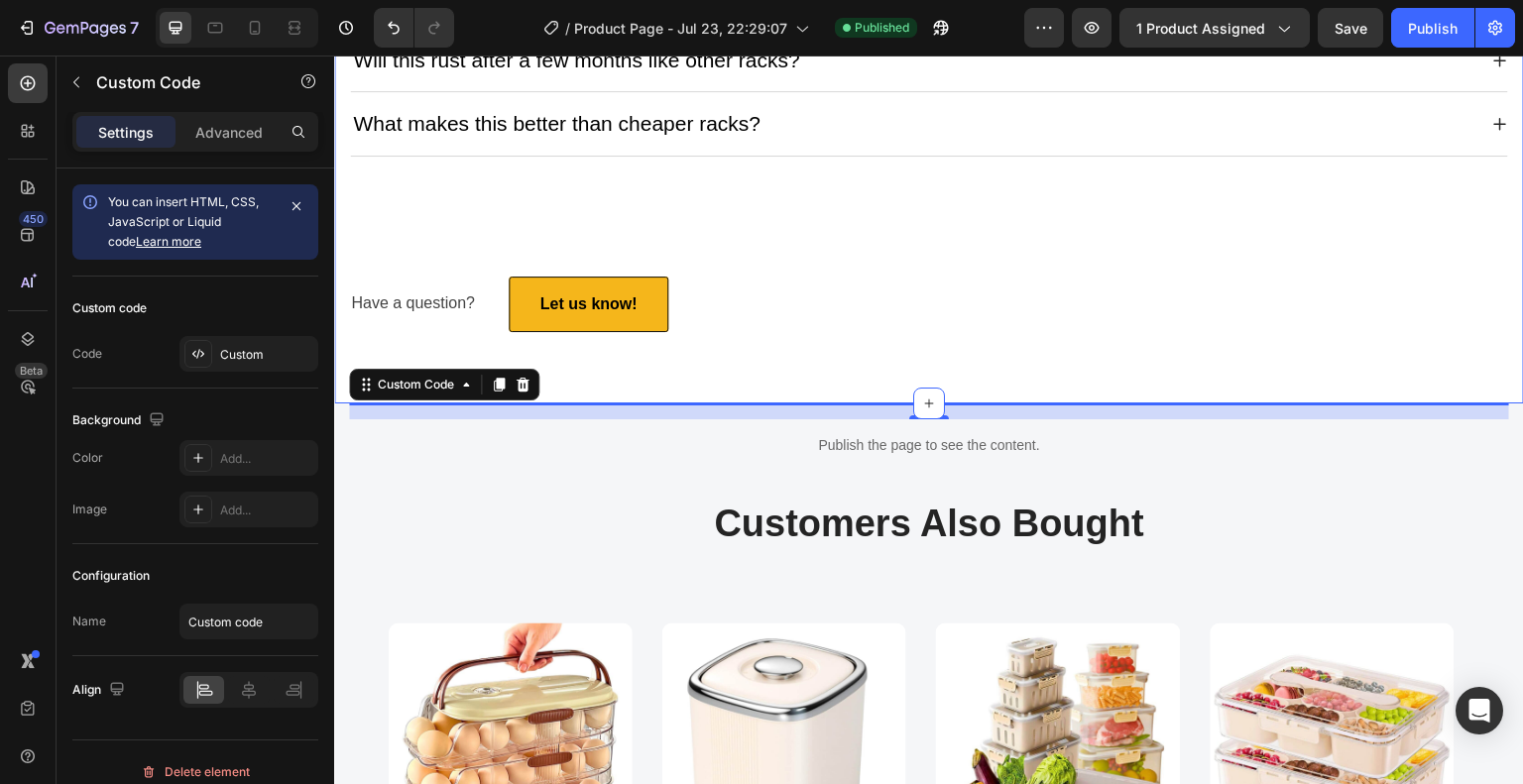 click on "Frequently Asked Questions Heading
Is assembly required?
Will it fit in my small kitchen?
Can the utensil holder be removed?
Is it dishwasher safe?
Will this rust after a few months like other racks?
What makes this better than cheaper racks? Accordion Have a question?  Text block Let us know! Button Row Section 8" at bounding box center (929, 47) 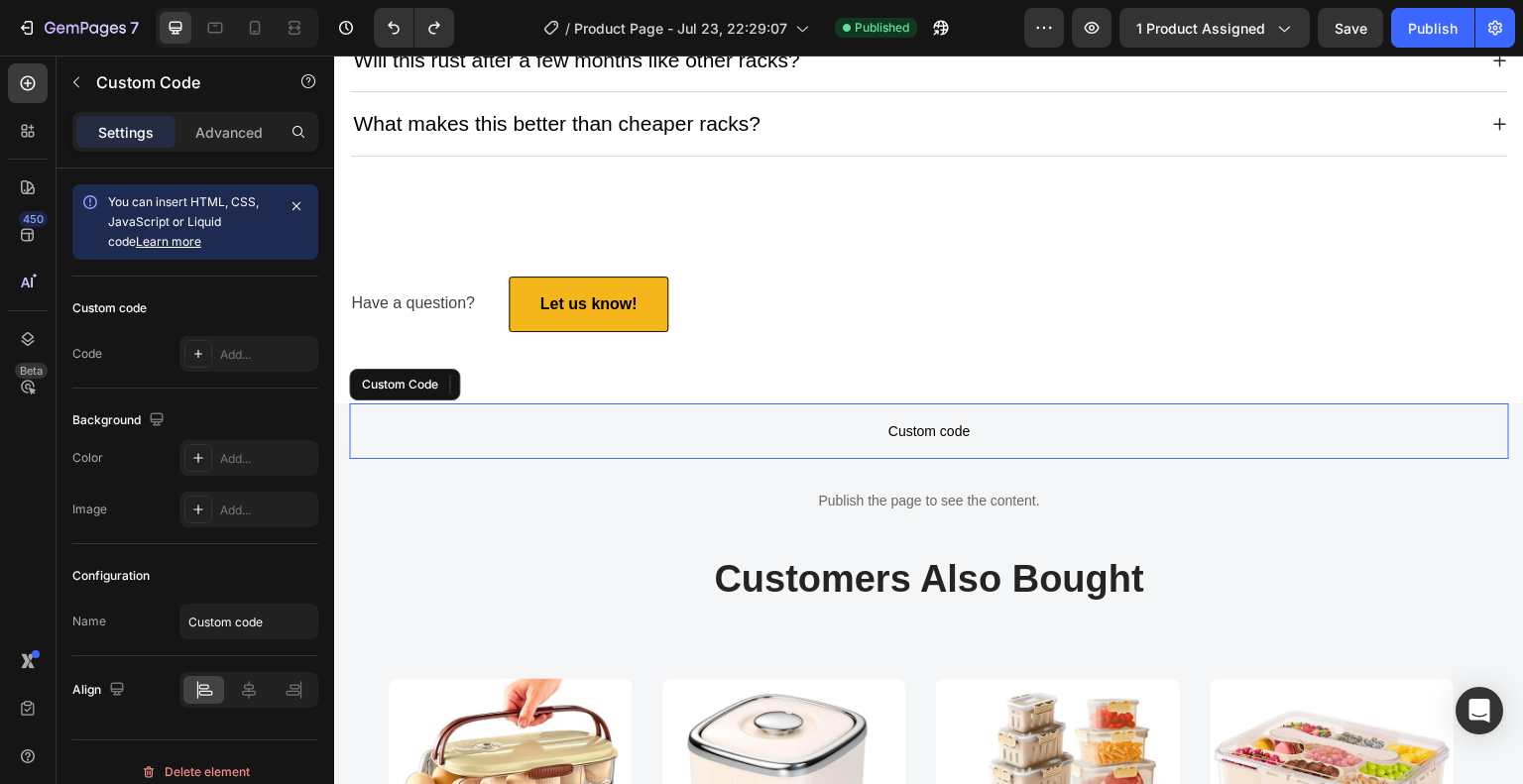 click on "Custom code" at bounding box center [929, 431] 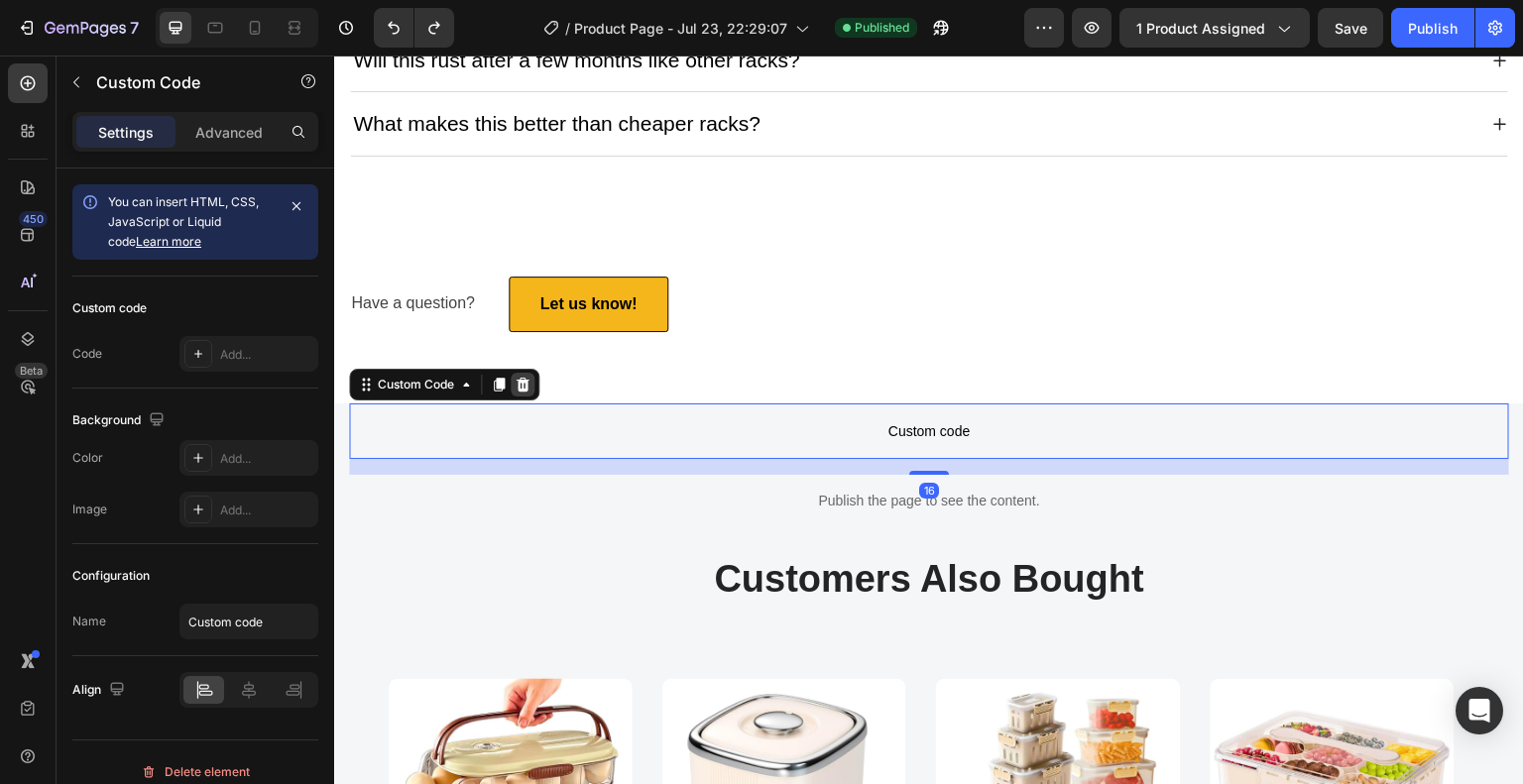 click 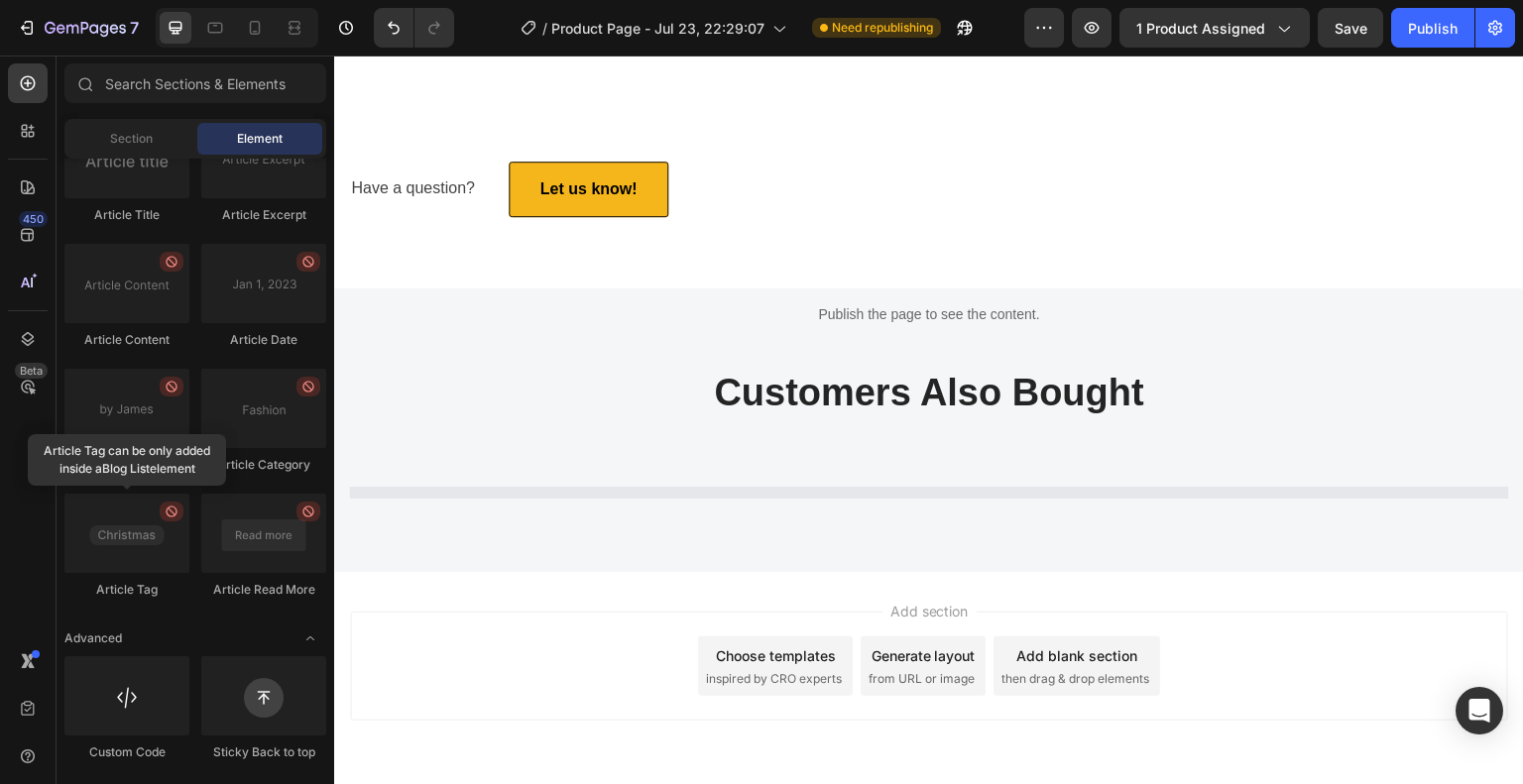 scroll, scrollTop: 4705, scrollLeft: 0, axis: vertical 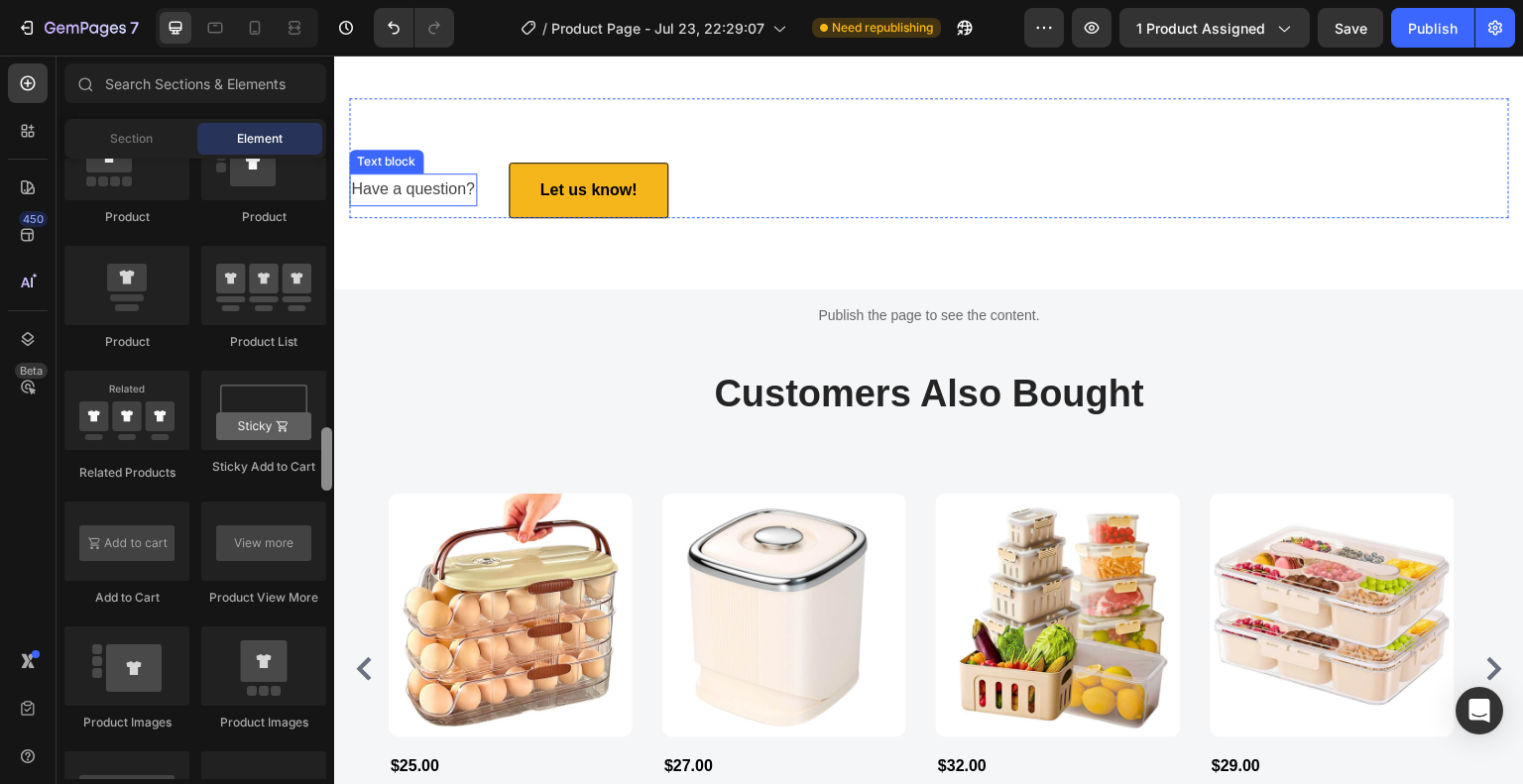 drag, startPoint x: 659, startPoint y: 683, endPoint x: 340, endPoint y: 220, distance: 562.25439 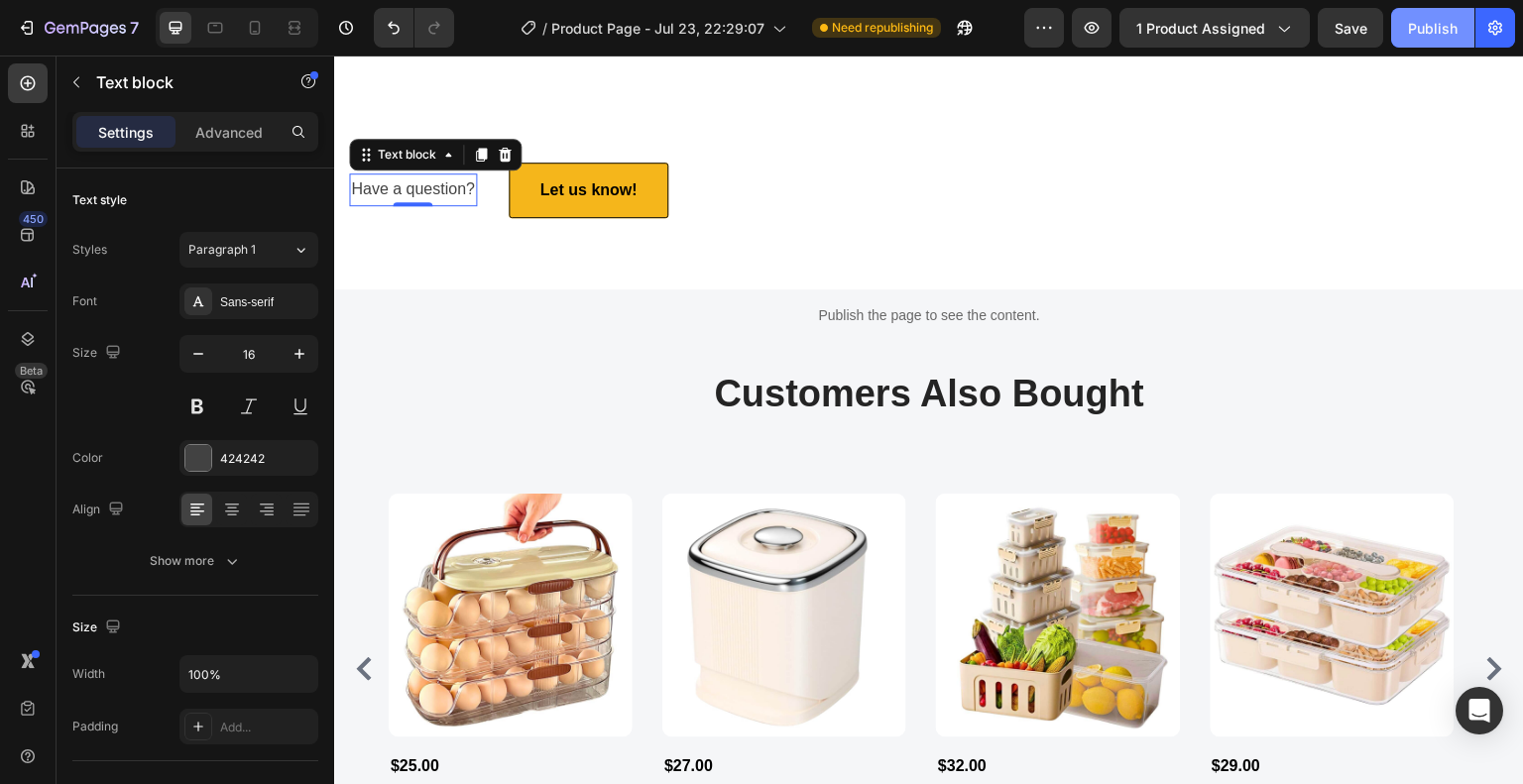 click on "Publish" at bounding box center [1433, 28] 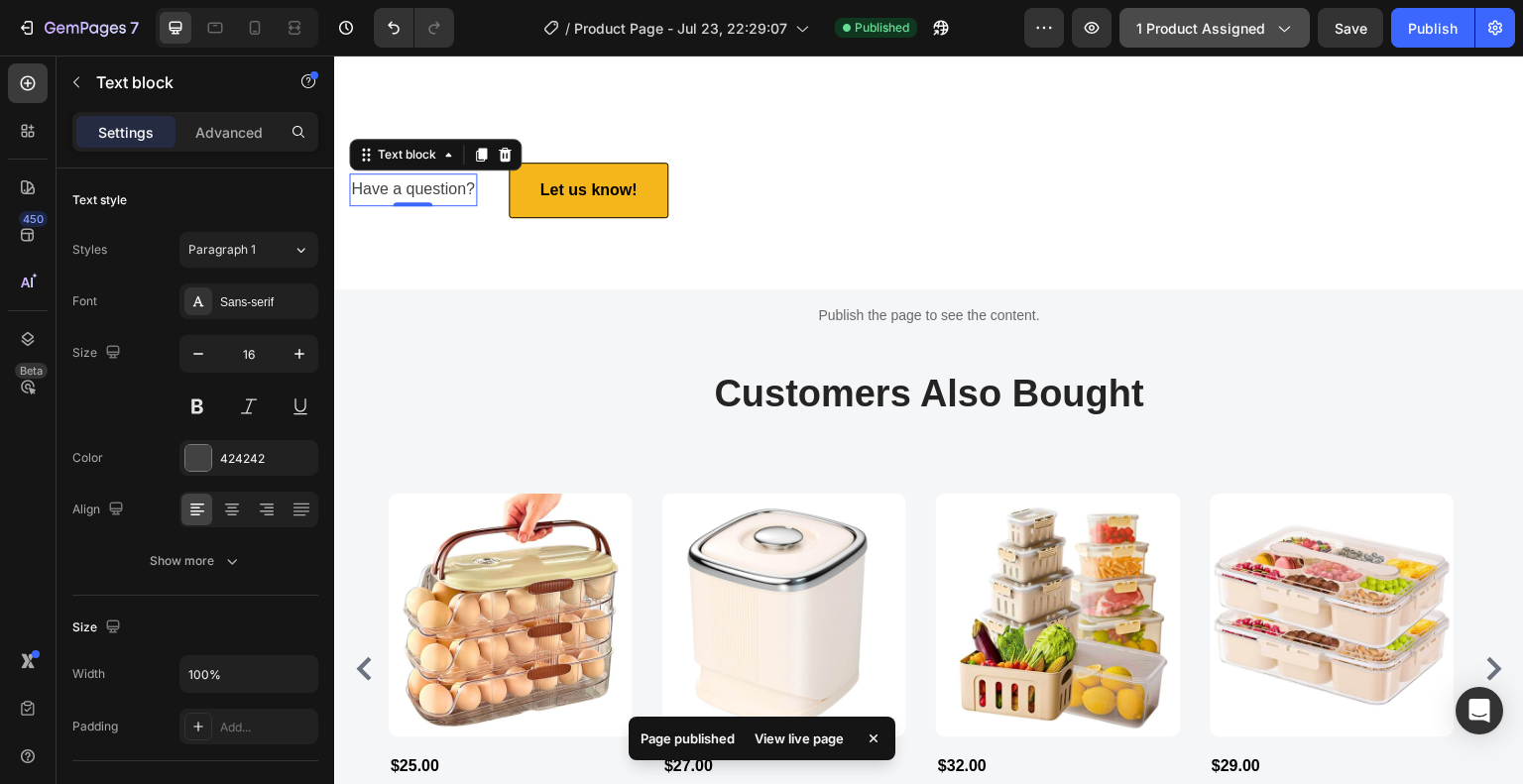 click 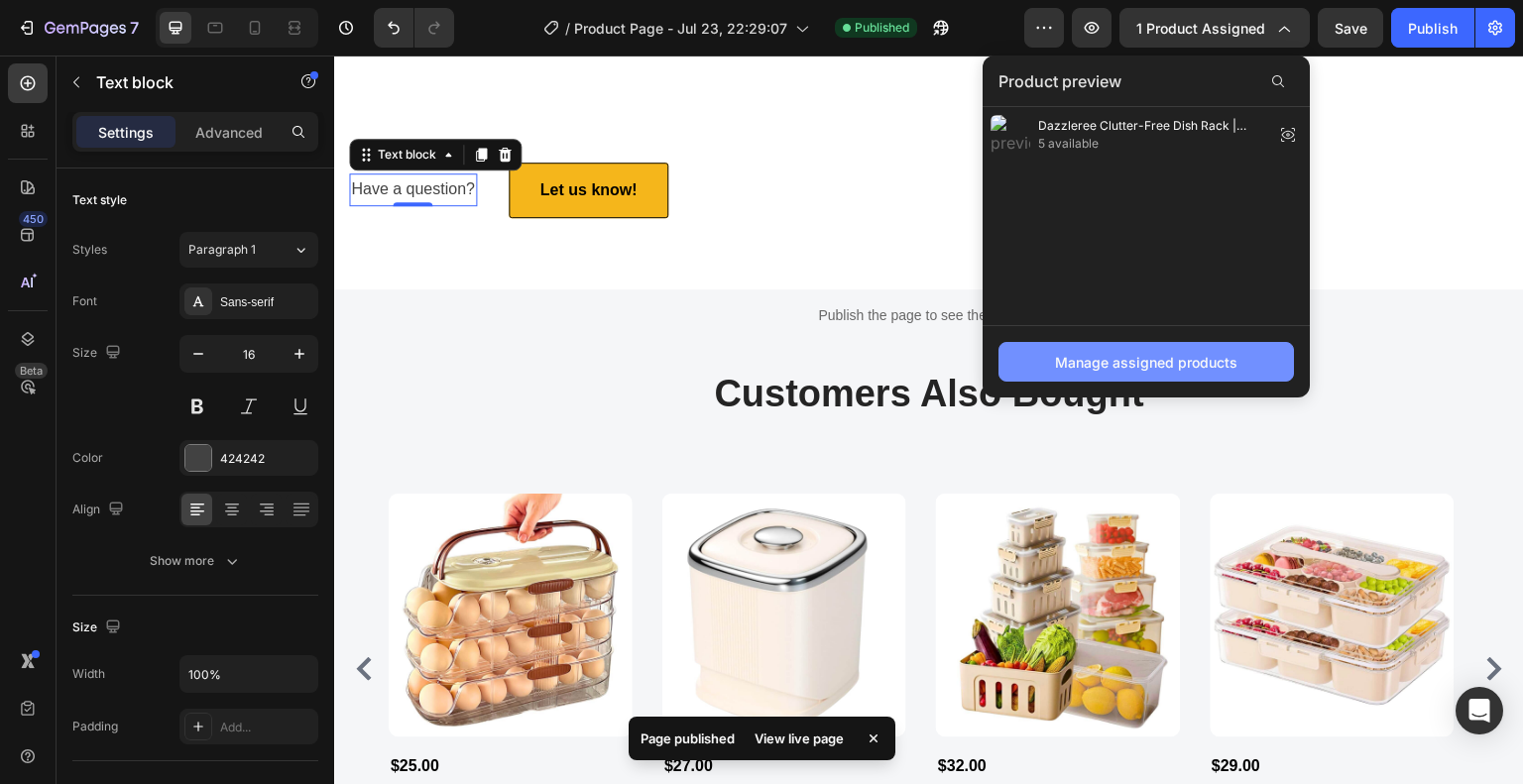 click on "Manage assigned products" at bounding box center [1146, 362] 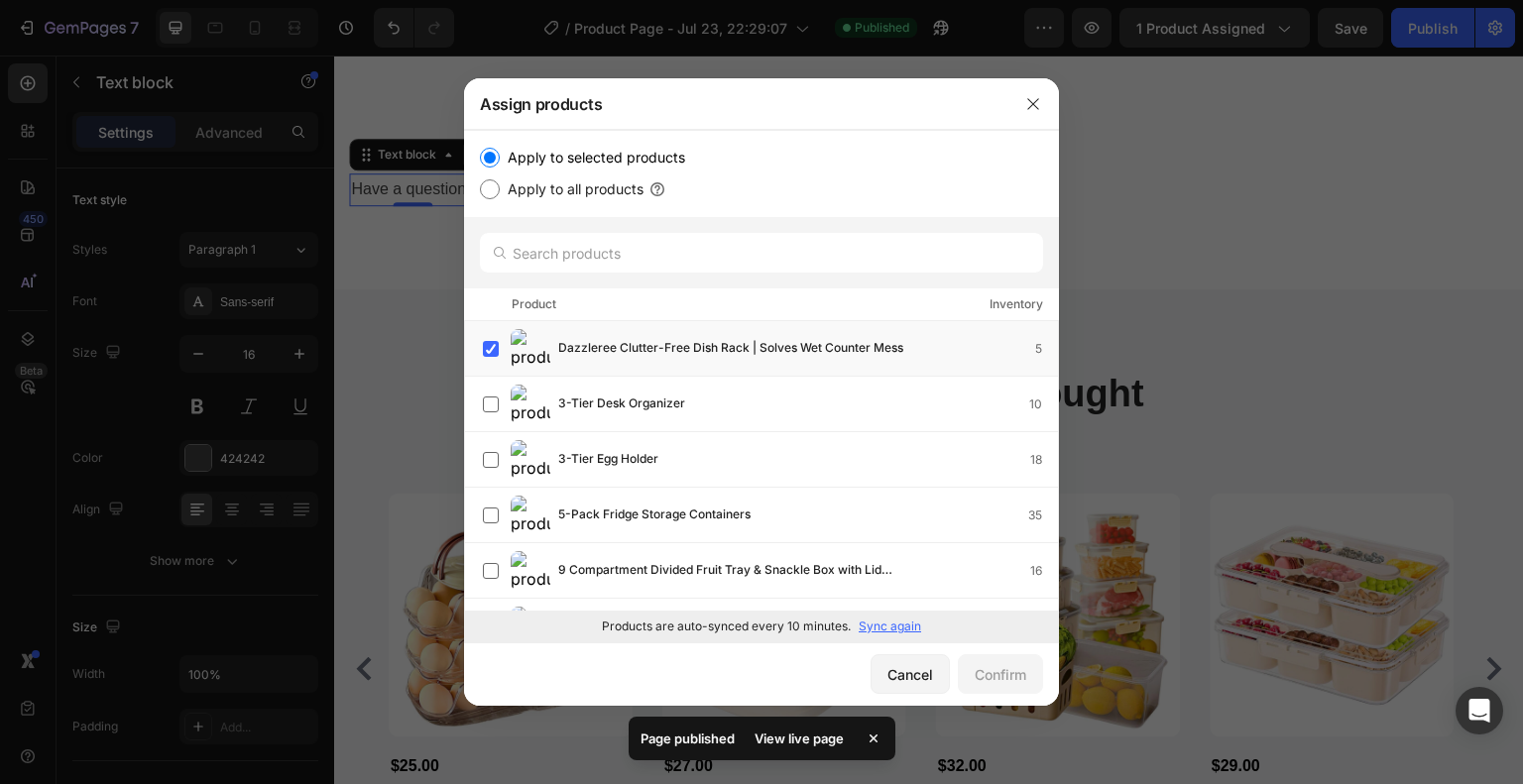 click on "Sync again" at bounding box center [889, 626] 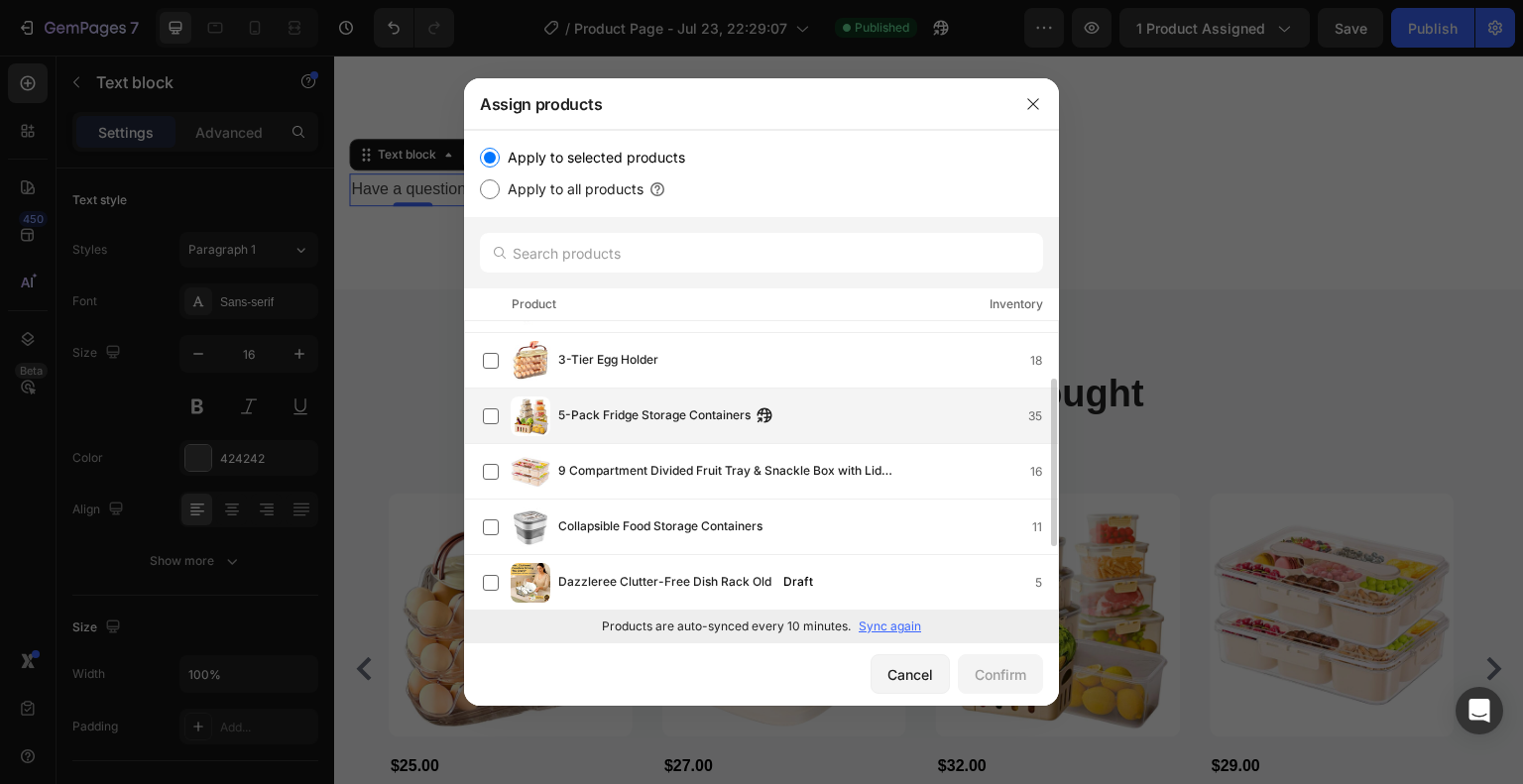 scroll, scrollTop: 0, scrollLeft: 0, axis: both 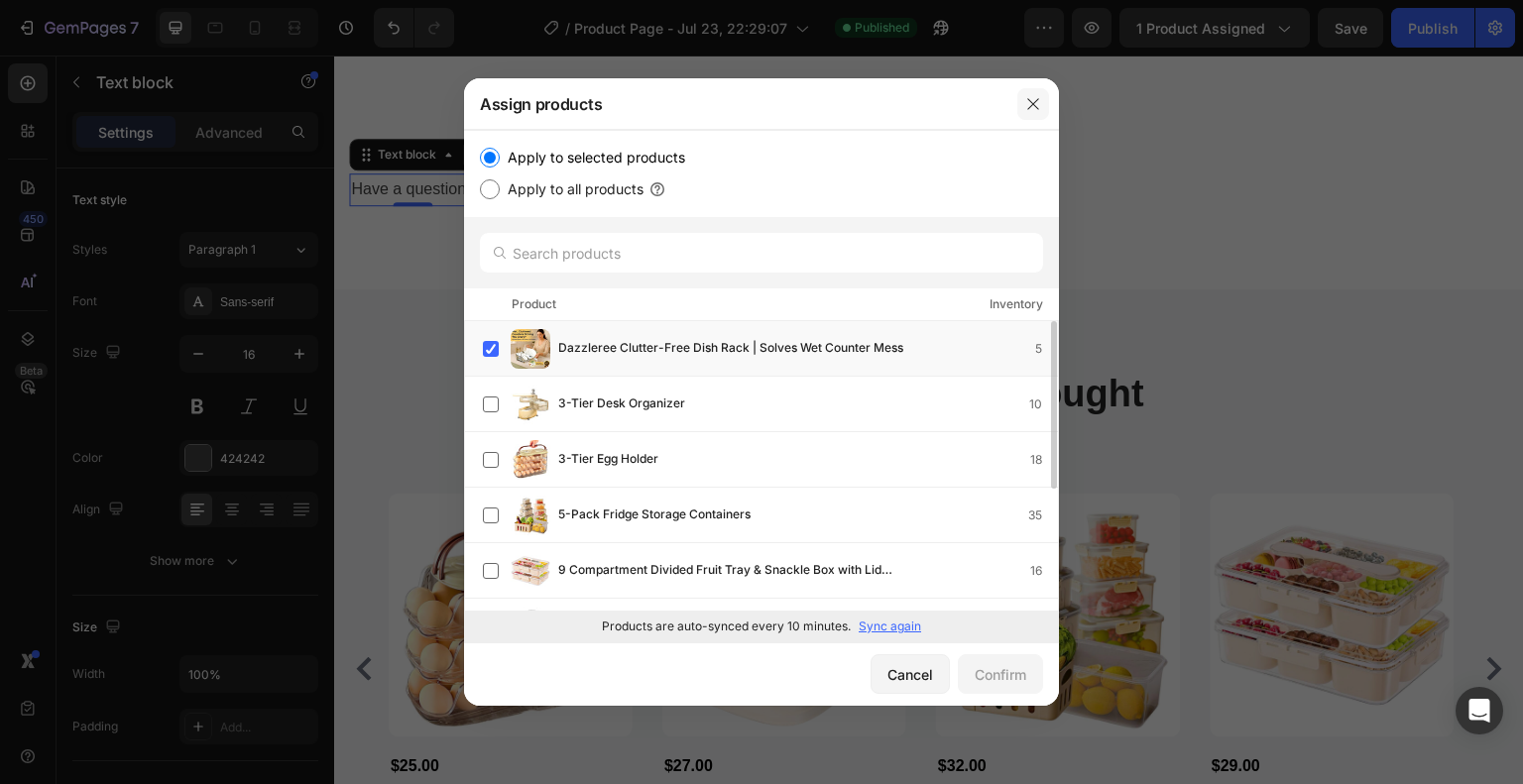 click 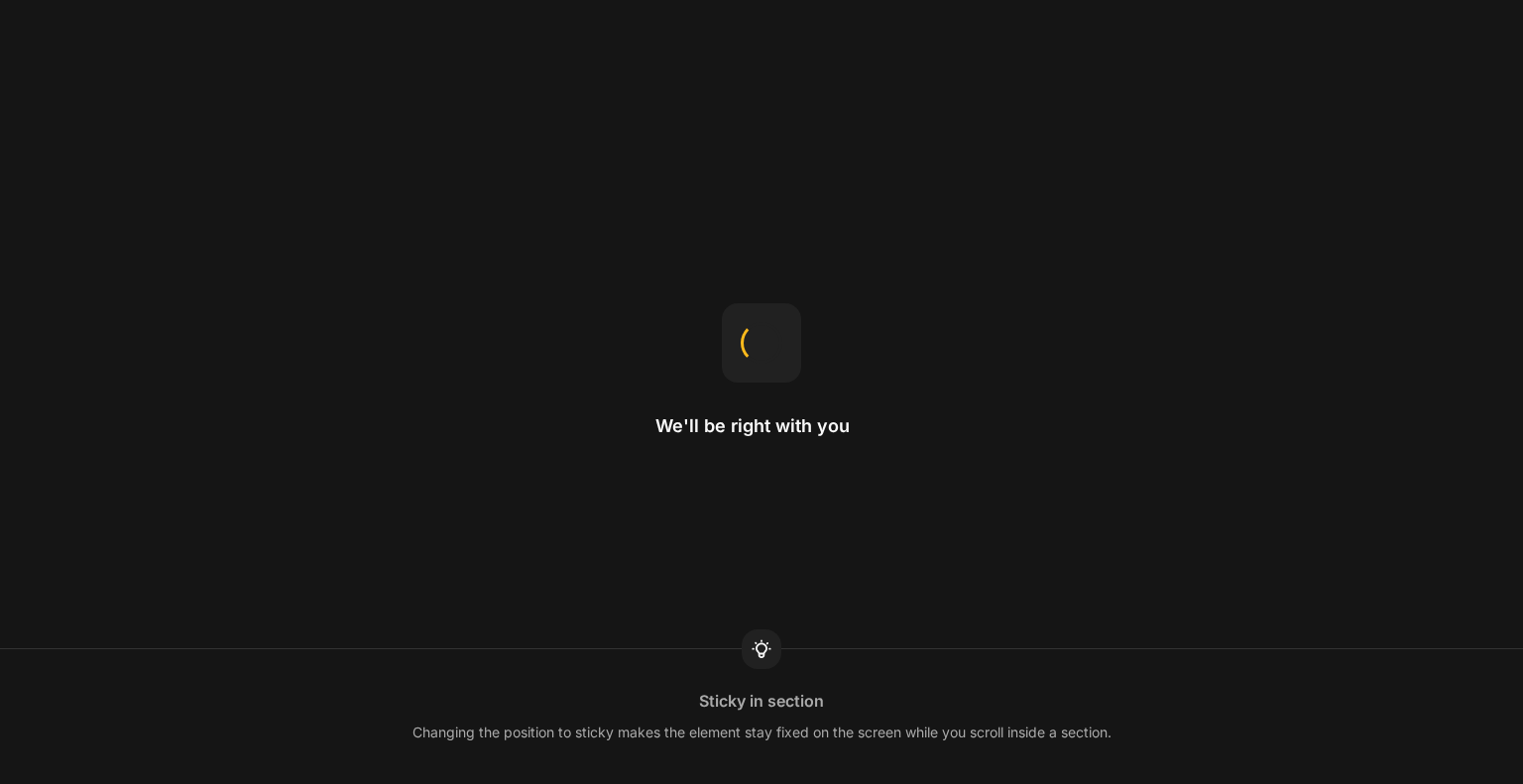 scroll, scrollTop: 0, scrollLeft: 0, axis: both 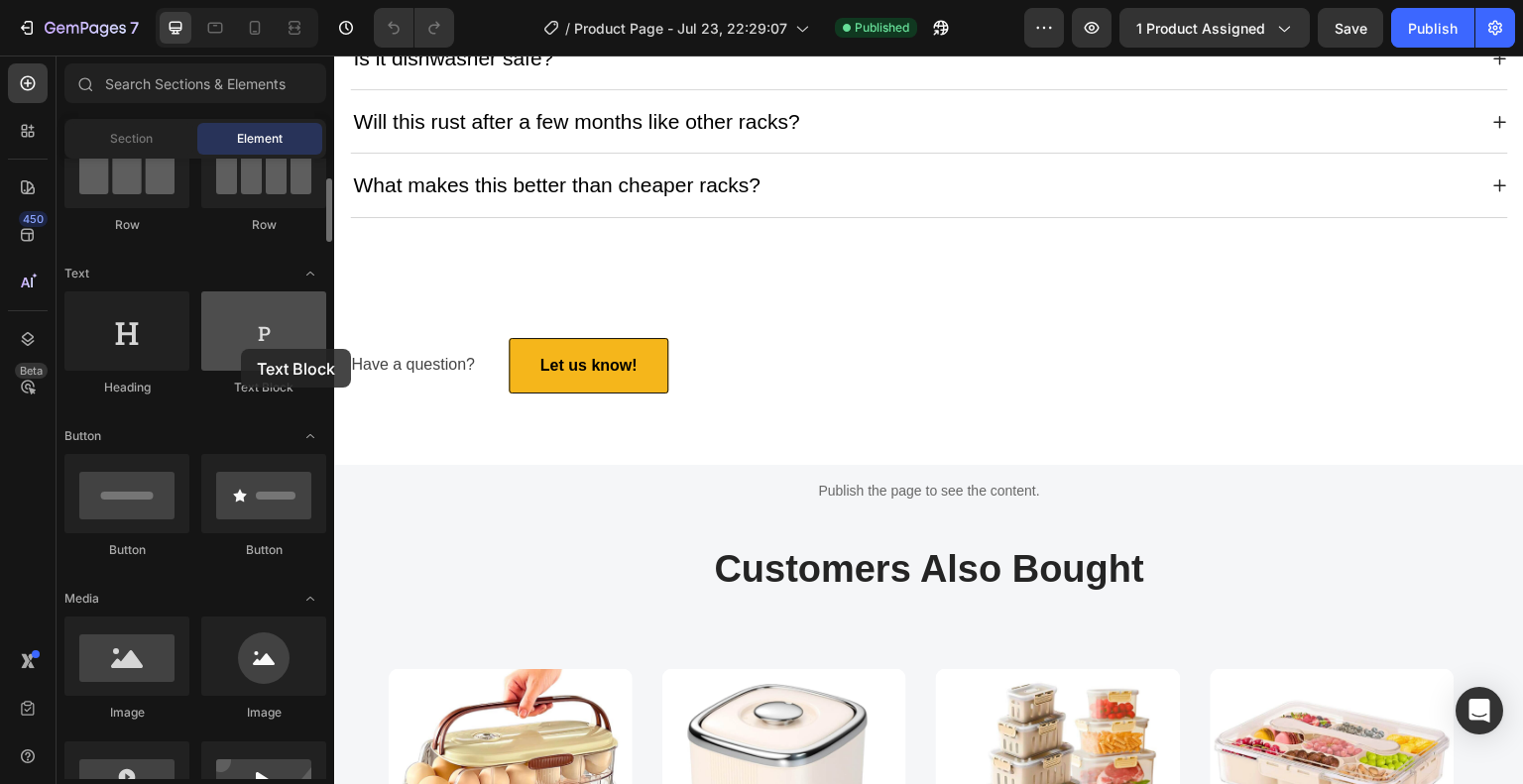click at bounding box center [264, 331] 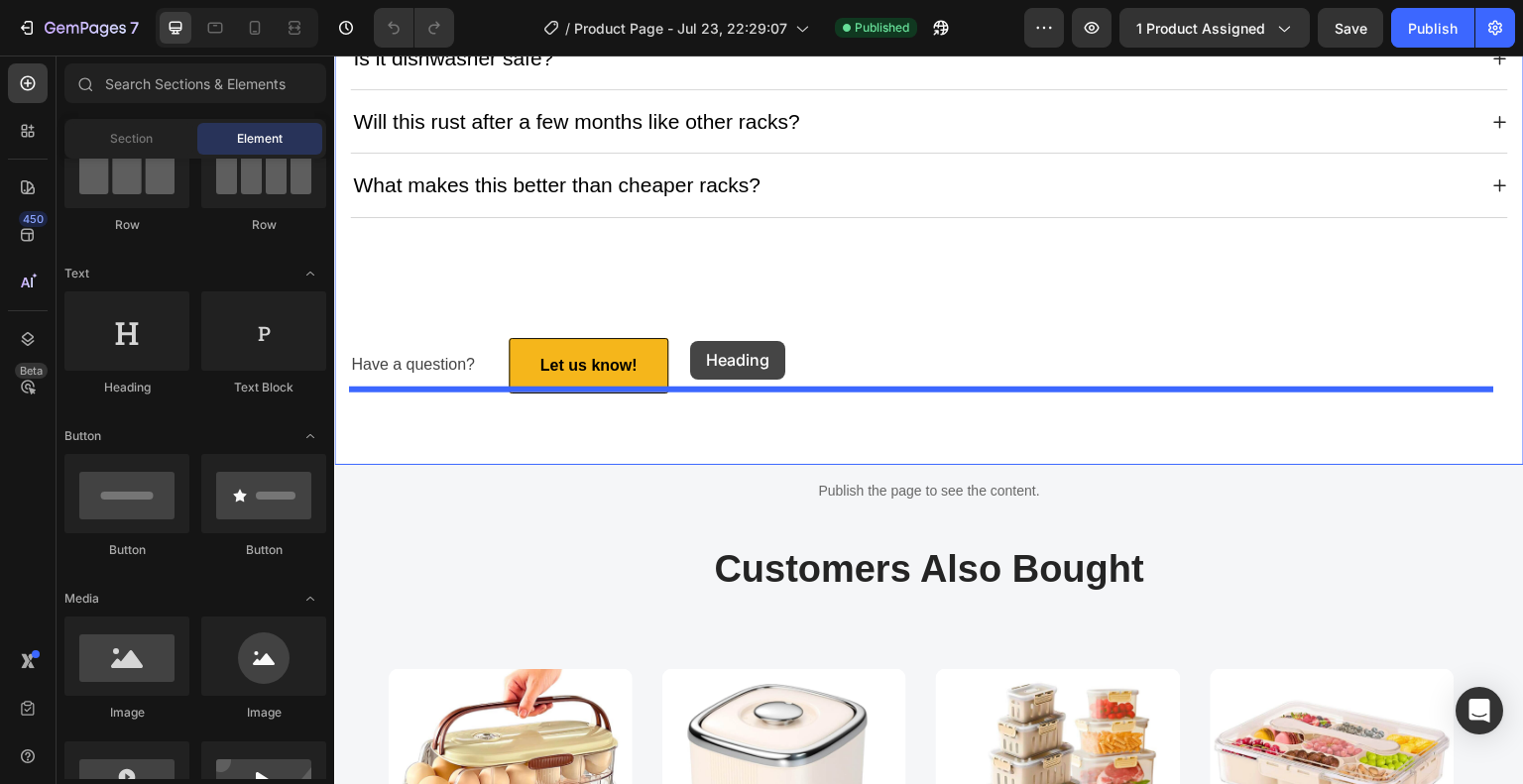 drag, startPoint x: 486, startPoint y: 407, endPoint x: 690, endPoint y: 341, distance: 214.4108 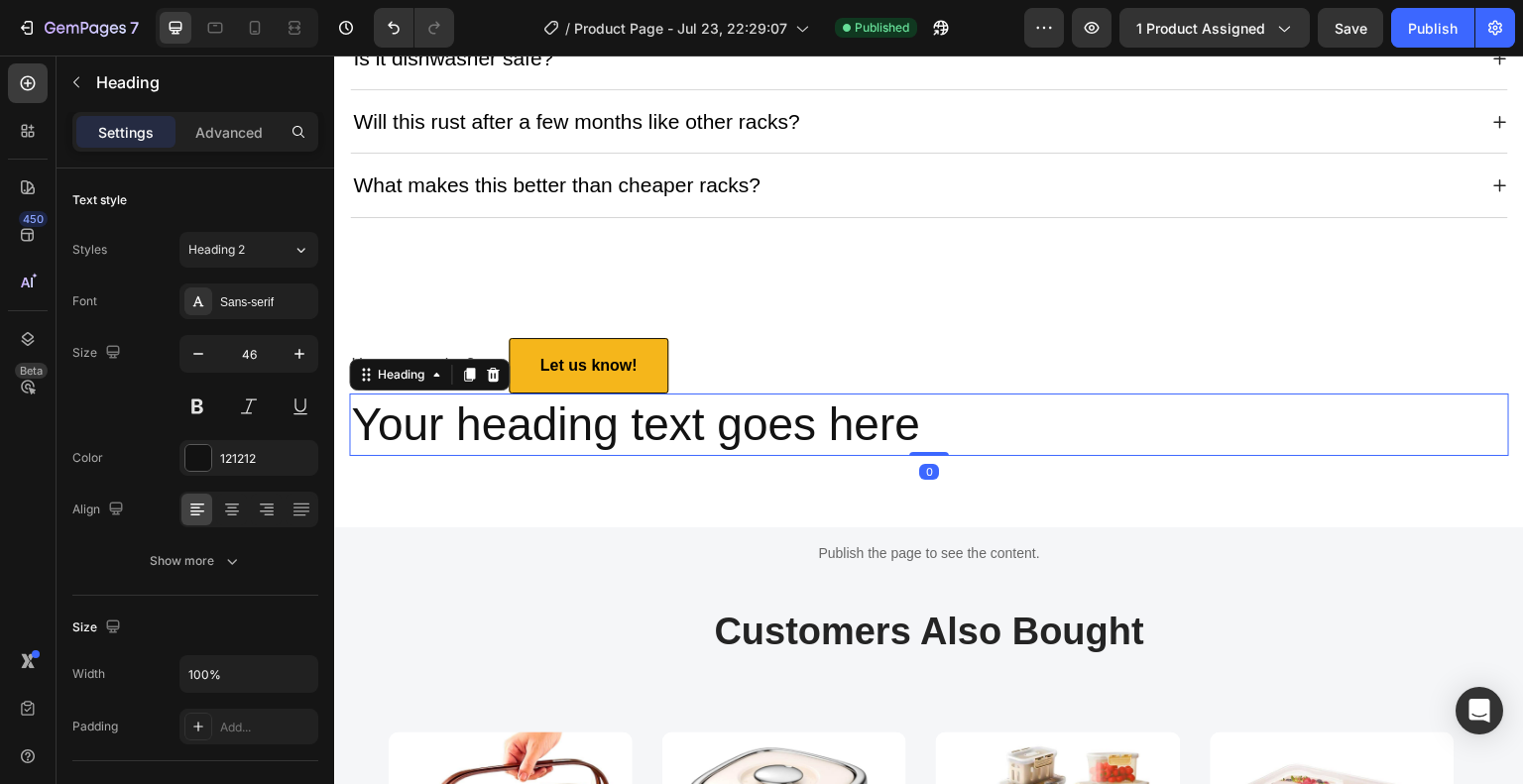 click on "Your heading text goes here" at bounding box center (929, 425) 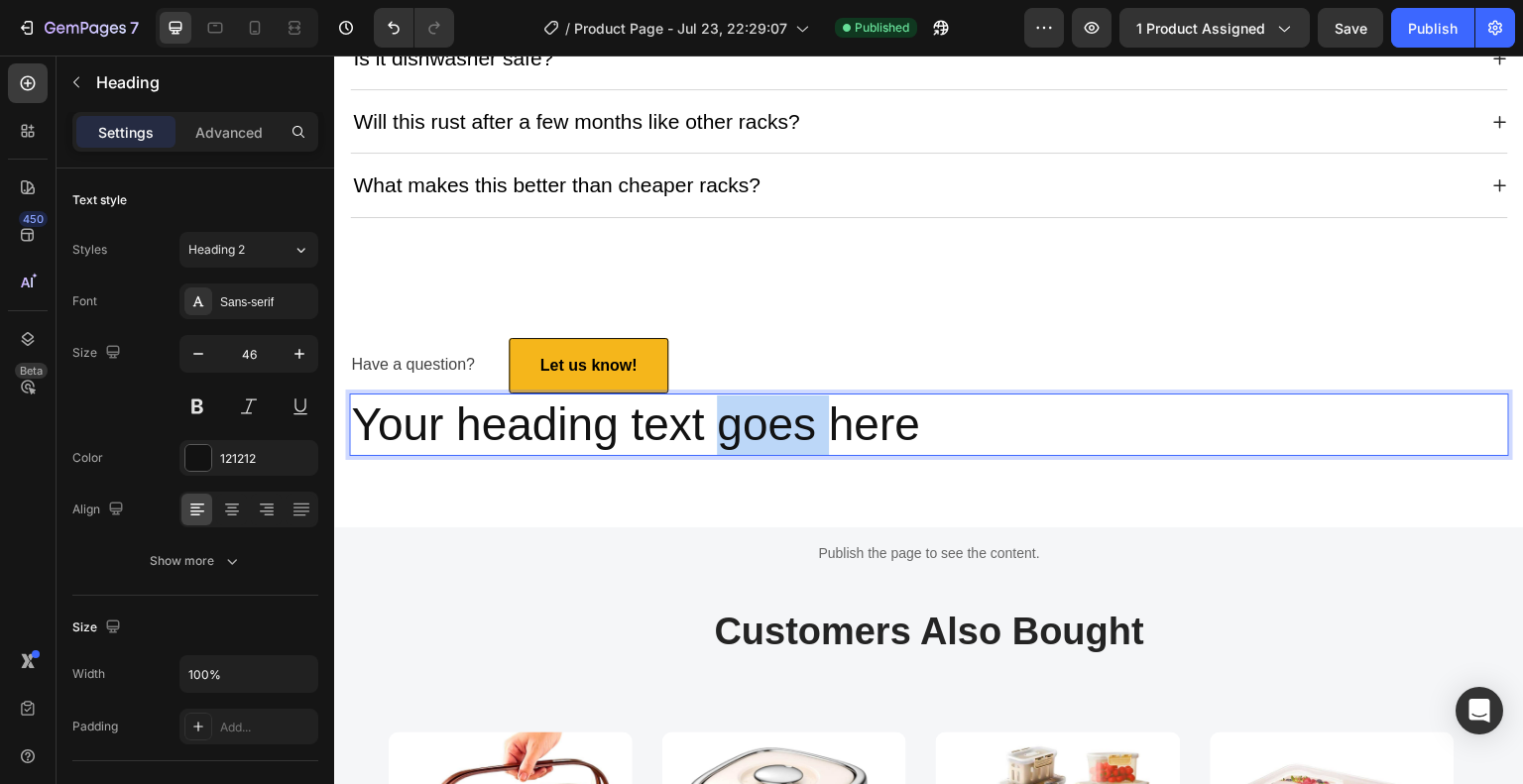 click on "Your heading text goes here" at bounding box center (929, 425) 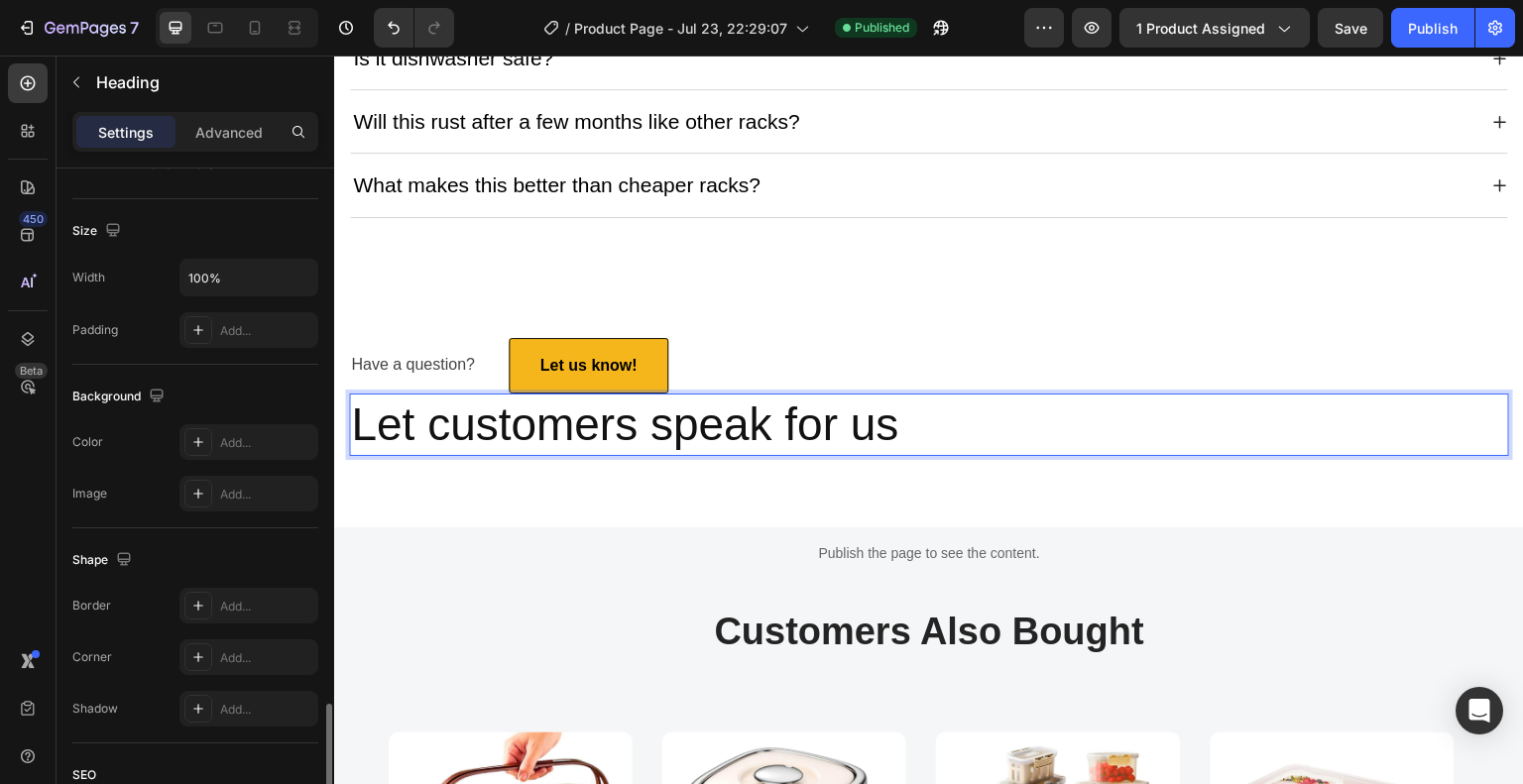 scroll, scrollTop: 612, scrollLeft: 0, axis: vertical 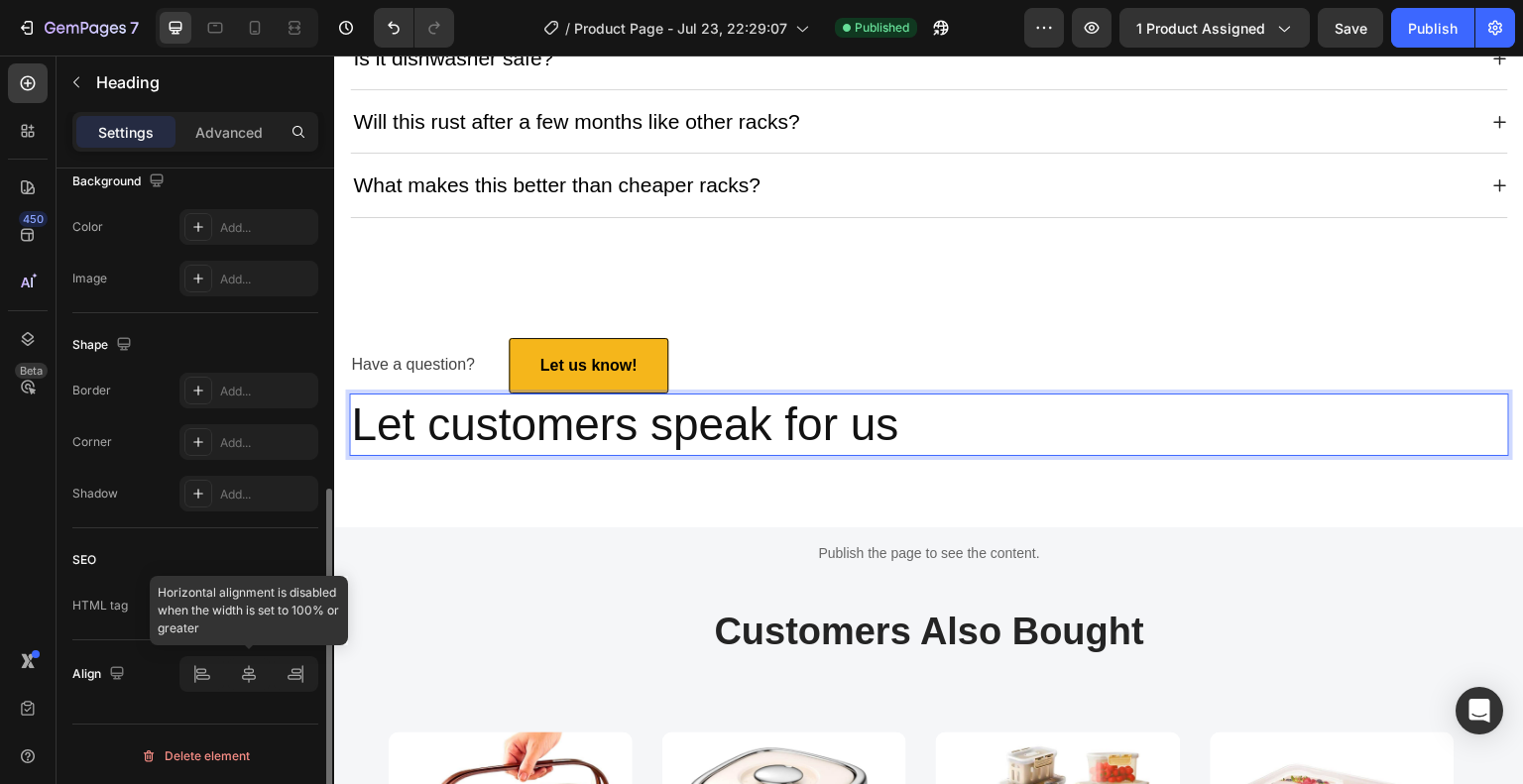 click 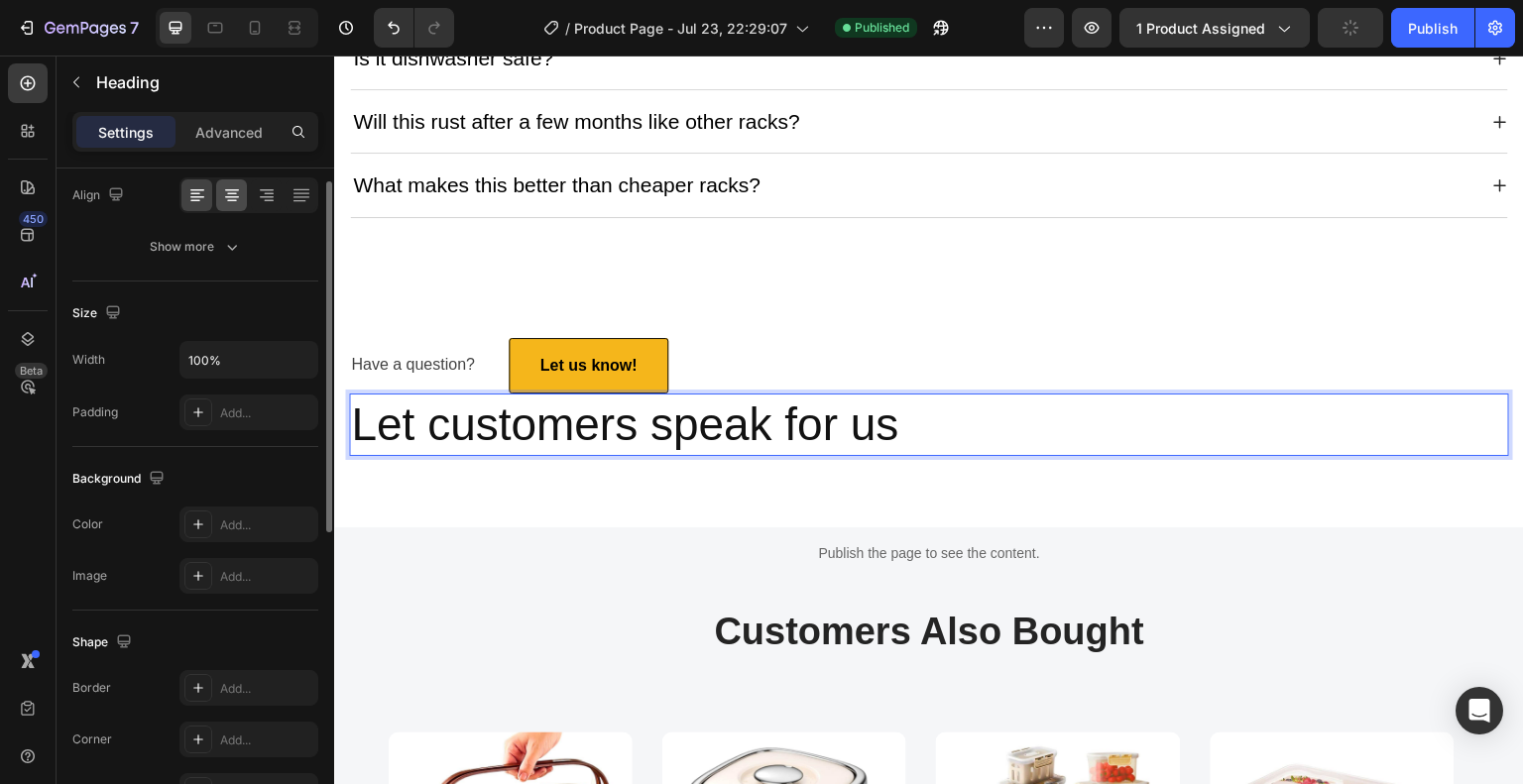 scroll, scrollTop: 215, scrollLeft: 0, axis: vertical 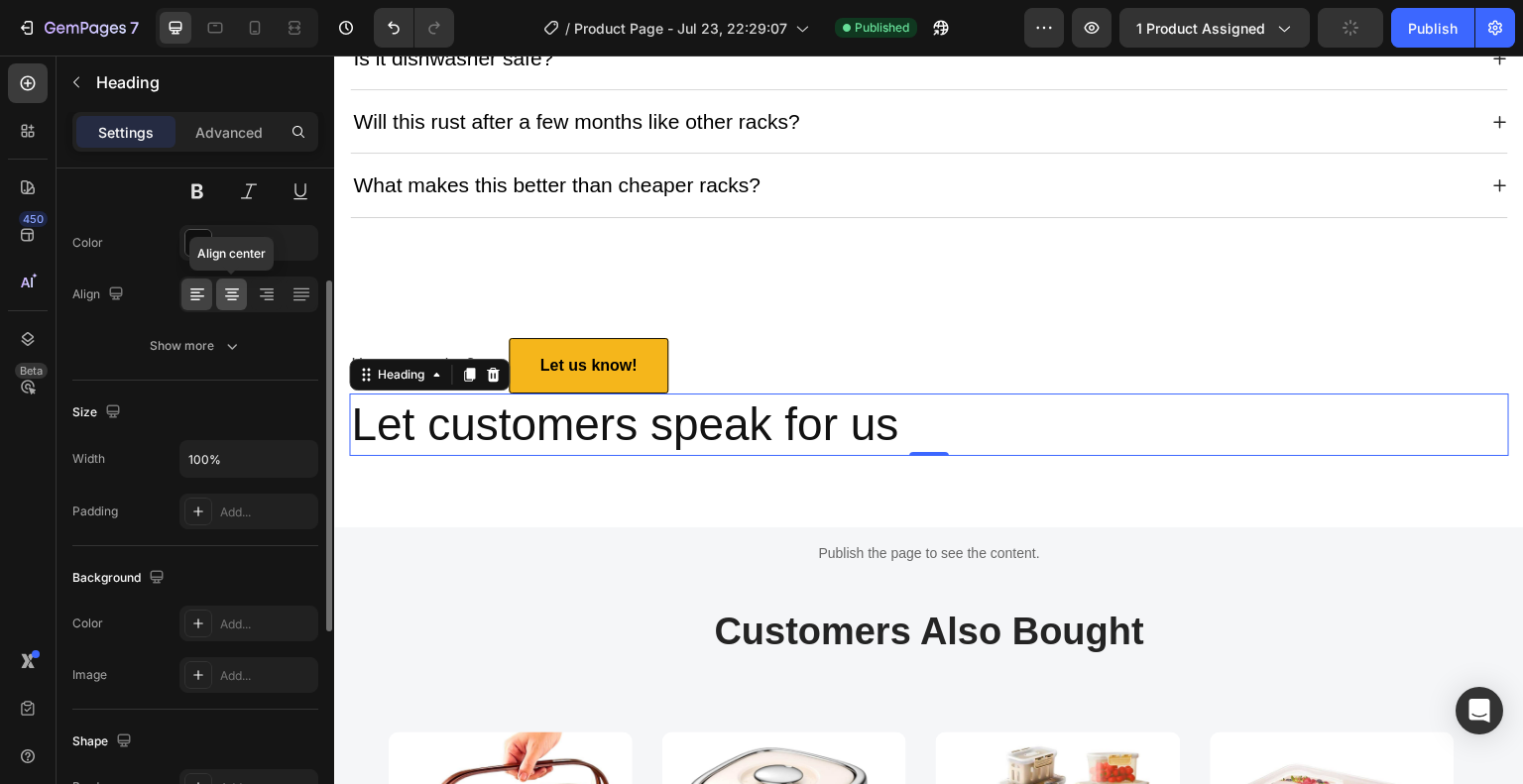 click 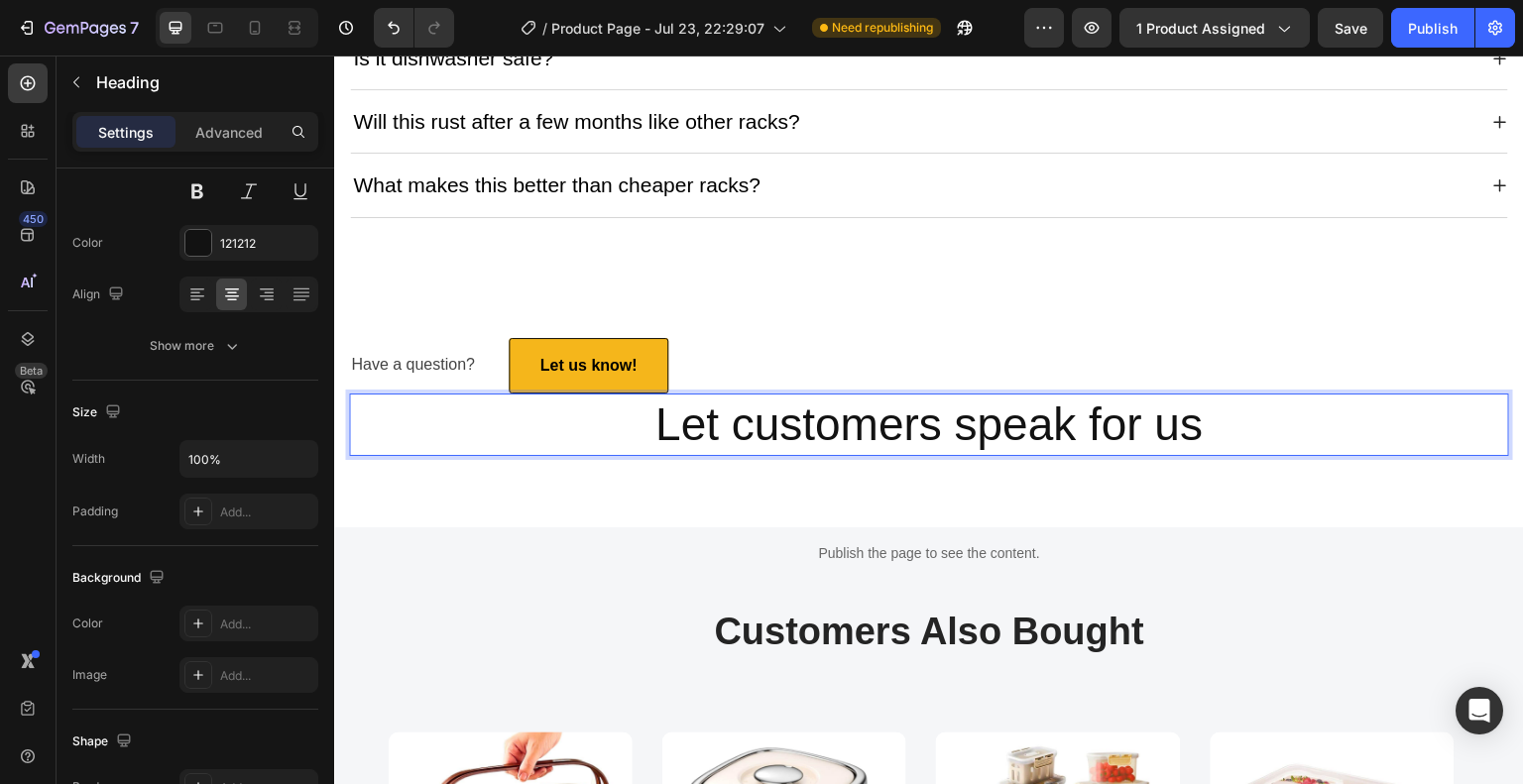 click on "Let customers speak for us" at bounding box center [929, 425] 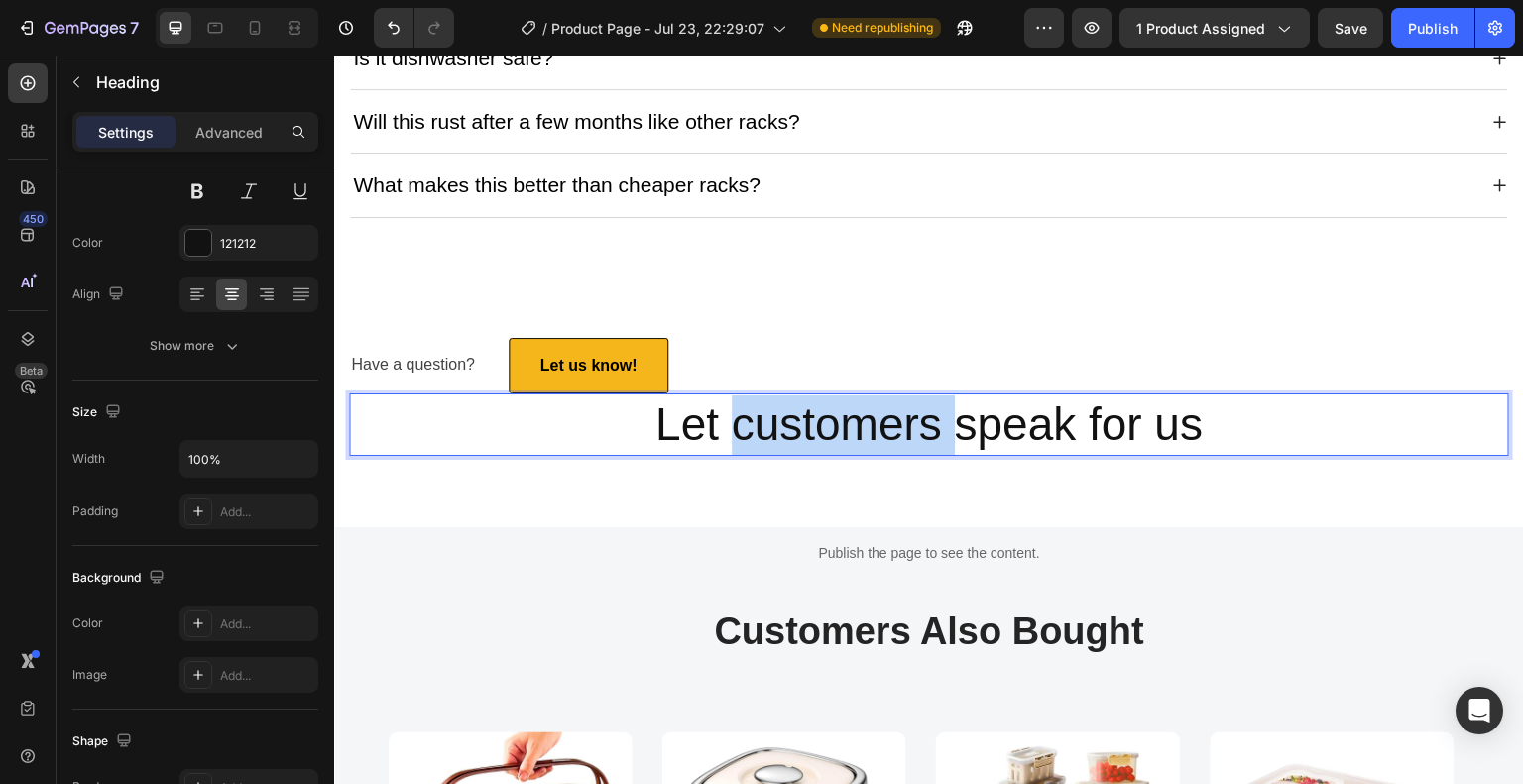 click on "Let customers speak for us" at bounding box center [929, 425] 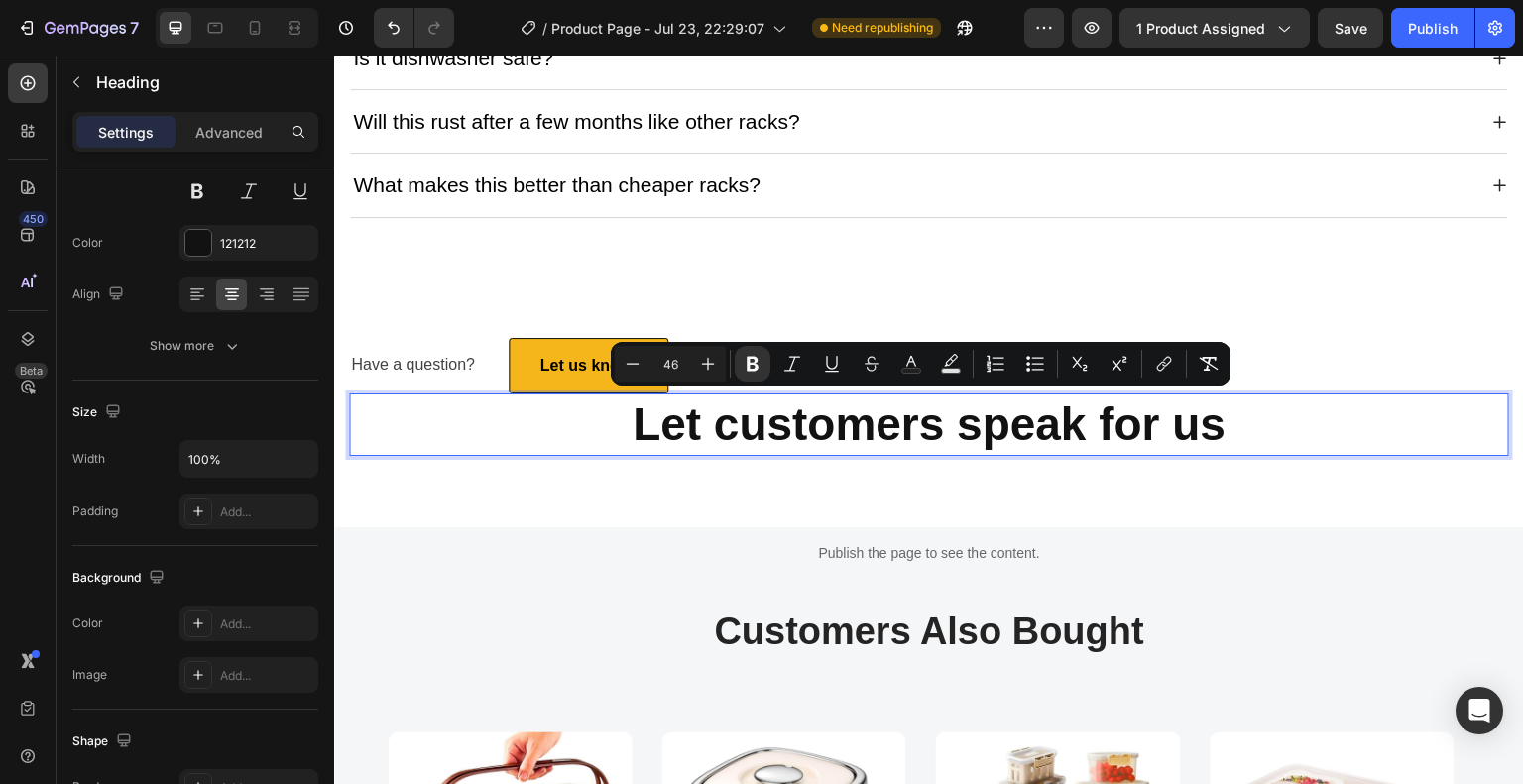 click on "Let customers speak for us" at bounding box center [929, 425] 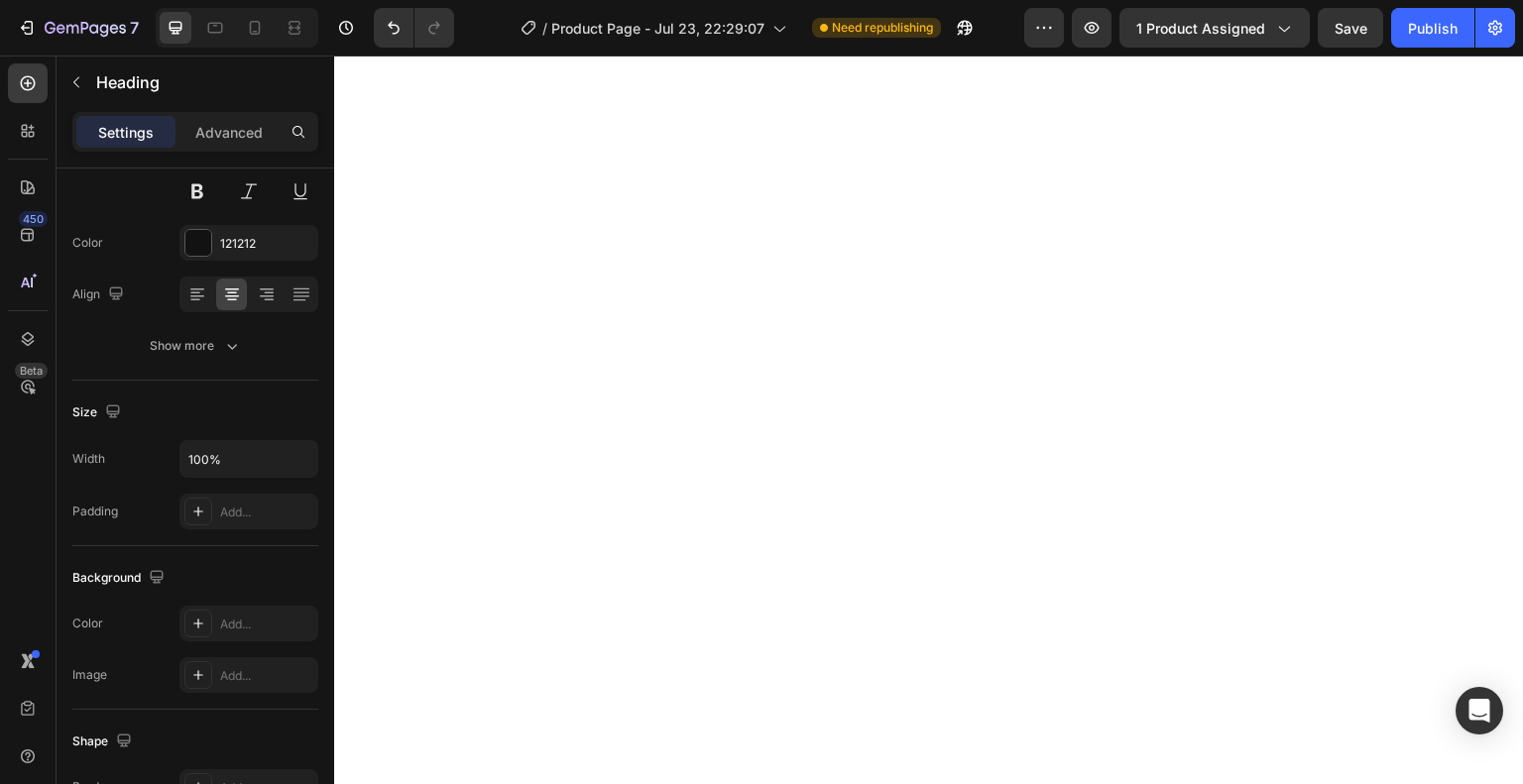 scroll, scrollTop: 3205, scrollLeft: 0, axis: vertical 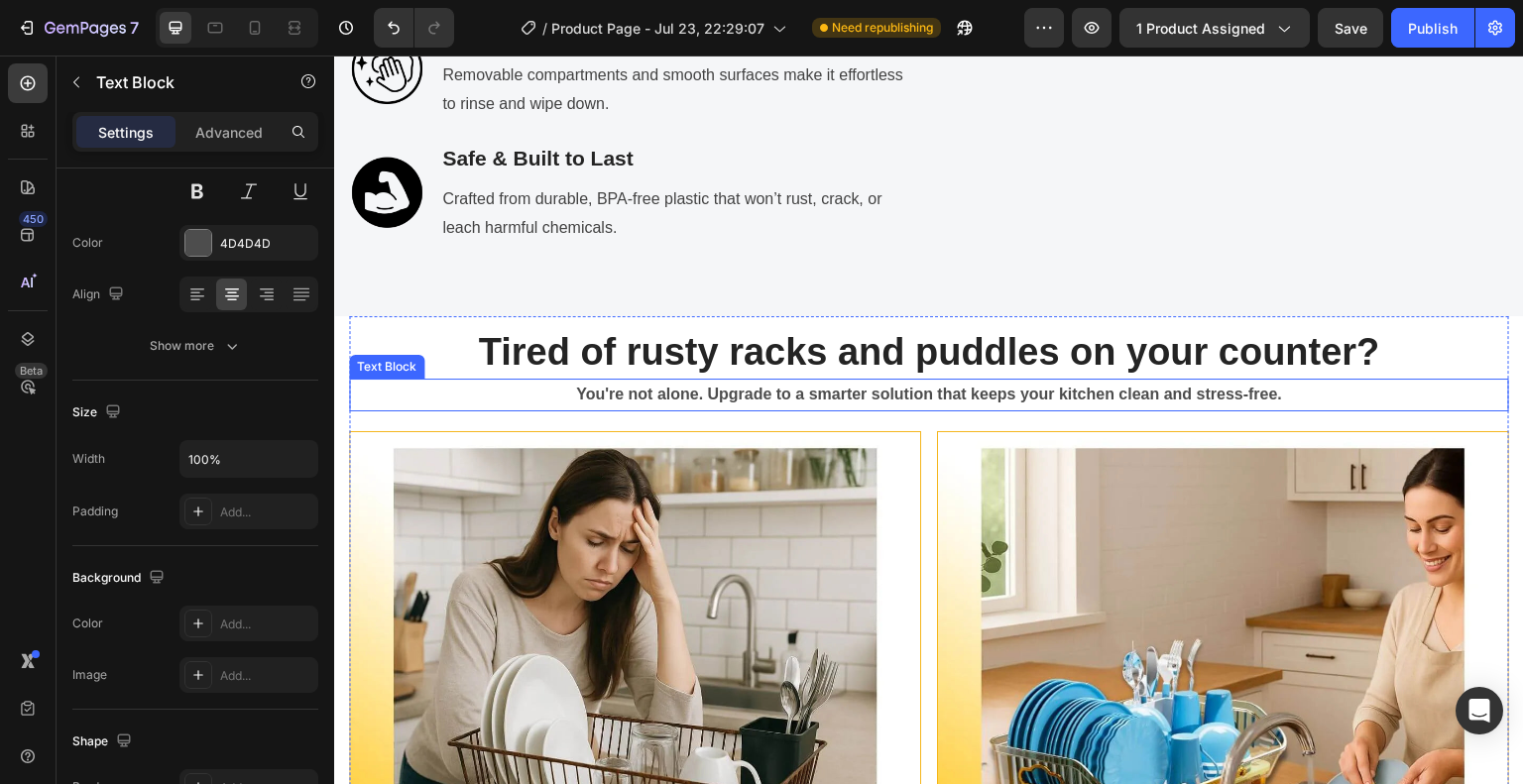click on "You're not alone. Upgrade to a smarter solution that keeps your kitchen clean and stress-free." at bounding box center (929, 393) 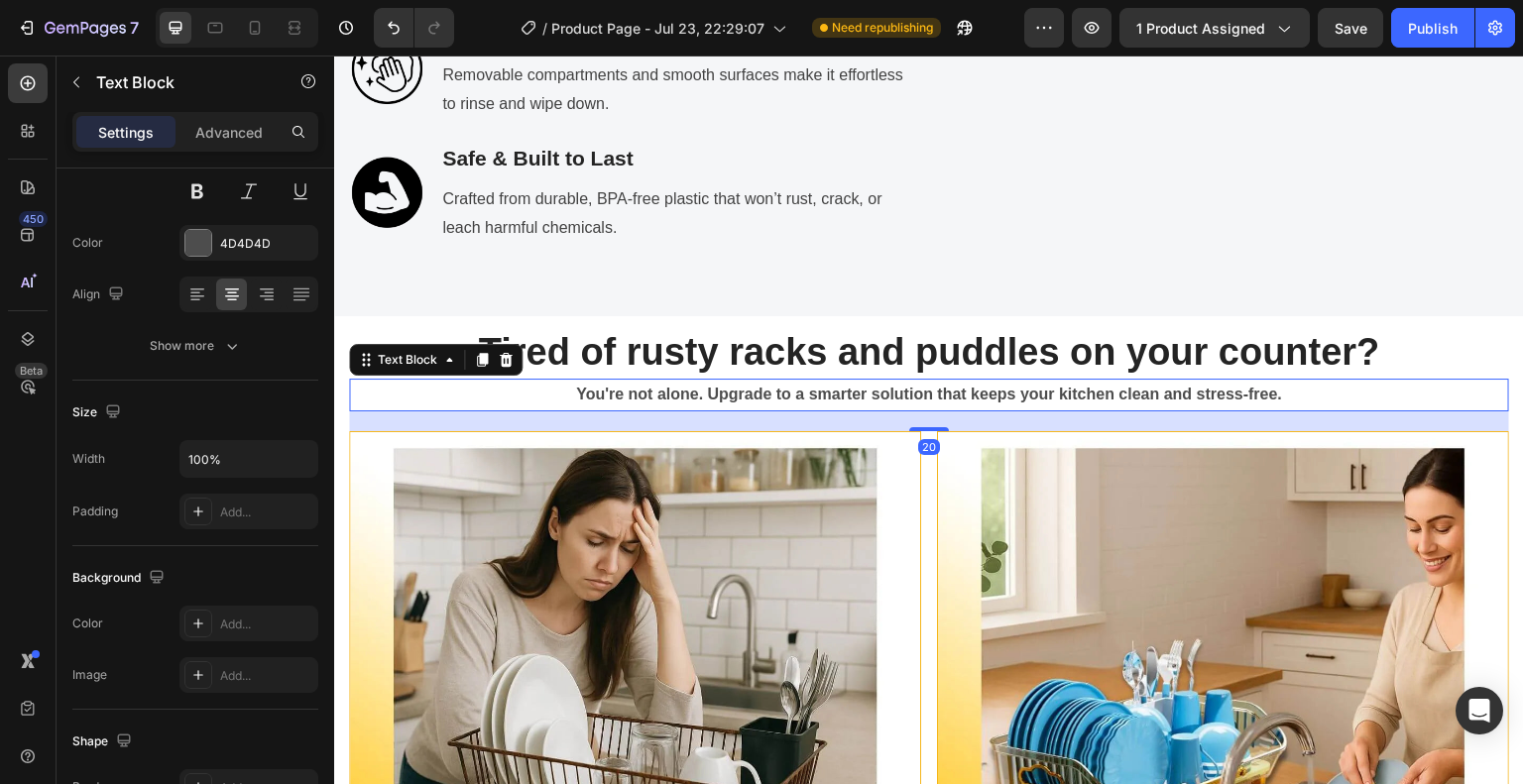 scroll, scrollTop: 0, scrollLeft: 0, axis: both 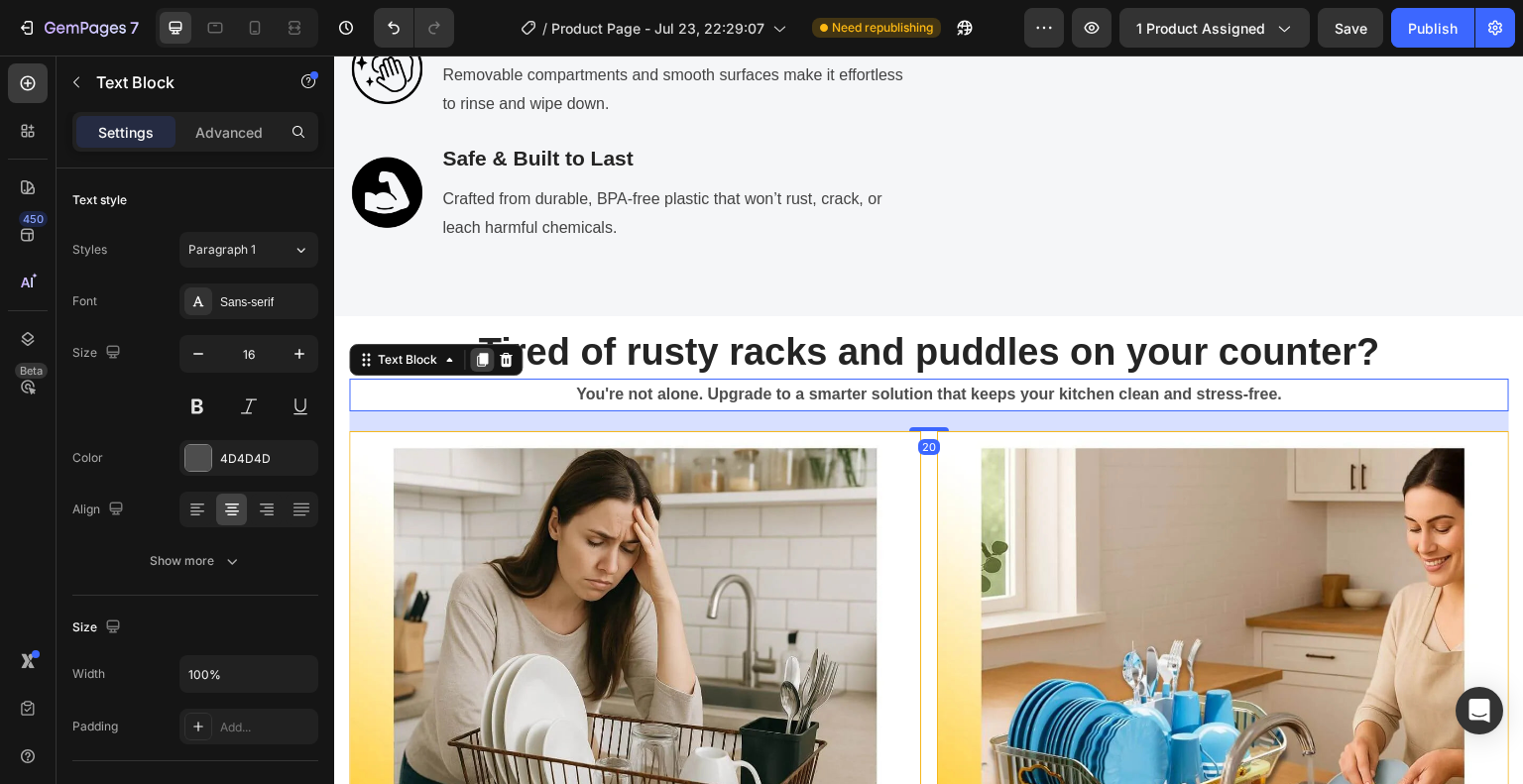 click 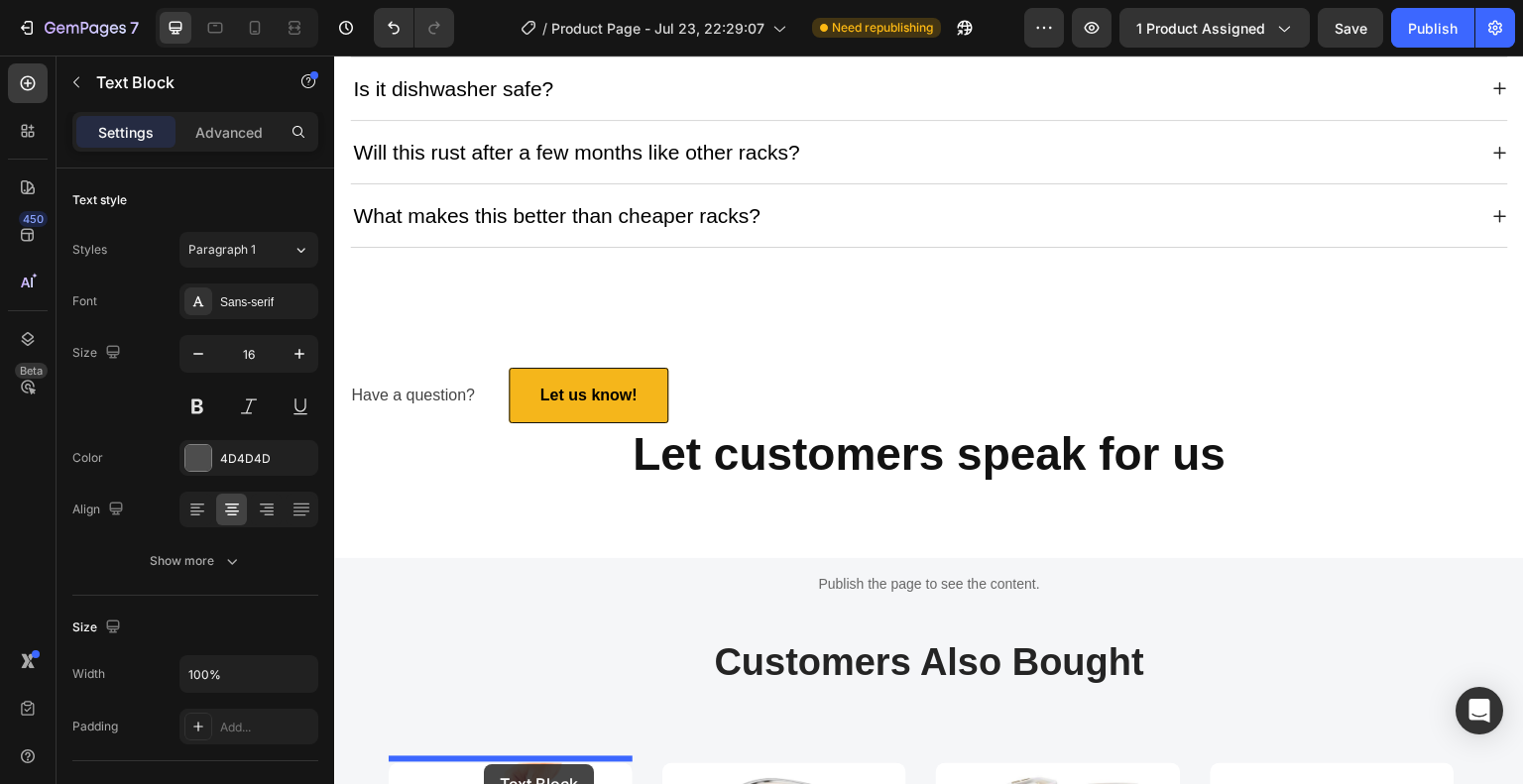 scroll, scrollTop: 6026, scrollLeft: 0, axis: vertical 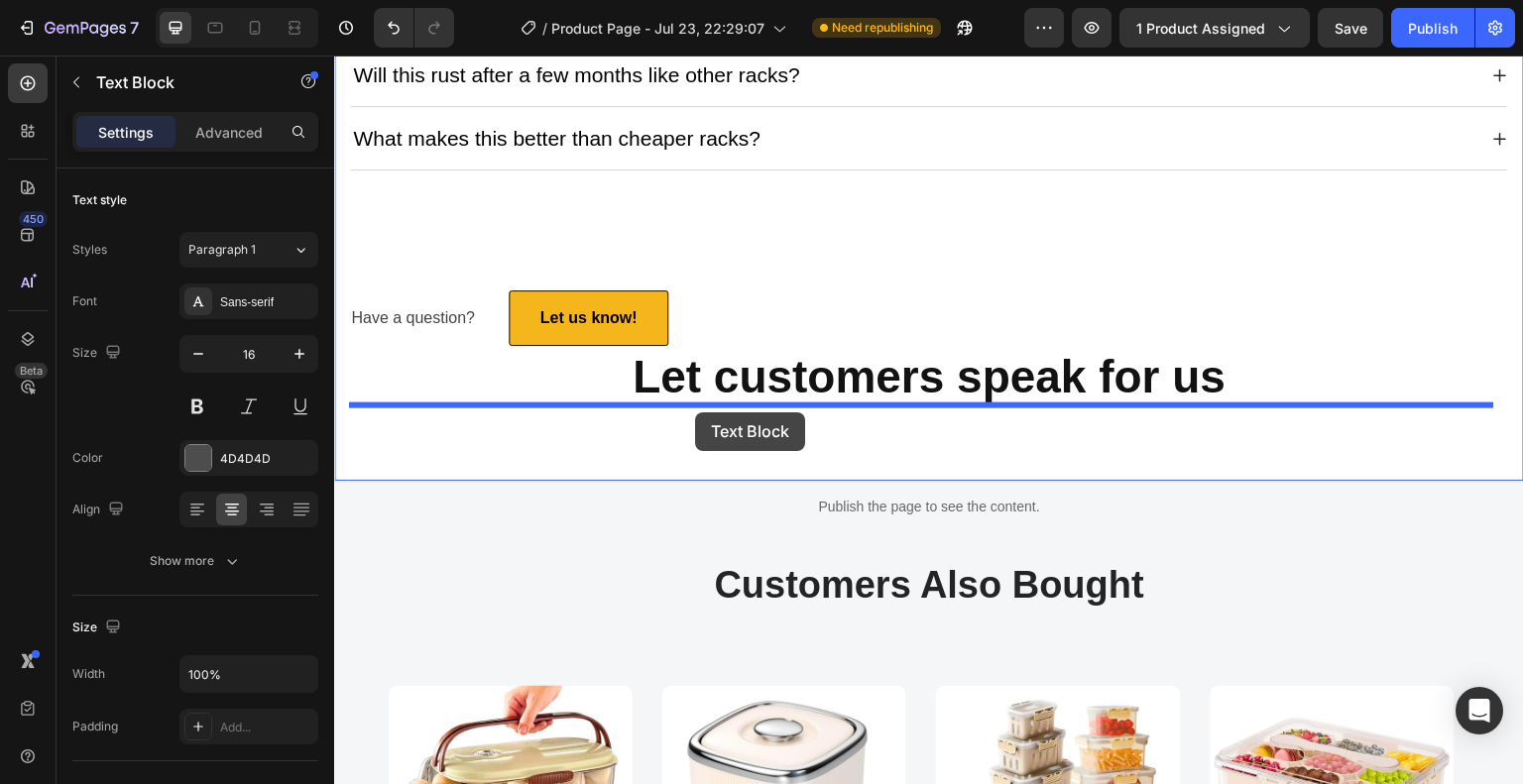 drag, startPoint x: 363, startPoint y: 445, endPoint x: 695, endPoint y: 412, distance: 333.63603 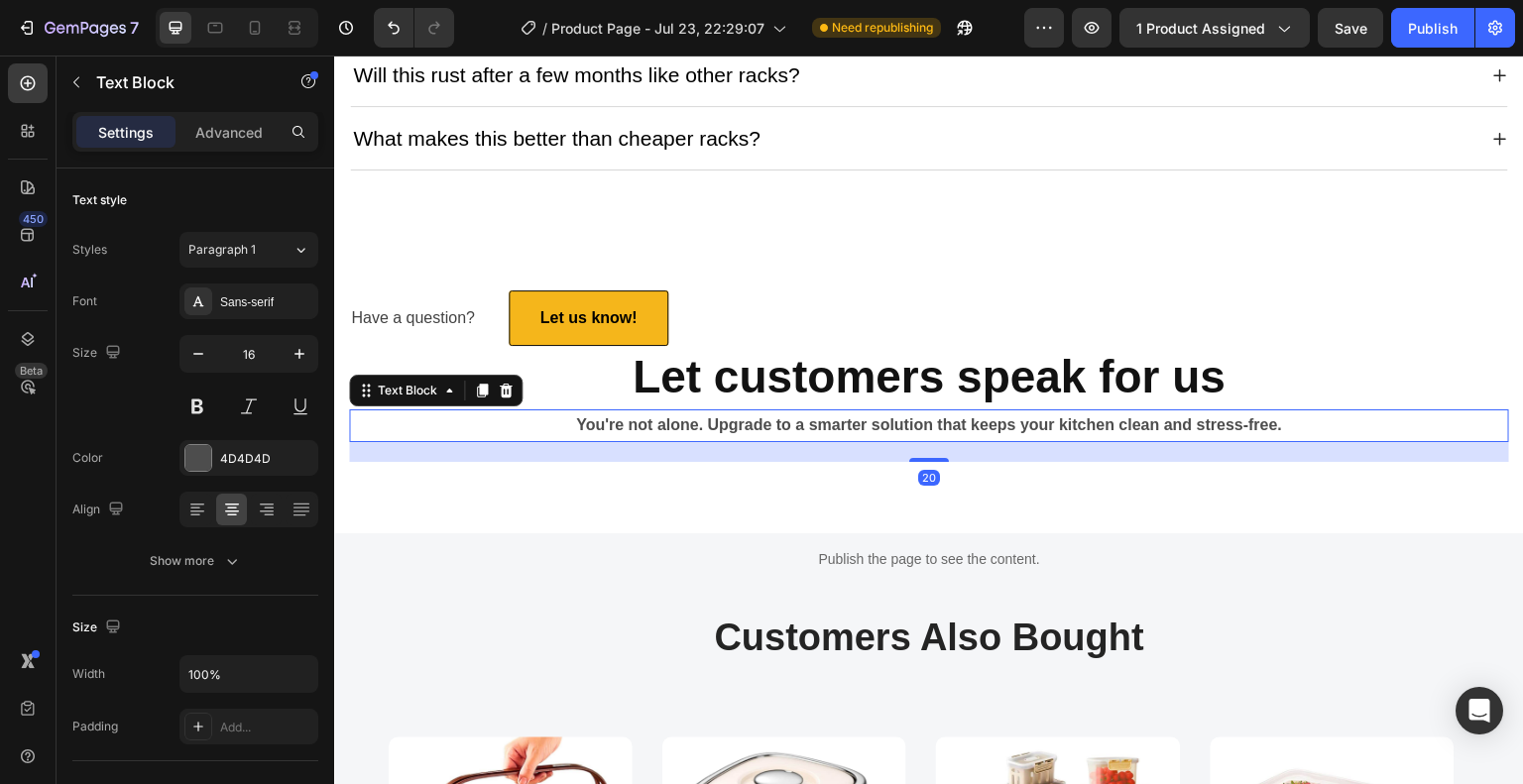 click on "You're not alone. Upgrade to a smarter solution that keeps your kitchen clean and stress-free." at bounding box center [929, 424] 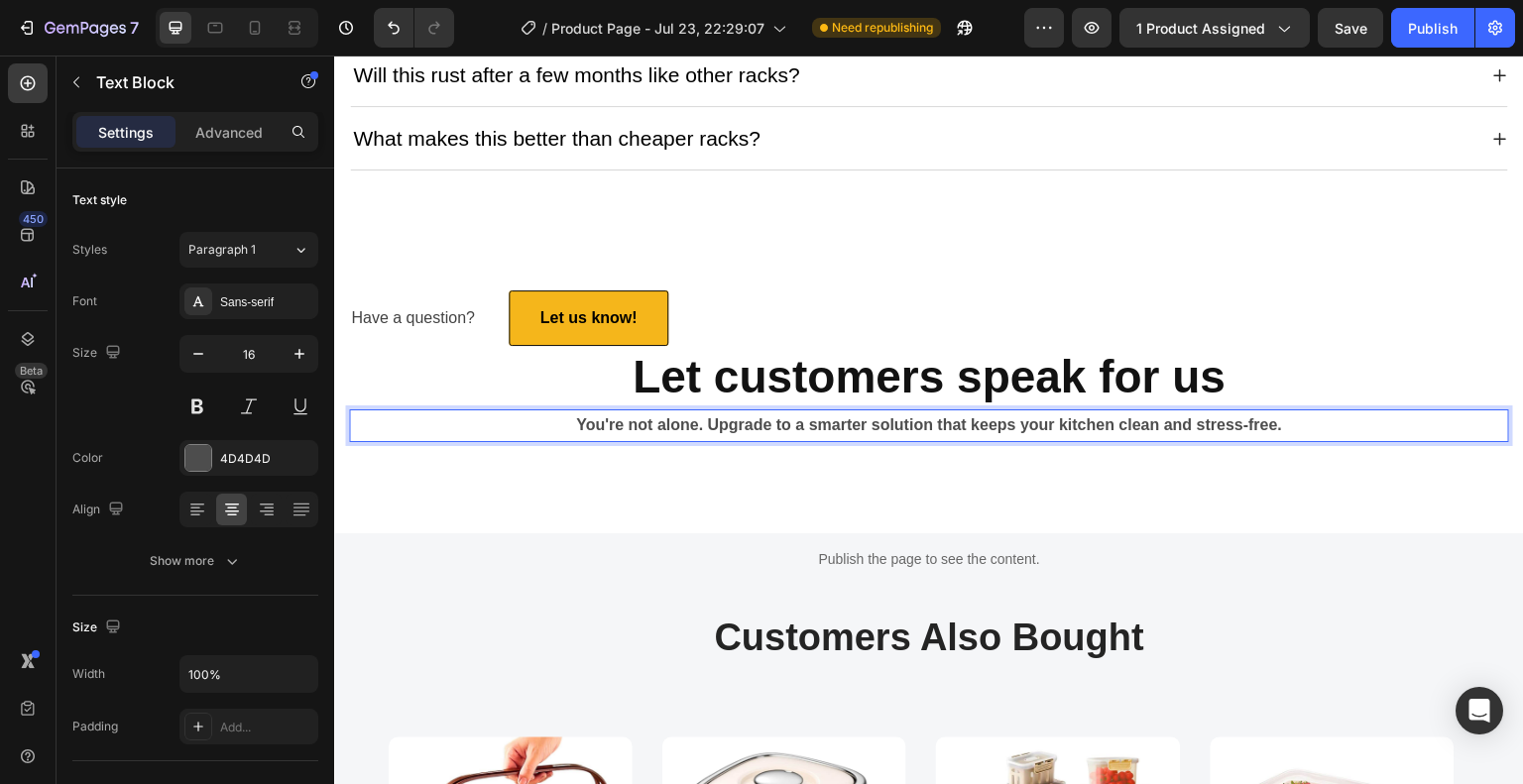 click on "You're not alone. Upgrade to a smarter solution that keeps your kitchen clean and stress-free." at bounding box center [929, 424] 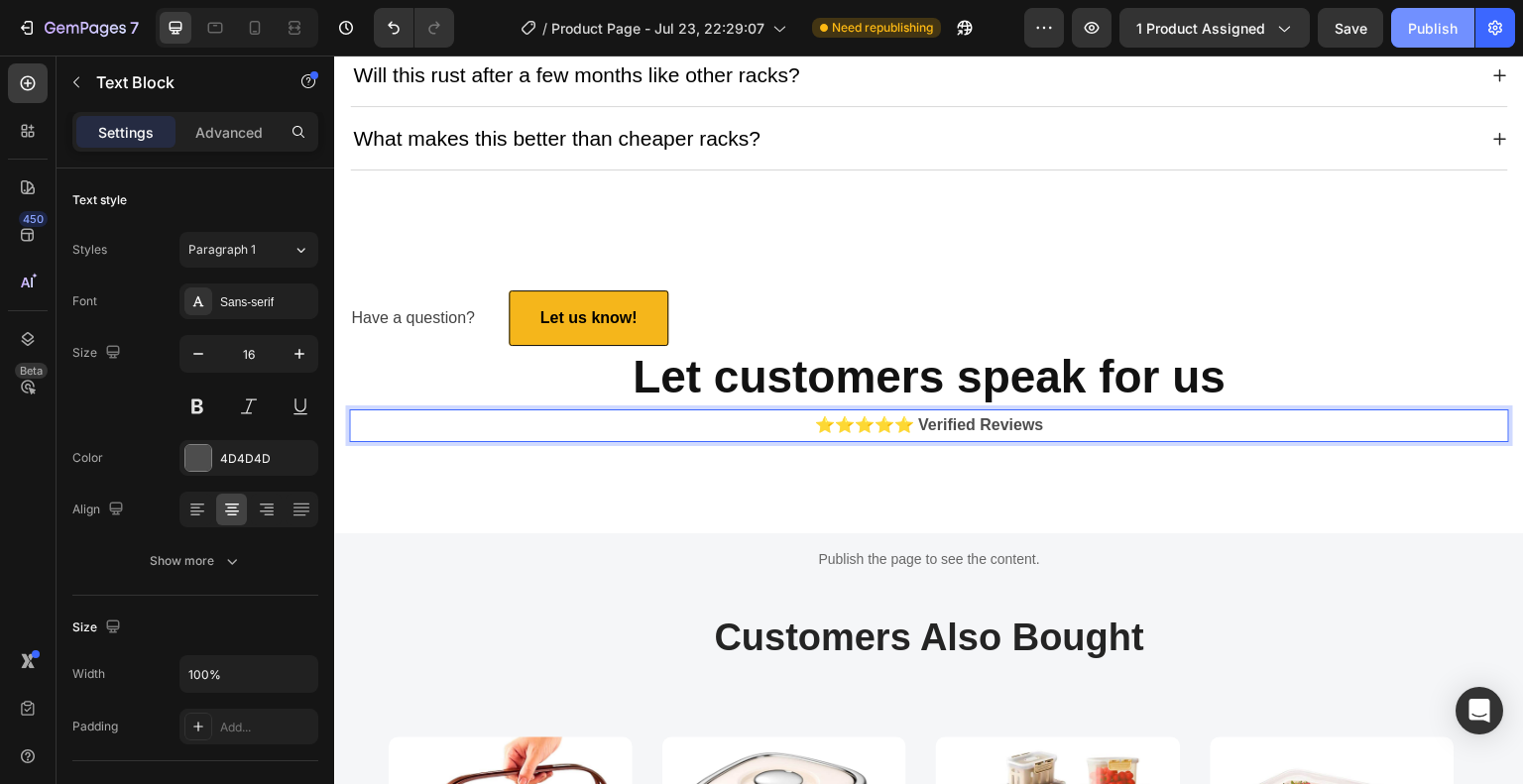 click on "Publish" at bounding box center [1433, 28] 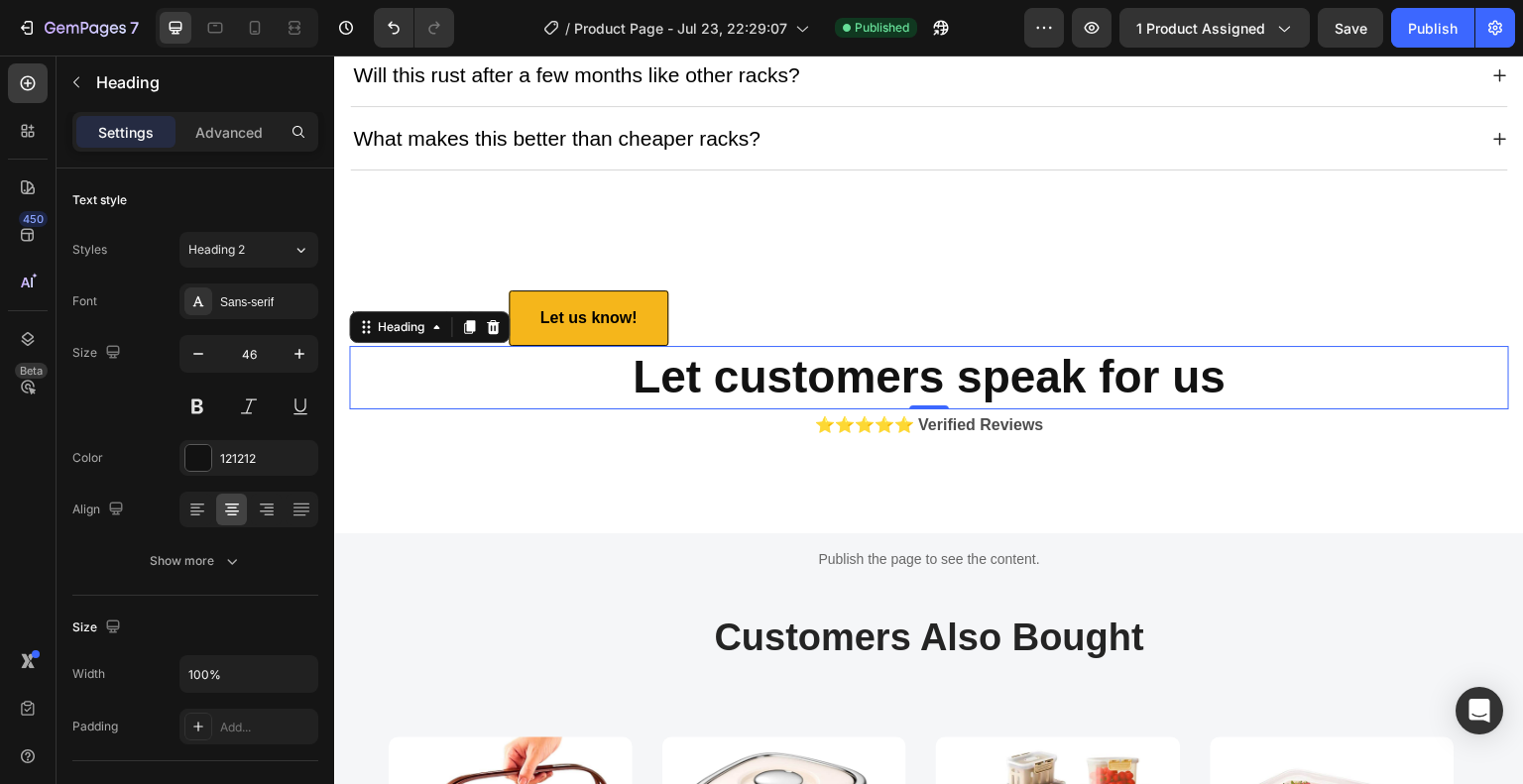 click on "Let customers speak for us" at bounding box center [929, 377] 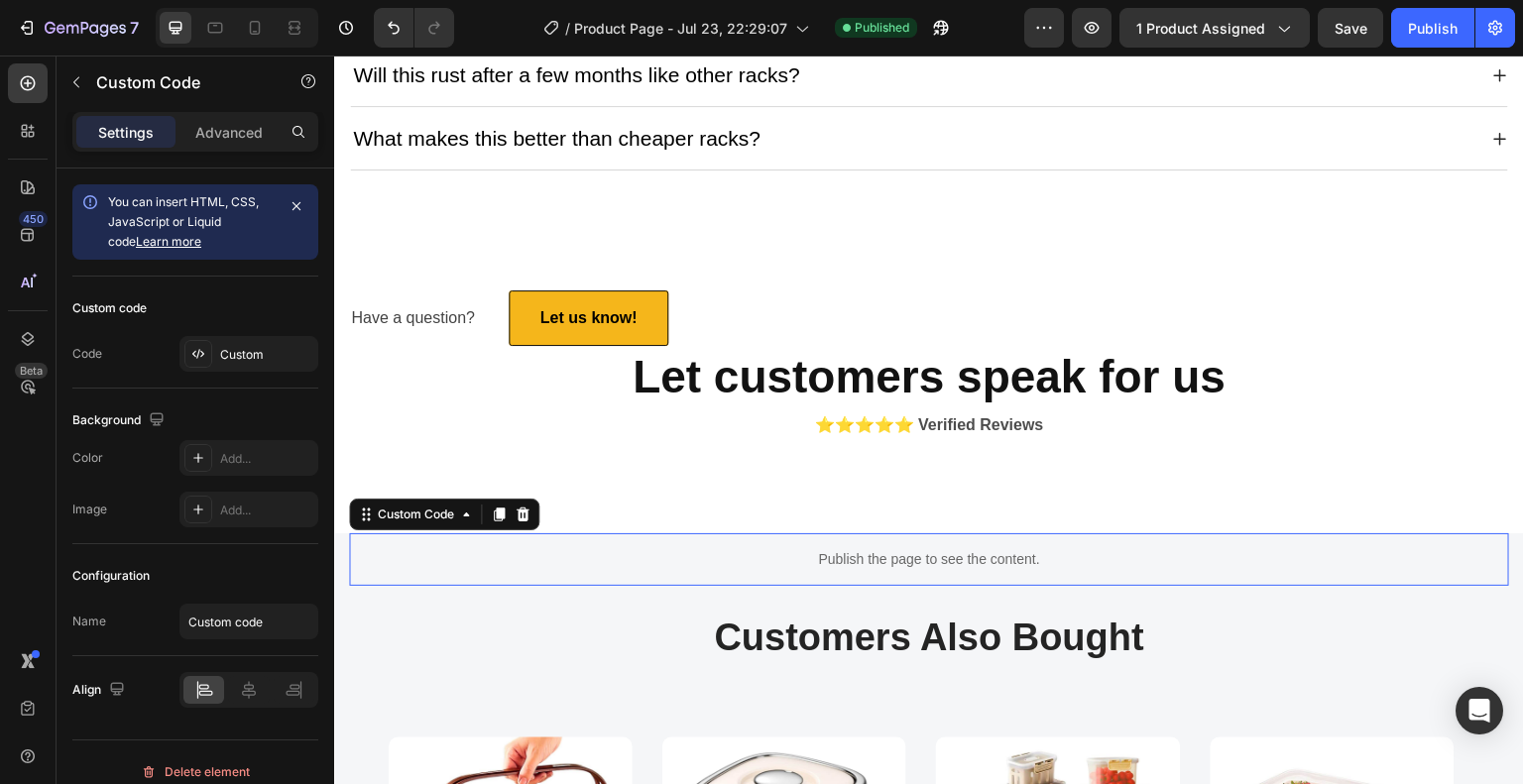 click on "Publish the page to see the content." at bounding box center [929, 559] 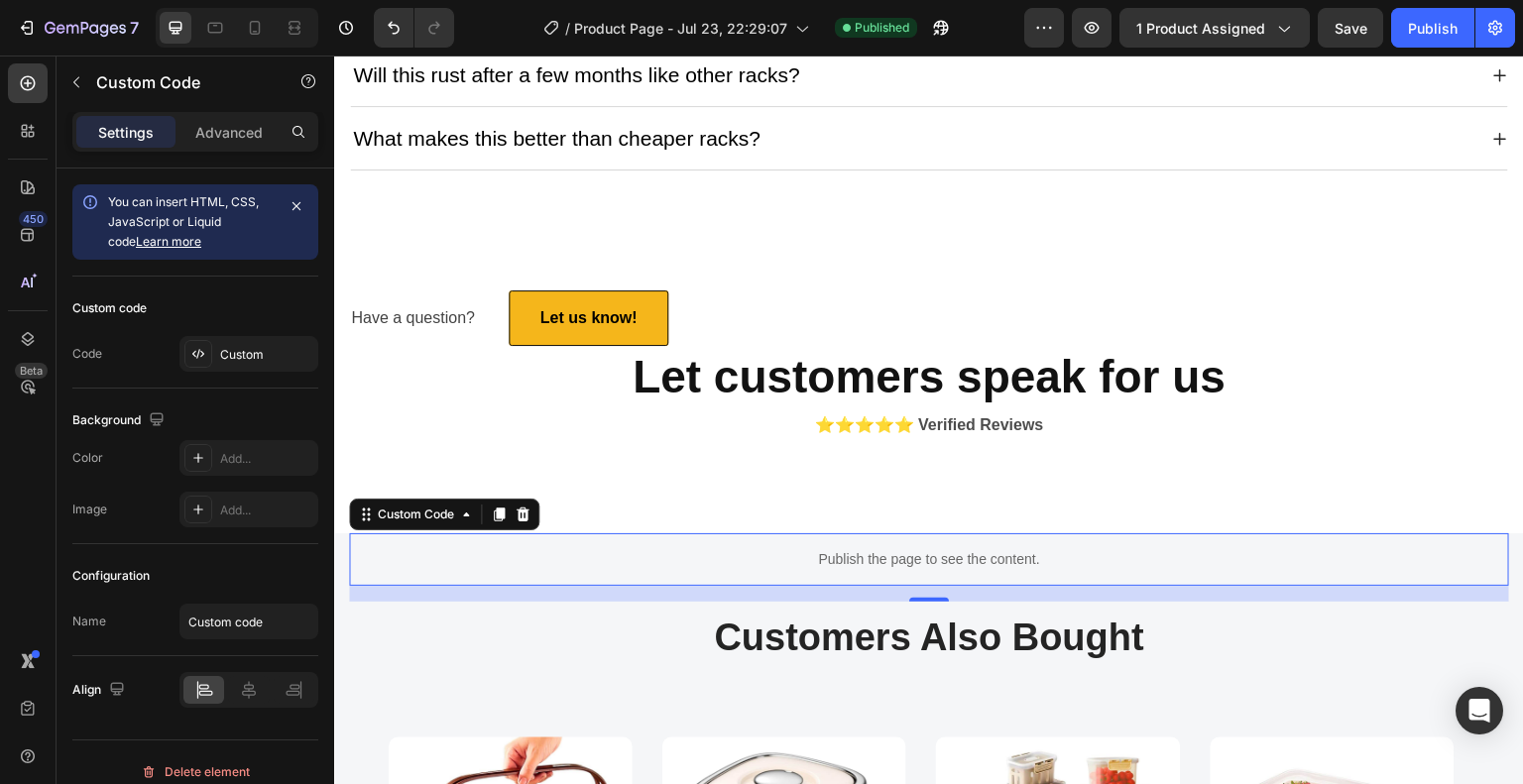 click on "Publish the page to see the content." at bounding box center (929, 559) 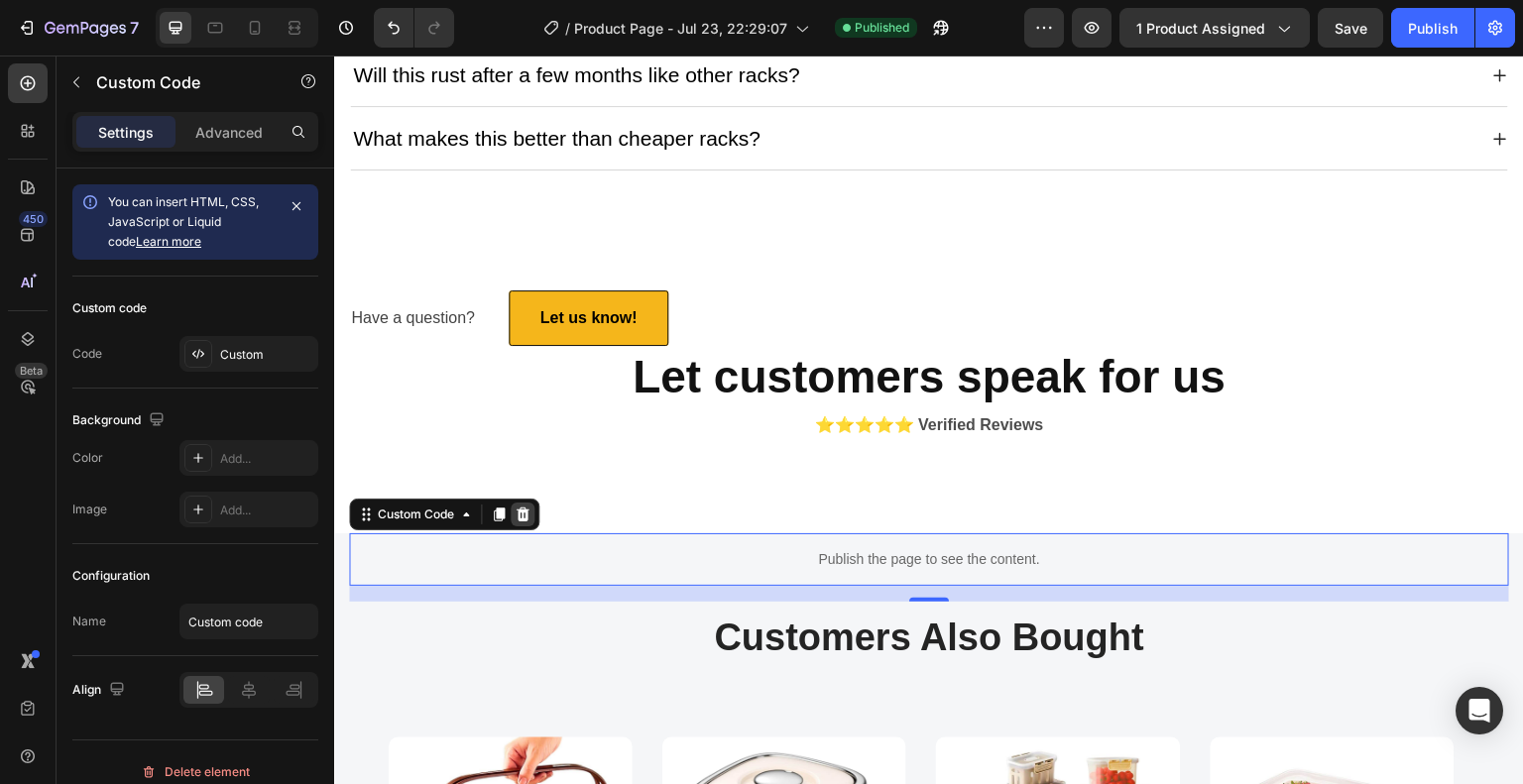 click 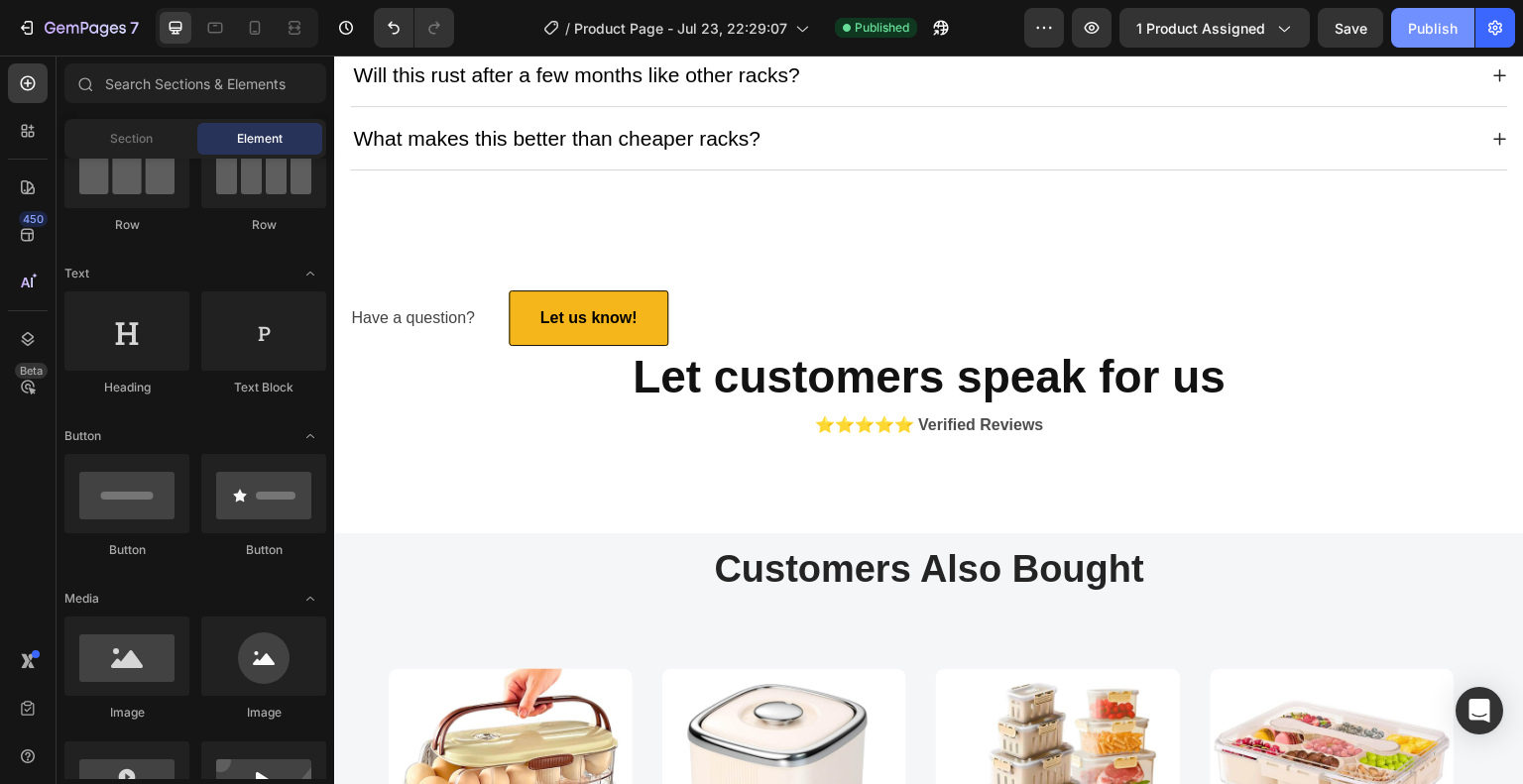 click on "Publish" at bounding box center [1433, 28] 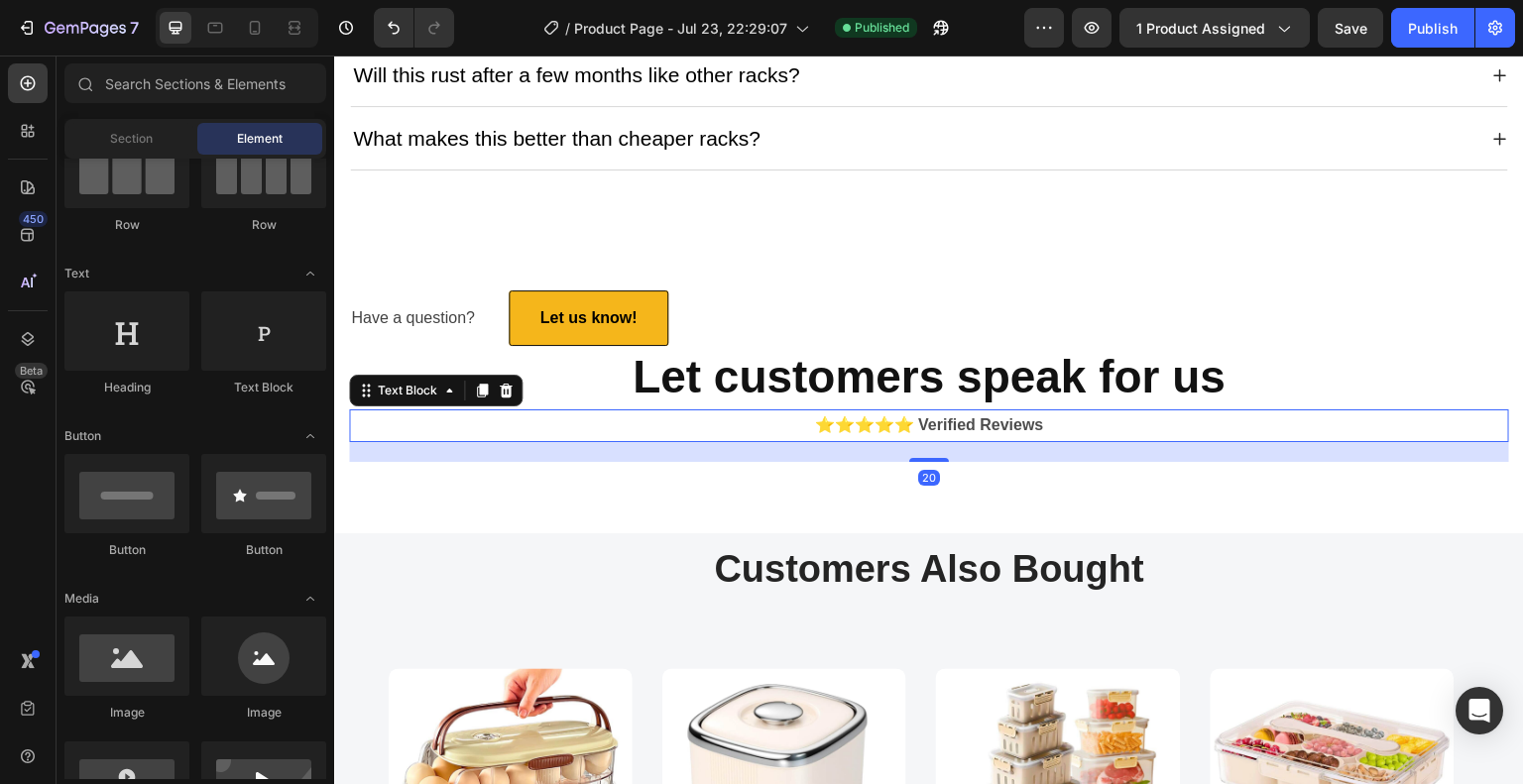 click on "⭐️⭐️⭐️⭐️⭐️ Verified Reviews" at bounding box center (929, 424) 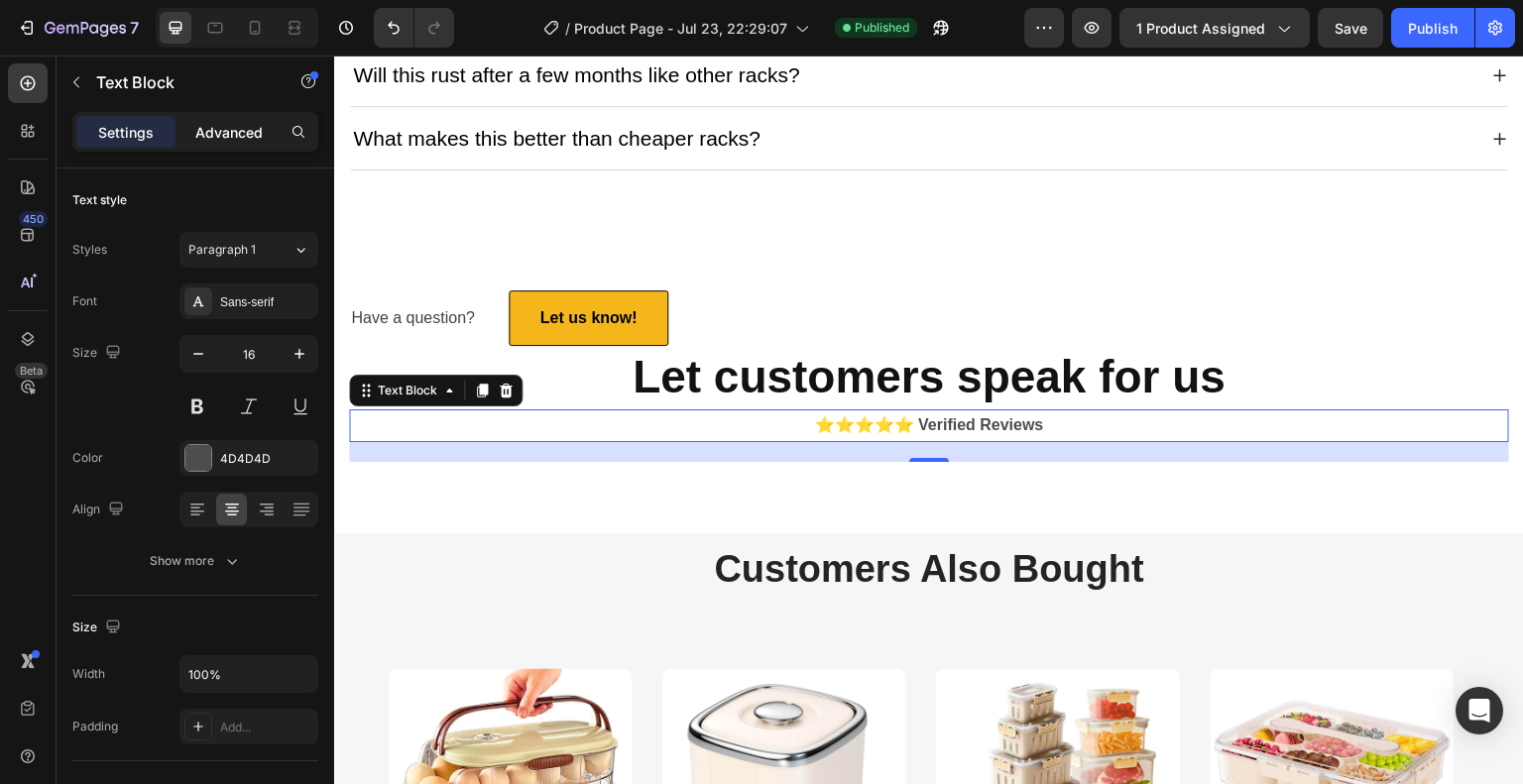 click on "Advanced" at bounding box center [229, 132] 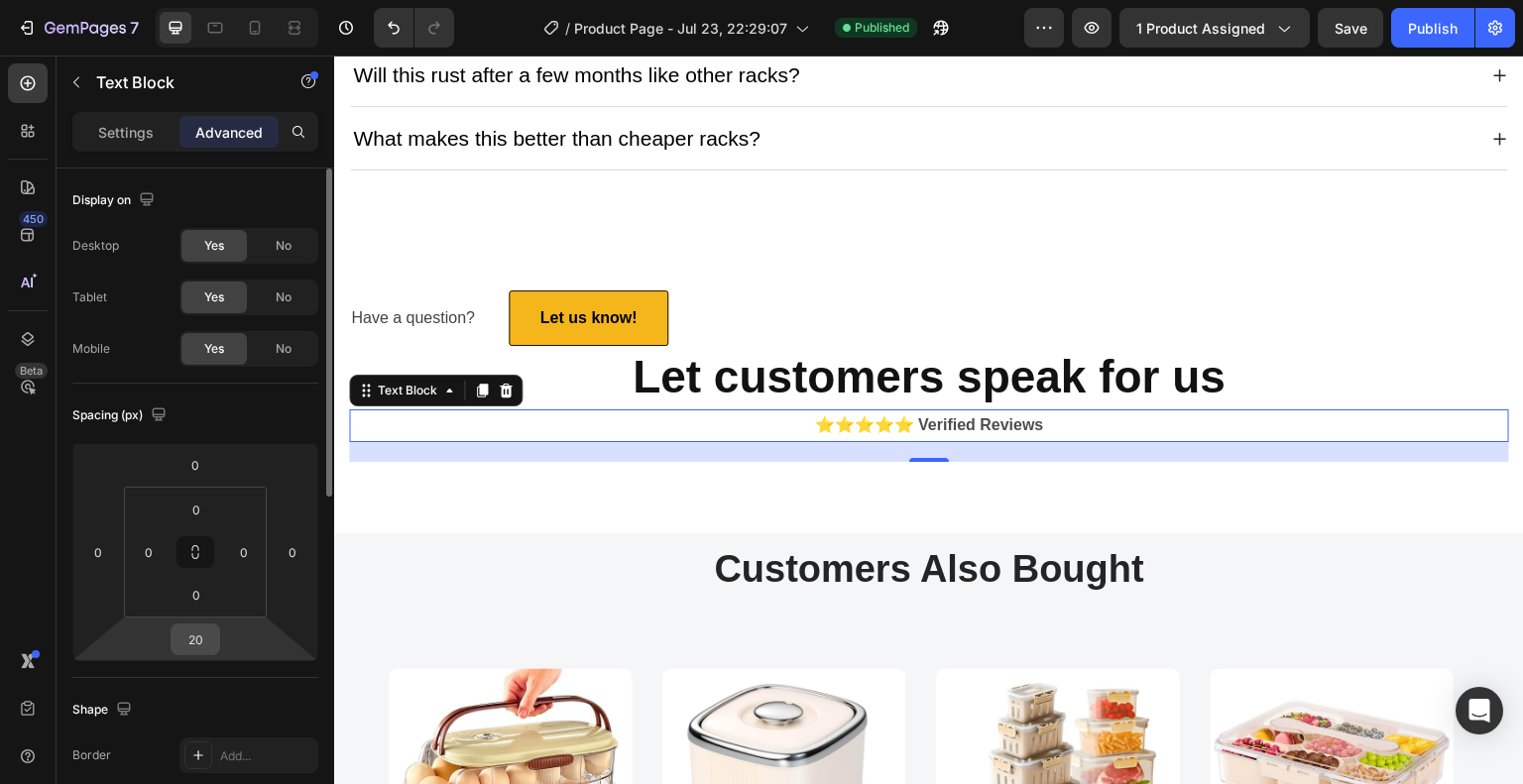 click on "20" at bounding box center (195, 639) 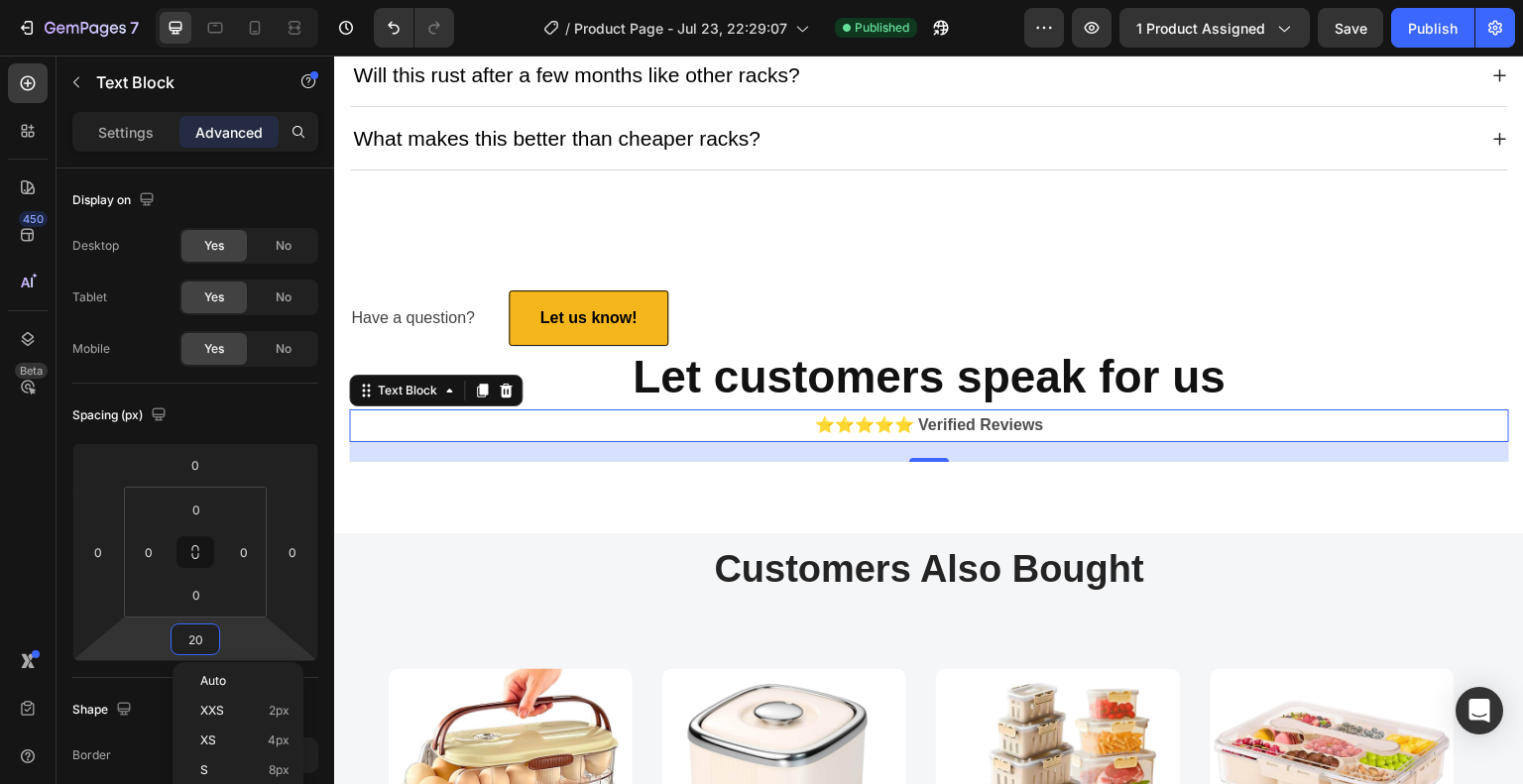 type 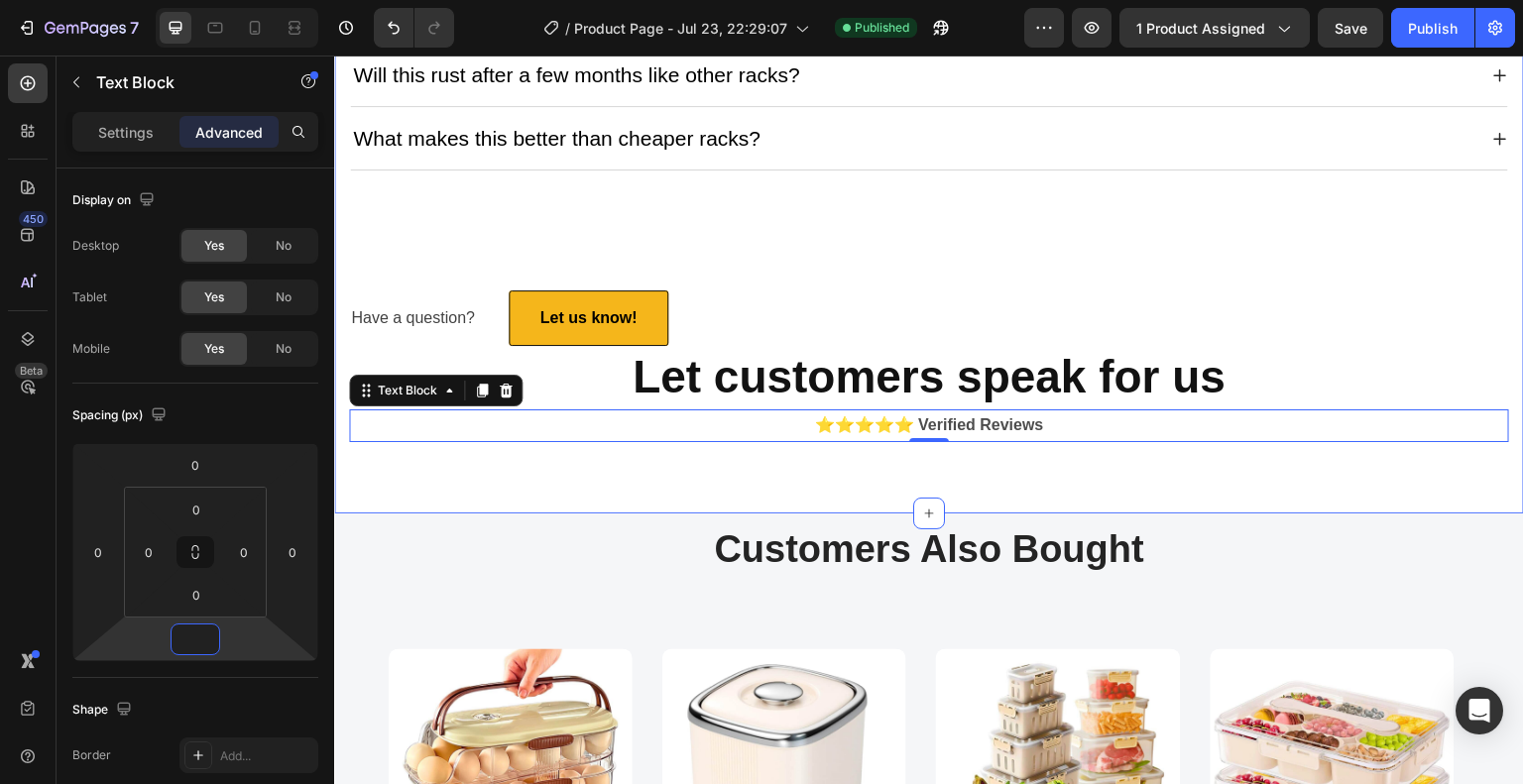 click on "Frequently Asked Questions Heading
Is assembly required?
Will it fit in my small kitchen?
Can the utensil holder be removed?
Is it dishwasher safe?
Will this rust after a few months like other racks?
What makes this better than cheaper racks? Accordion Have a question?  Text block Let us know! Button Row Let customers speak for us Heading ⭐️⭐️⭐️⭐️⭐️ Verified Reviews Text Block   0 Section 8" at bounding box center (929, 109) 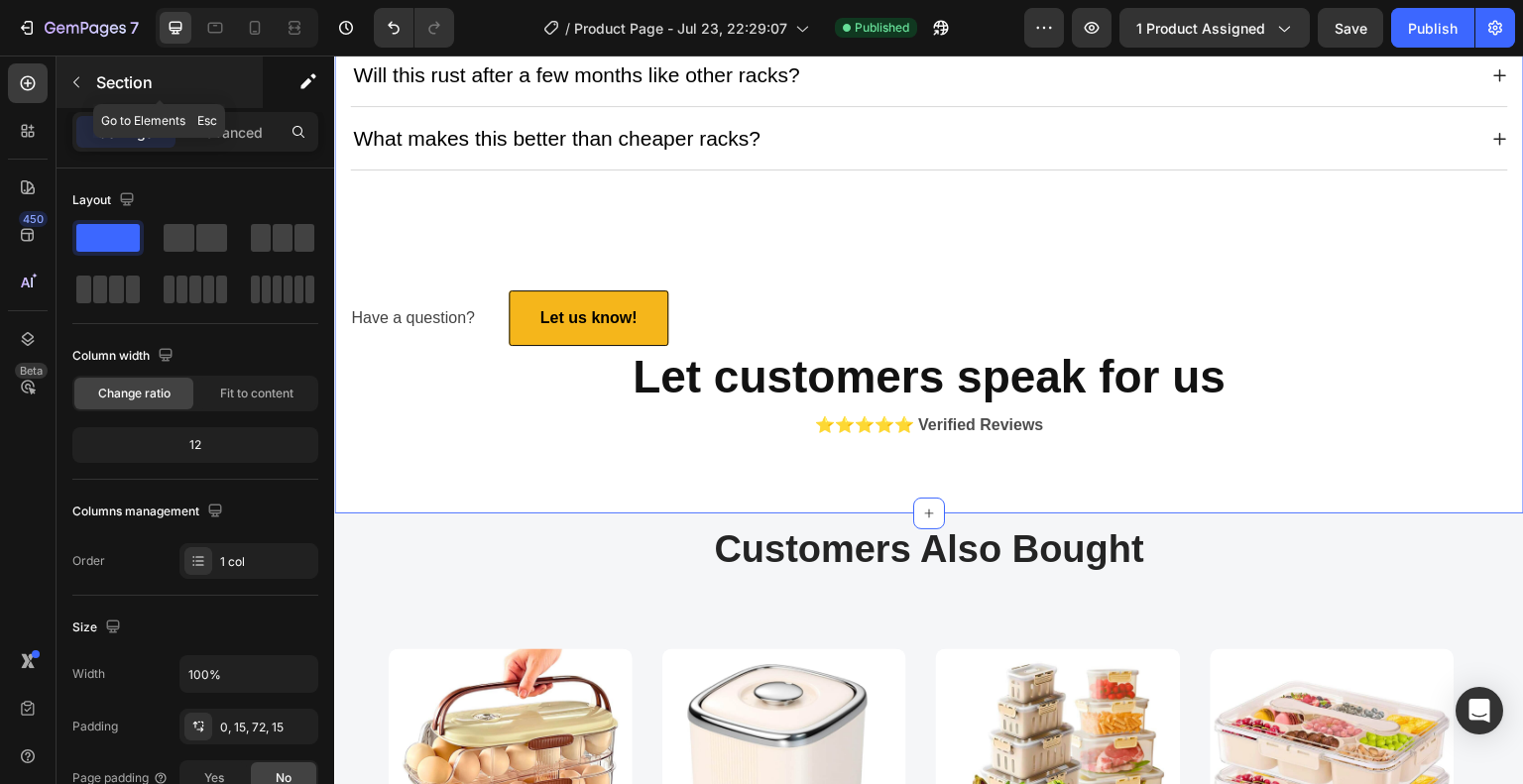 click at bounding box center [76, 82] 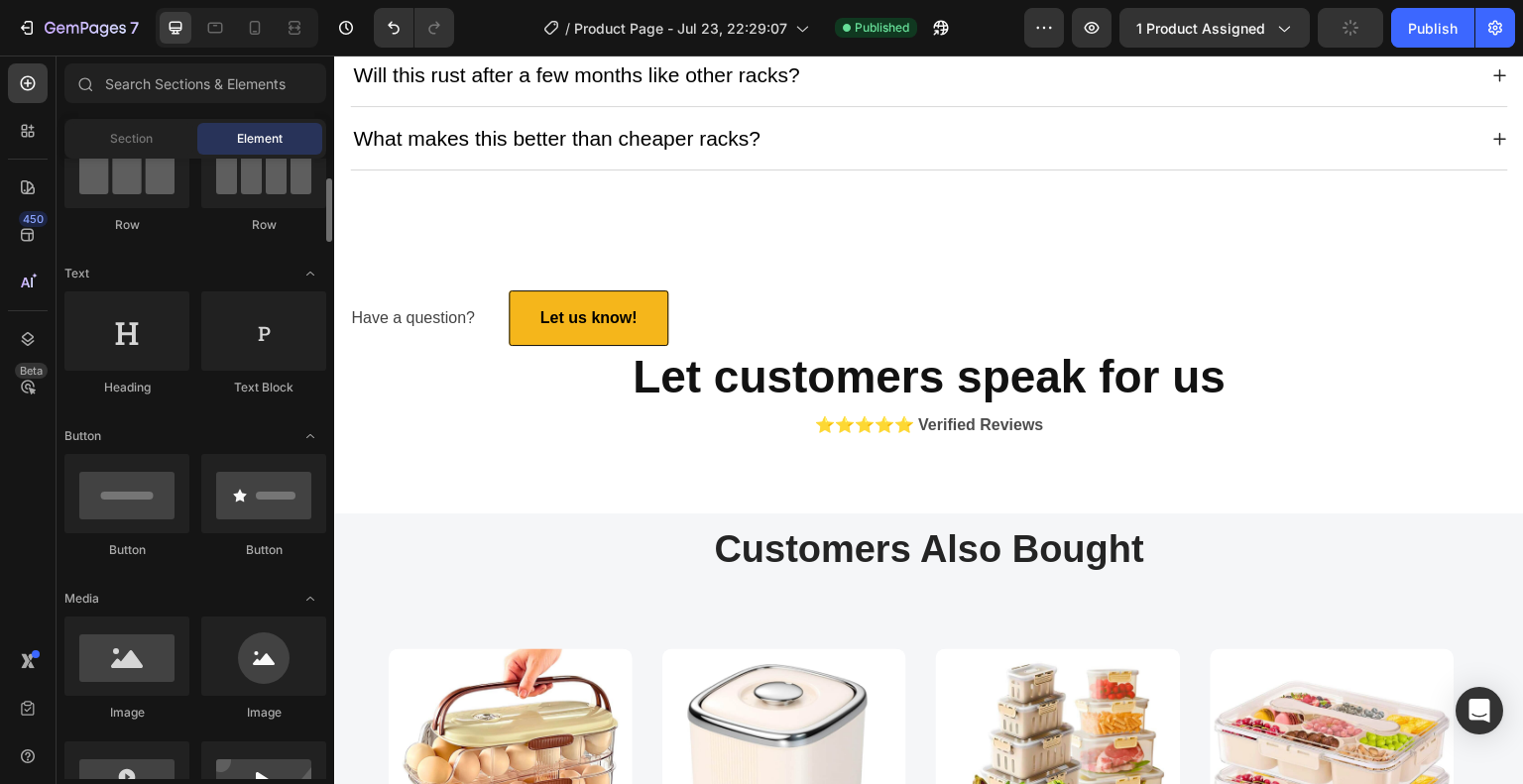 scroll, scrollTop: 0, scrollLeft: 0, axis: both 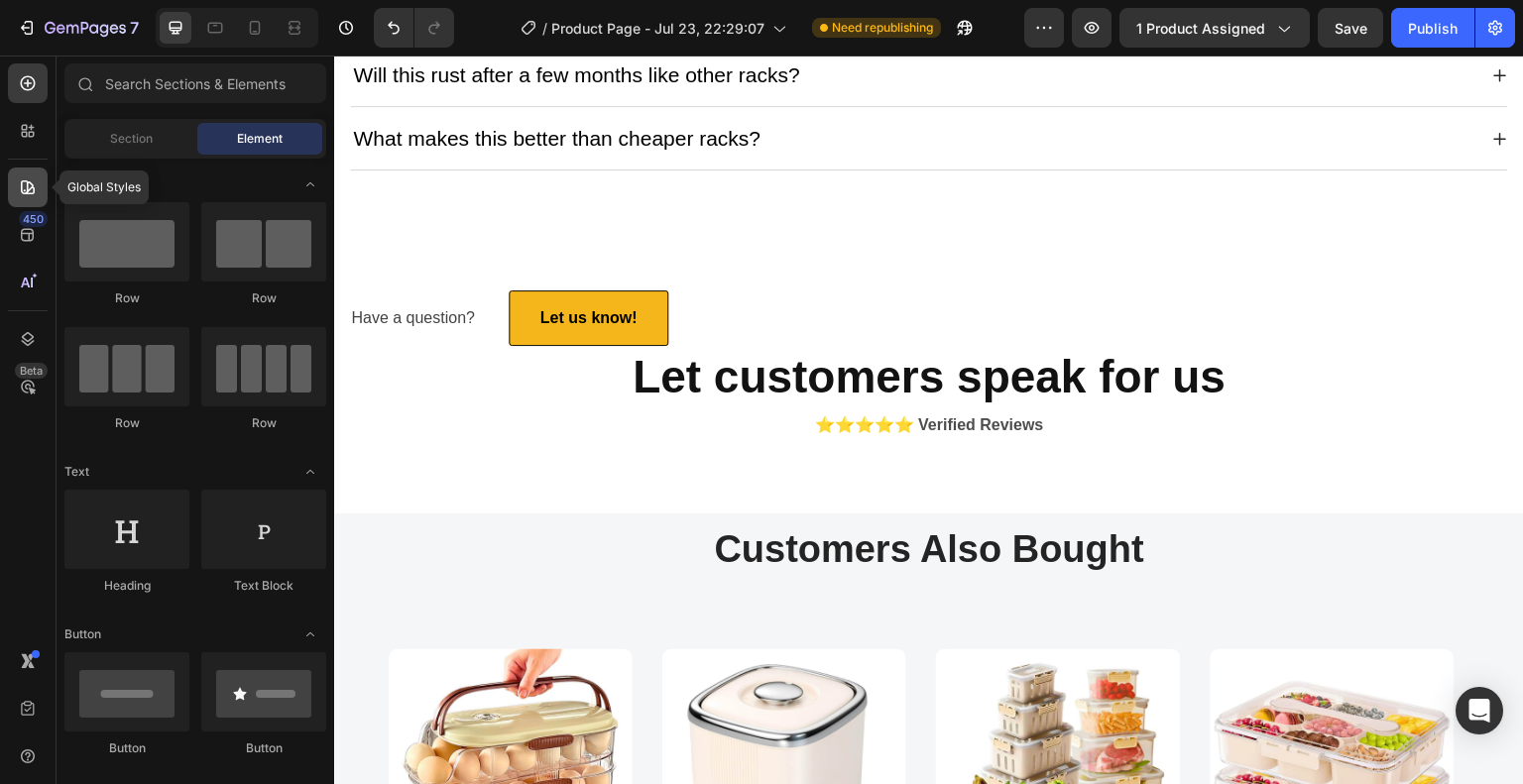 click 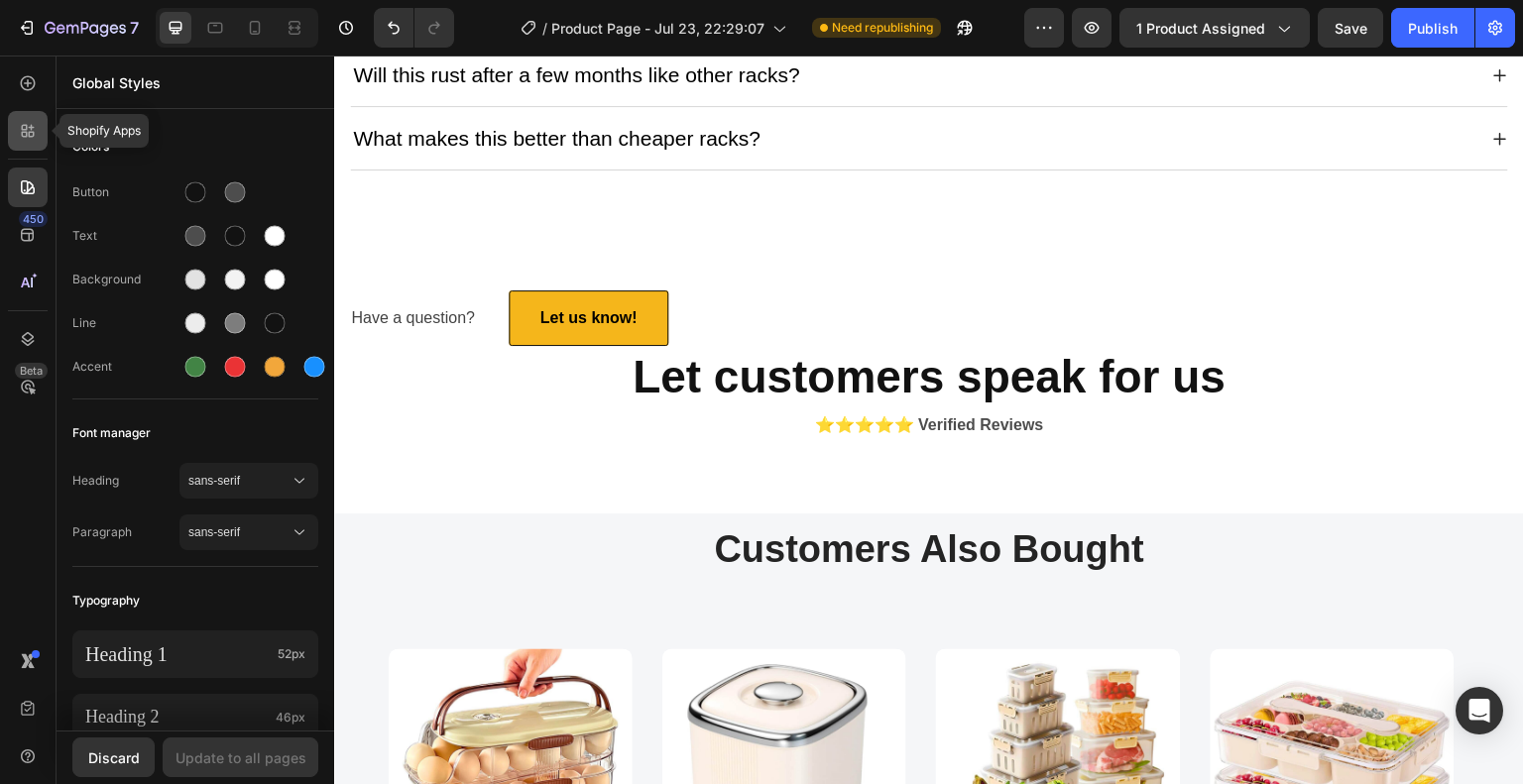 click 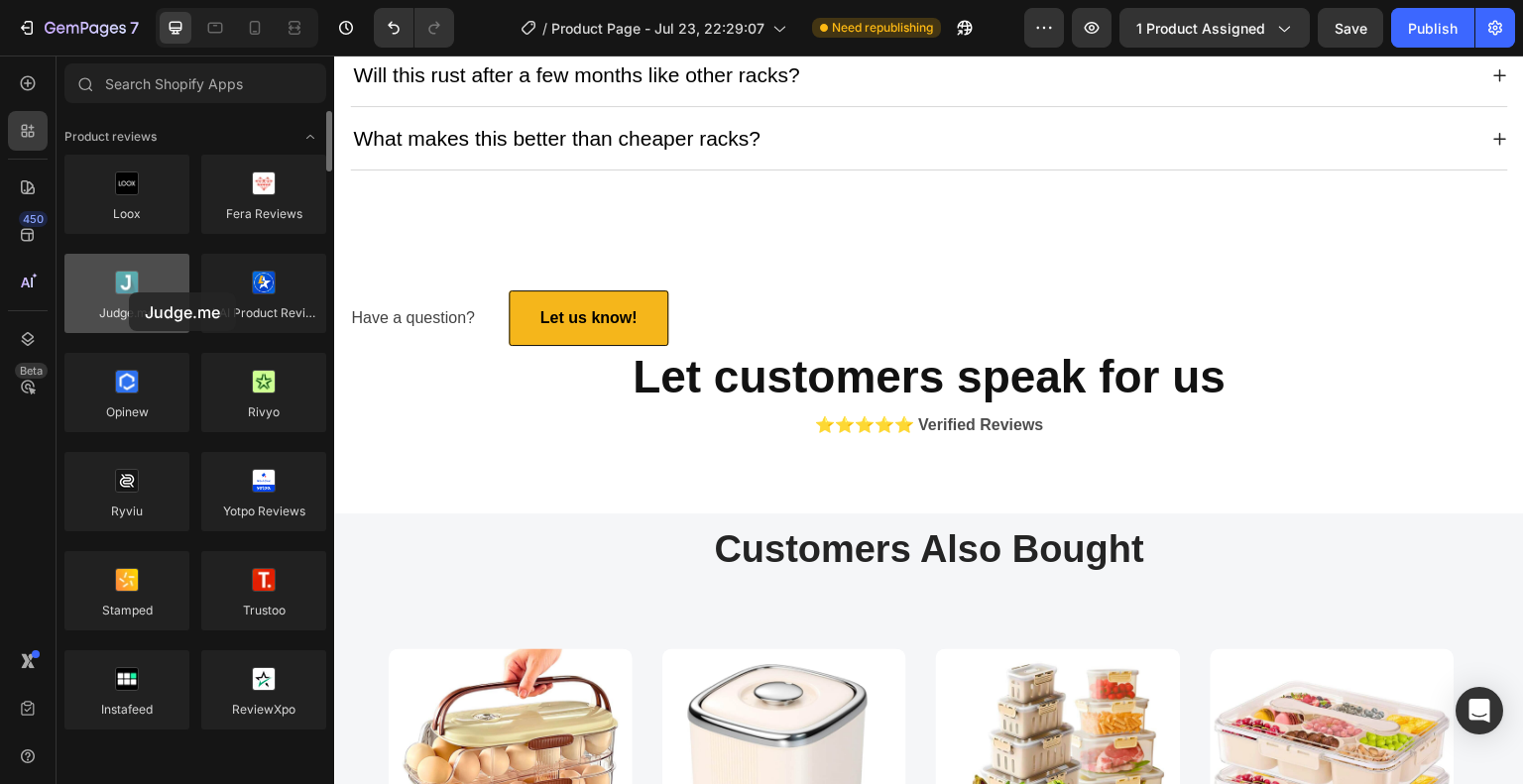 click at bounding box center [127, 293] 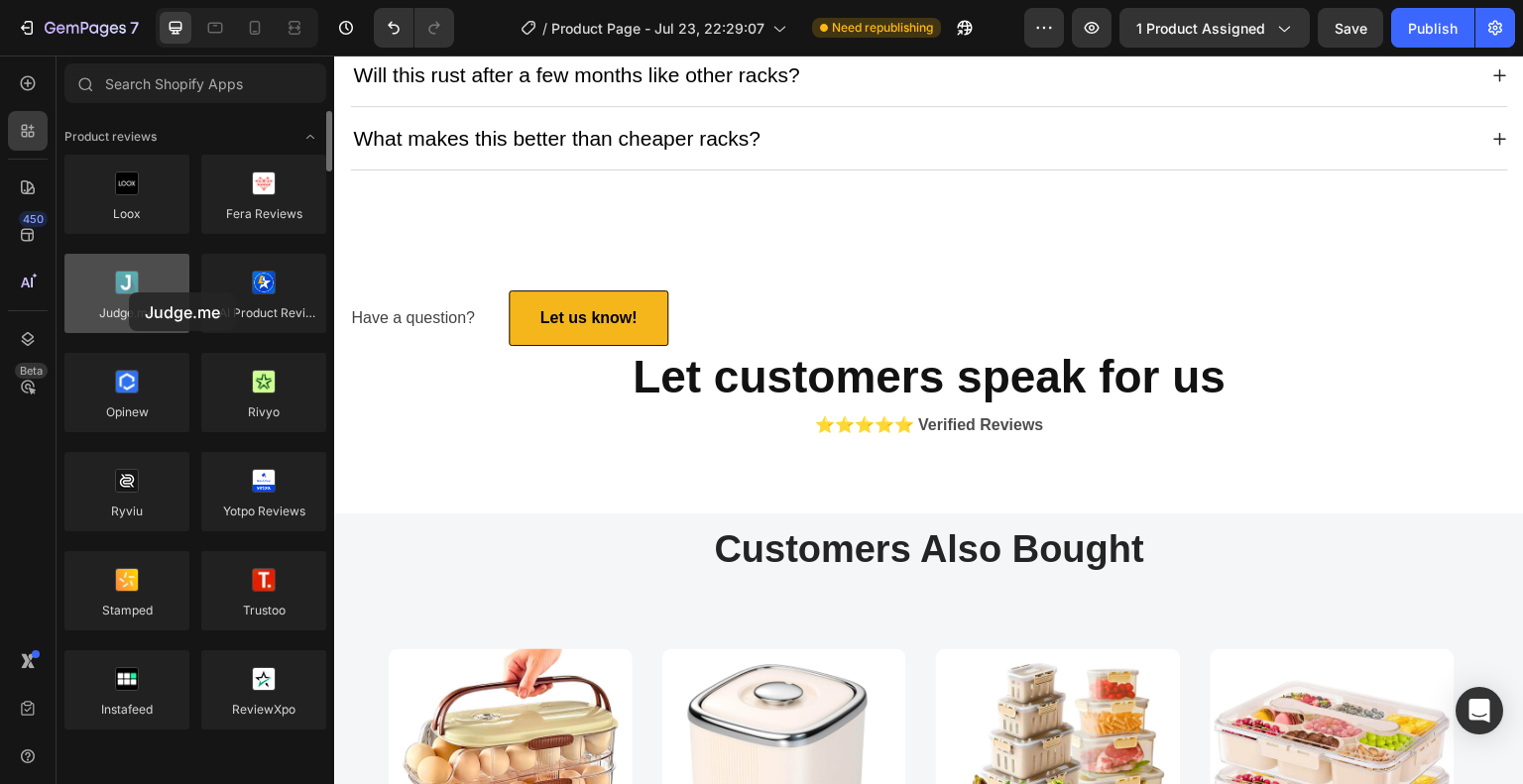 click at bounding box center (127, 293) 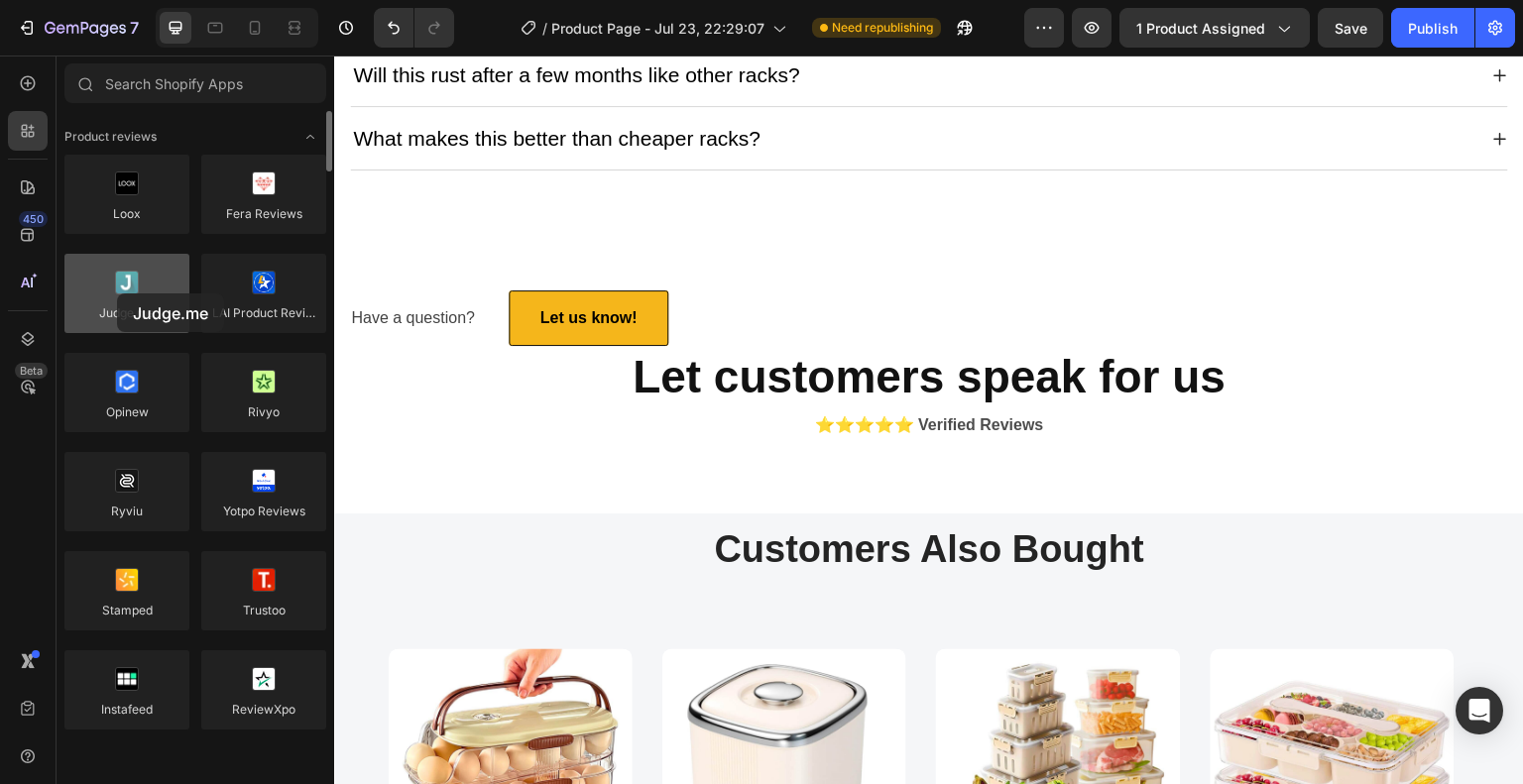 click at bounding box center [127, 293] 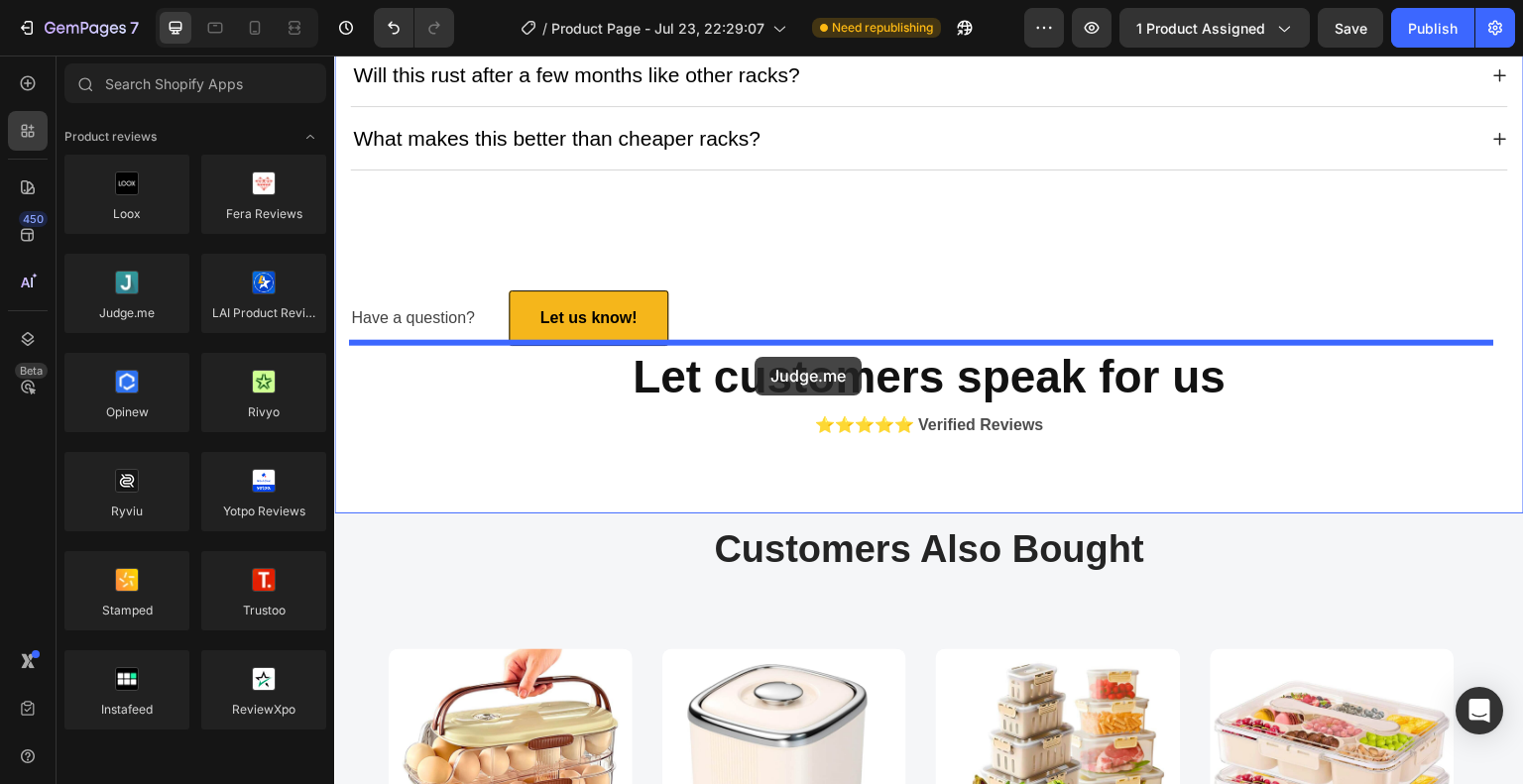 drag, startPoint x: 451, startPoint y: 349, endPoint x: 755, endPoint y: 357, distance: 304.10524 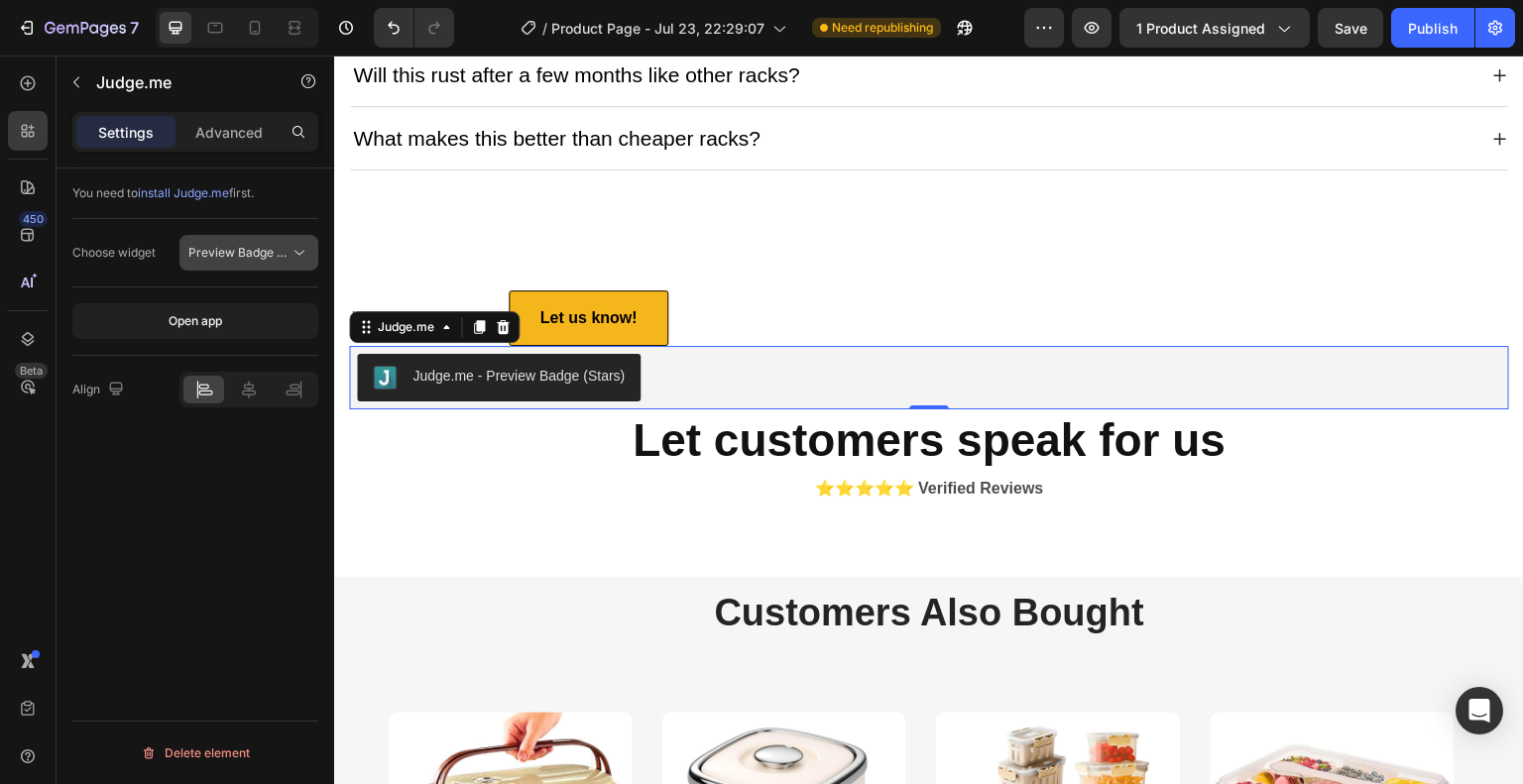 click 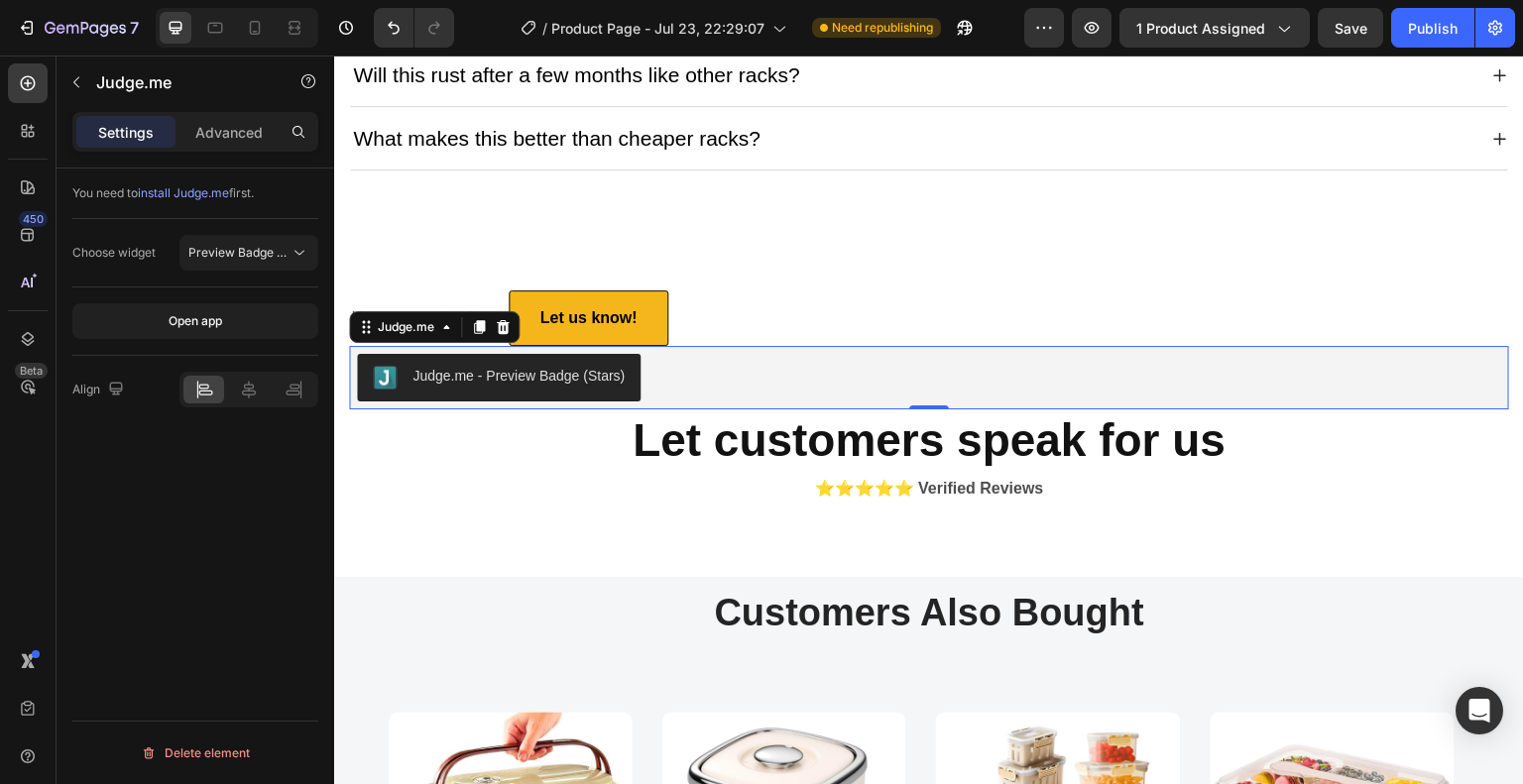 click on "Judge.me - Preview Badge (Stars)" at bounding box center [929, 378] 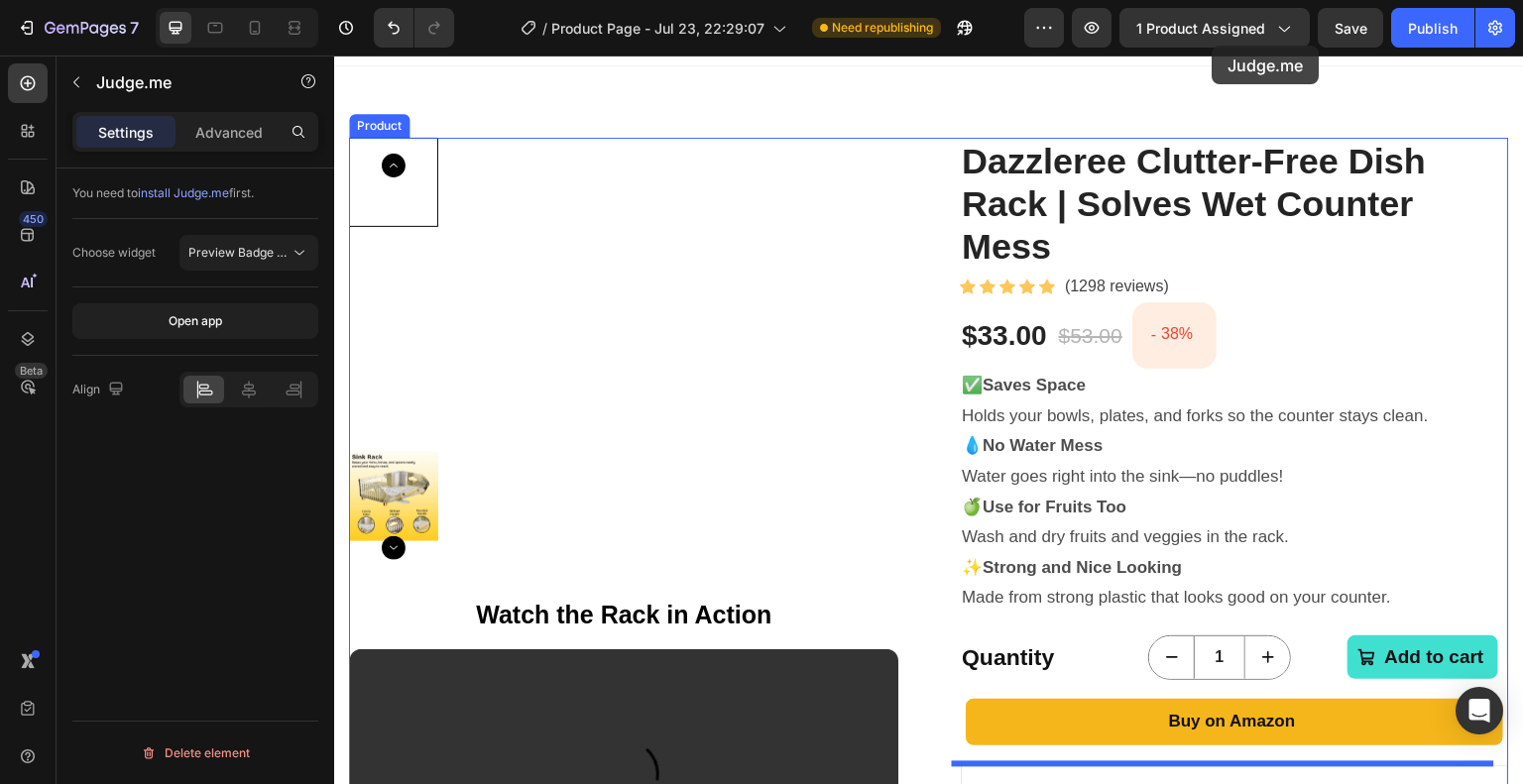 scroll, scrollTop: 0, scrollLeft: 0, axis: both 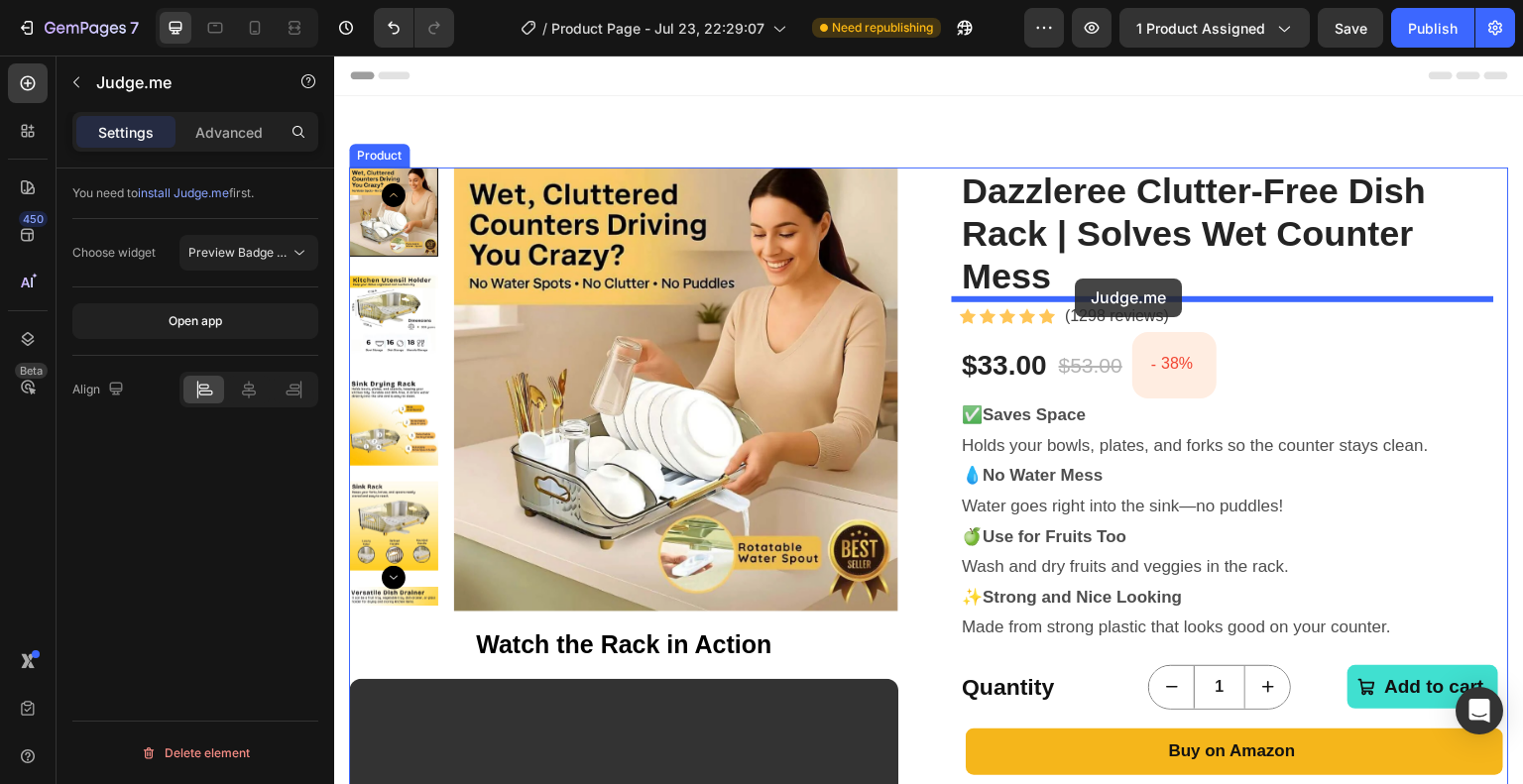 drag, startPoint x: 366, startPoint y: 322, endPoint x: 1076, endPoint y: 279, distance: 711.3009 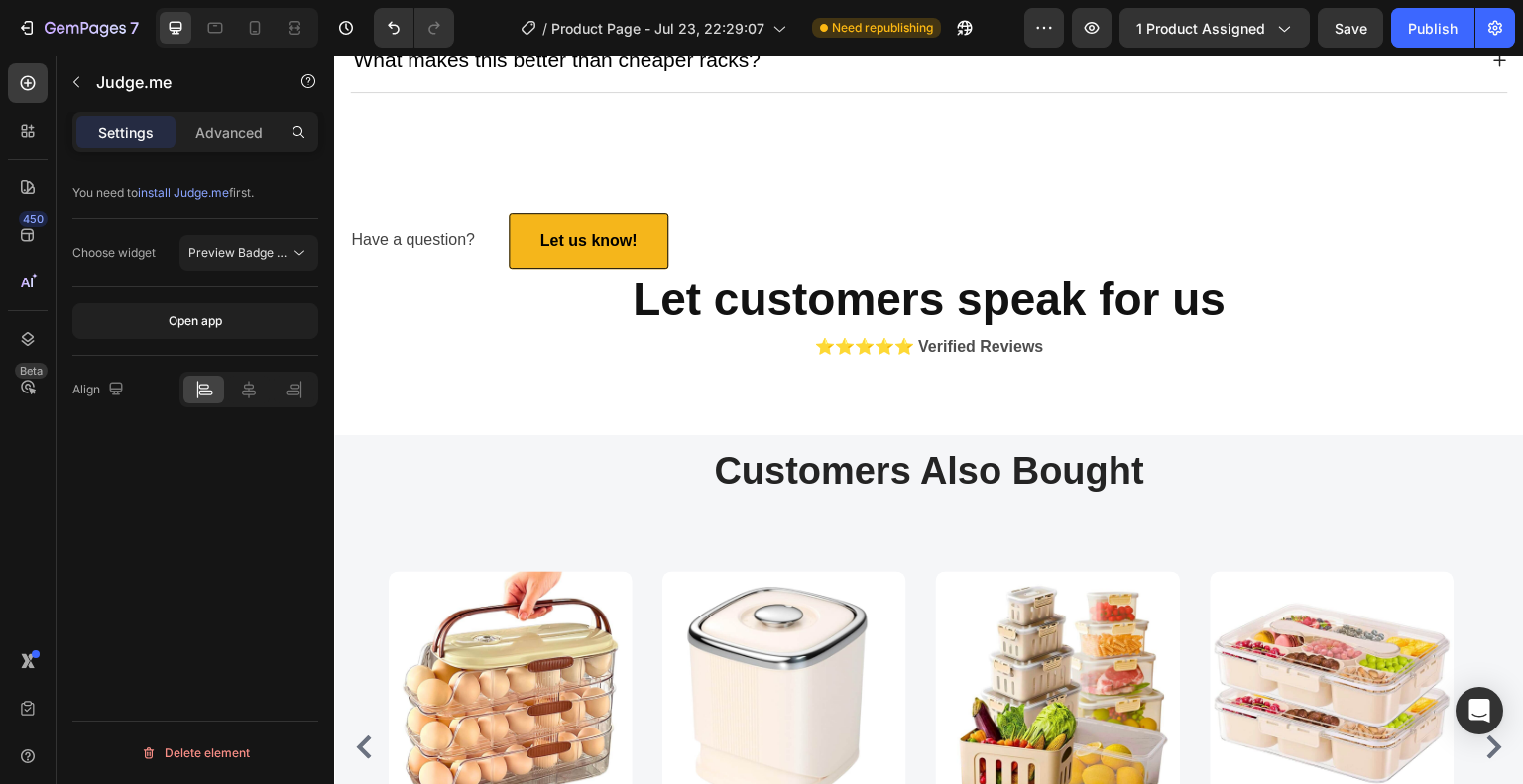 scroll, scrollTop: 6117, scrollLeft: 0, axis: vertical 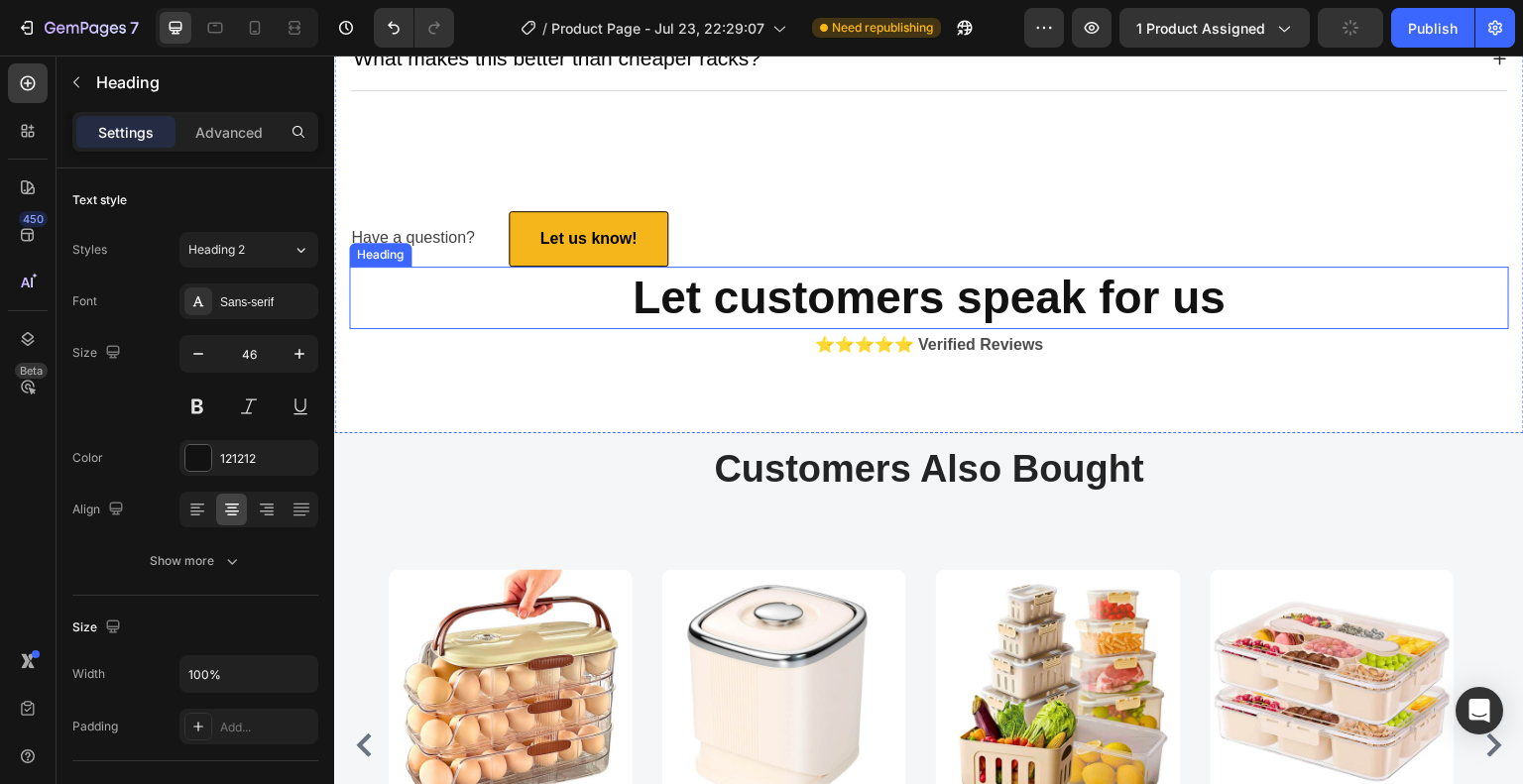 click on "Let customers speak for us" at bounding box center (929, 297) 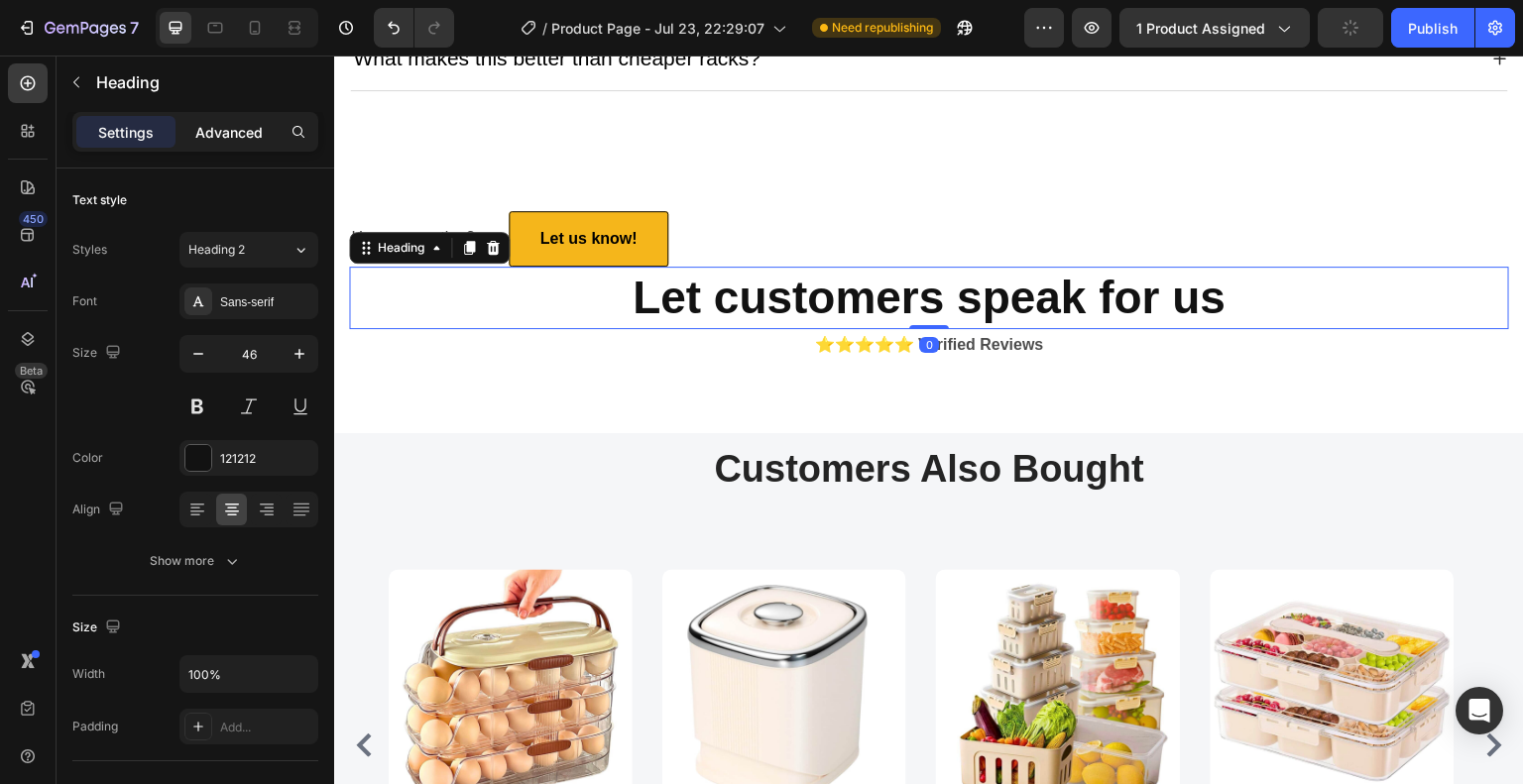 click on "Advanced" at bounding box center [229, 132] 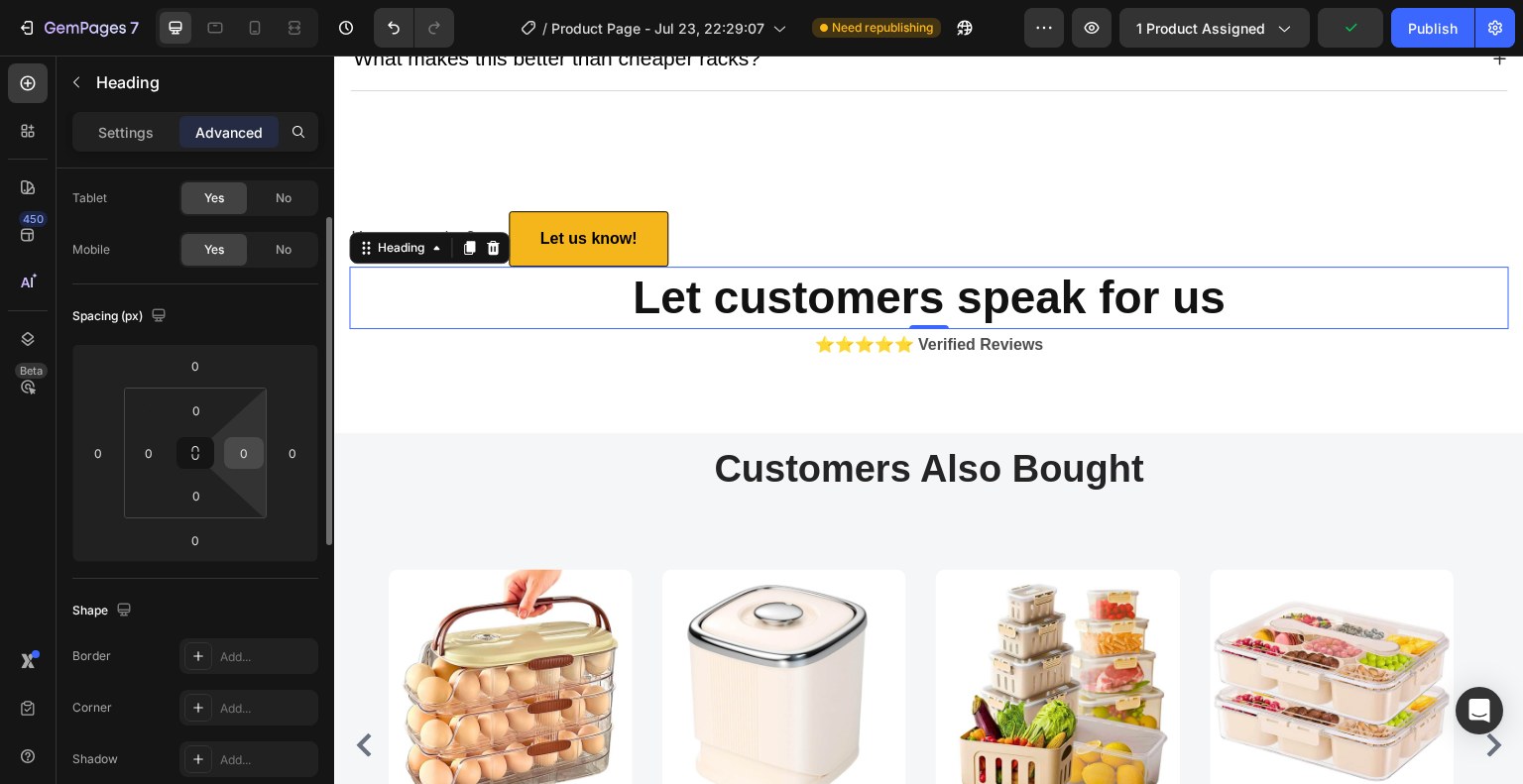 scroll, scrollTop: 198, scrollLeft: 0, axis: vertical 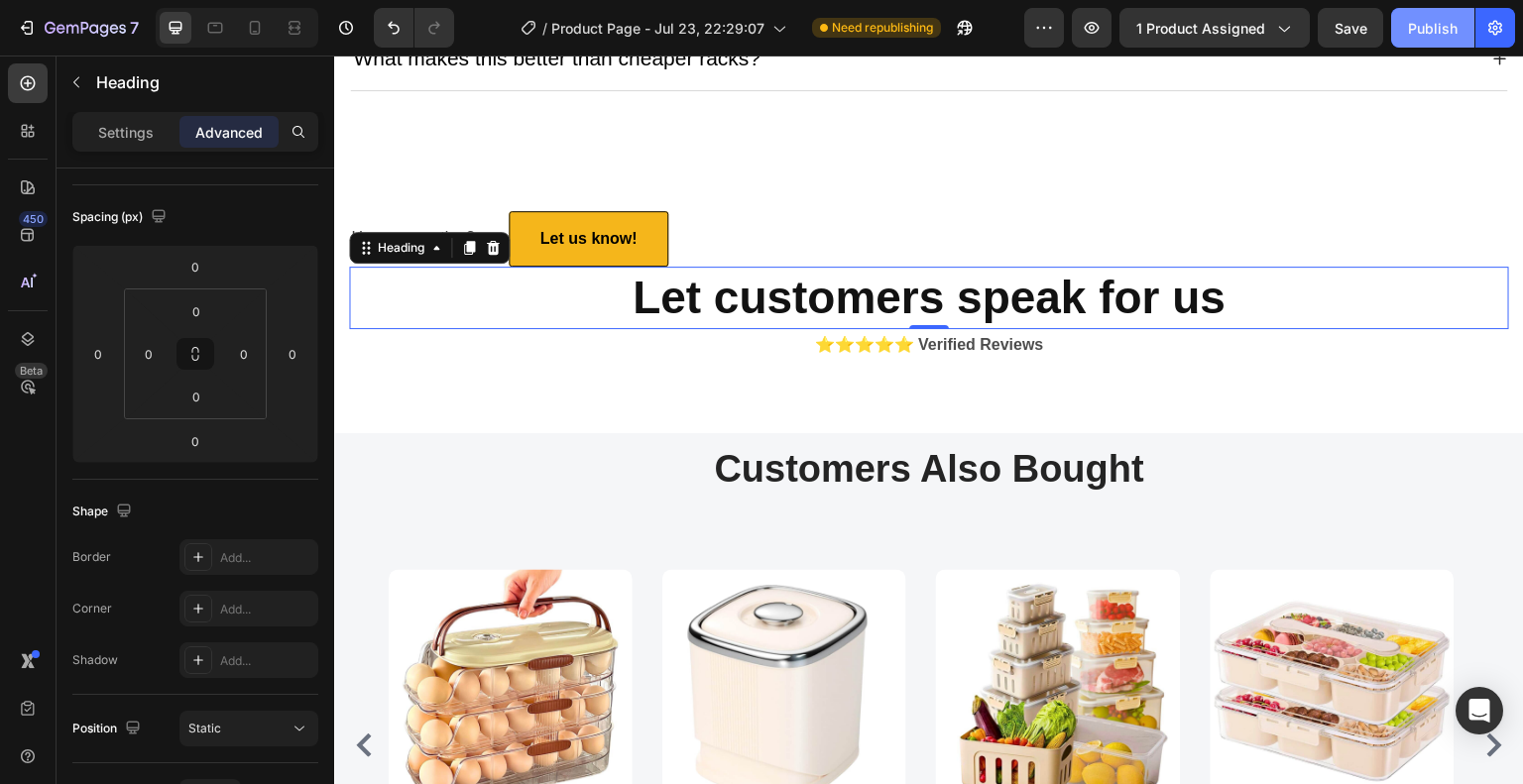 click on "Publish" at bounding box center [1433, 28] 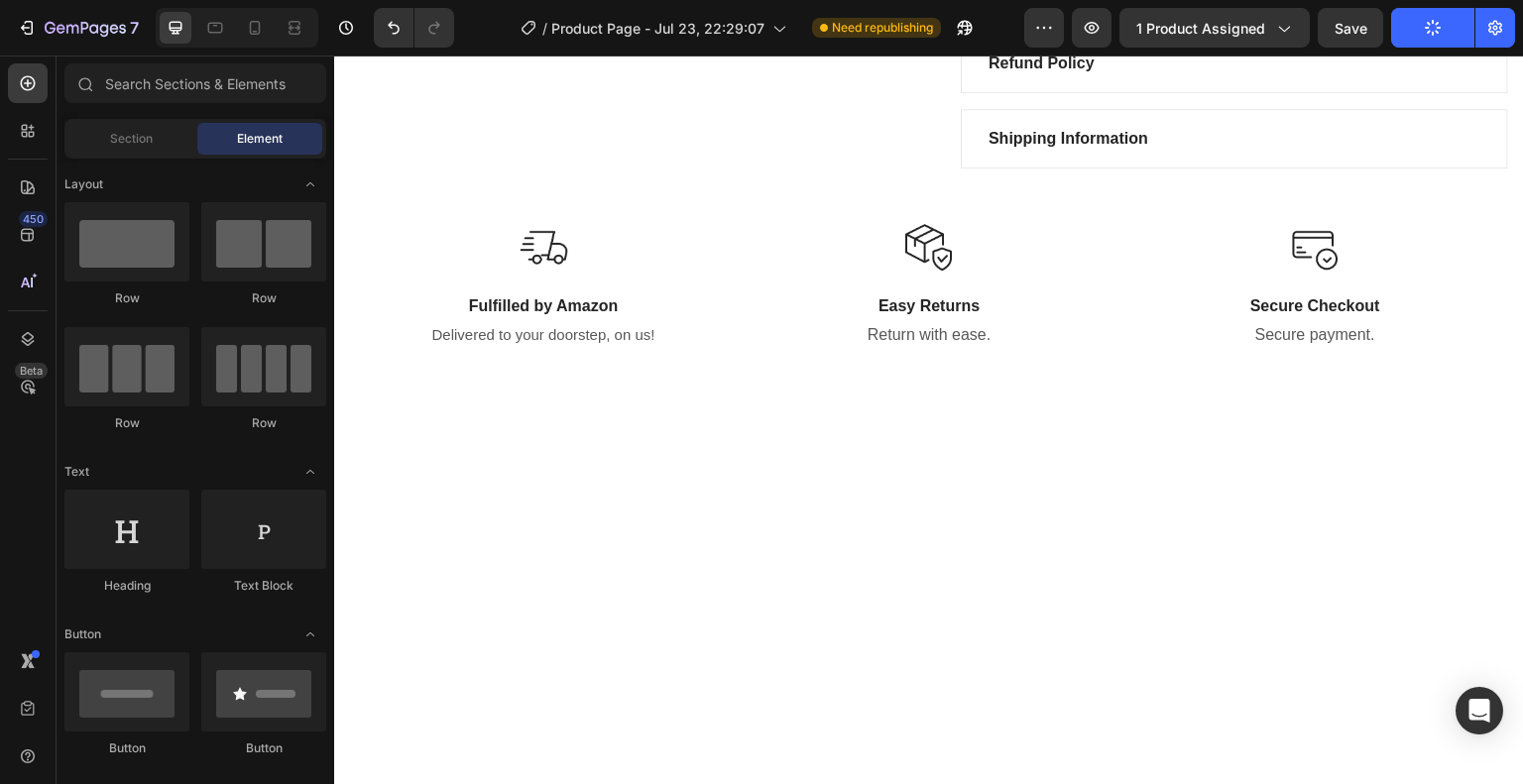 scroll, scrollTop: 0, scrollLeft: 0, axis: both 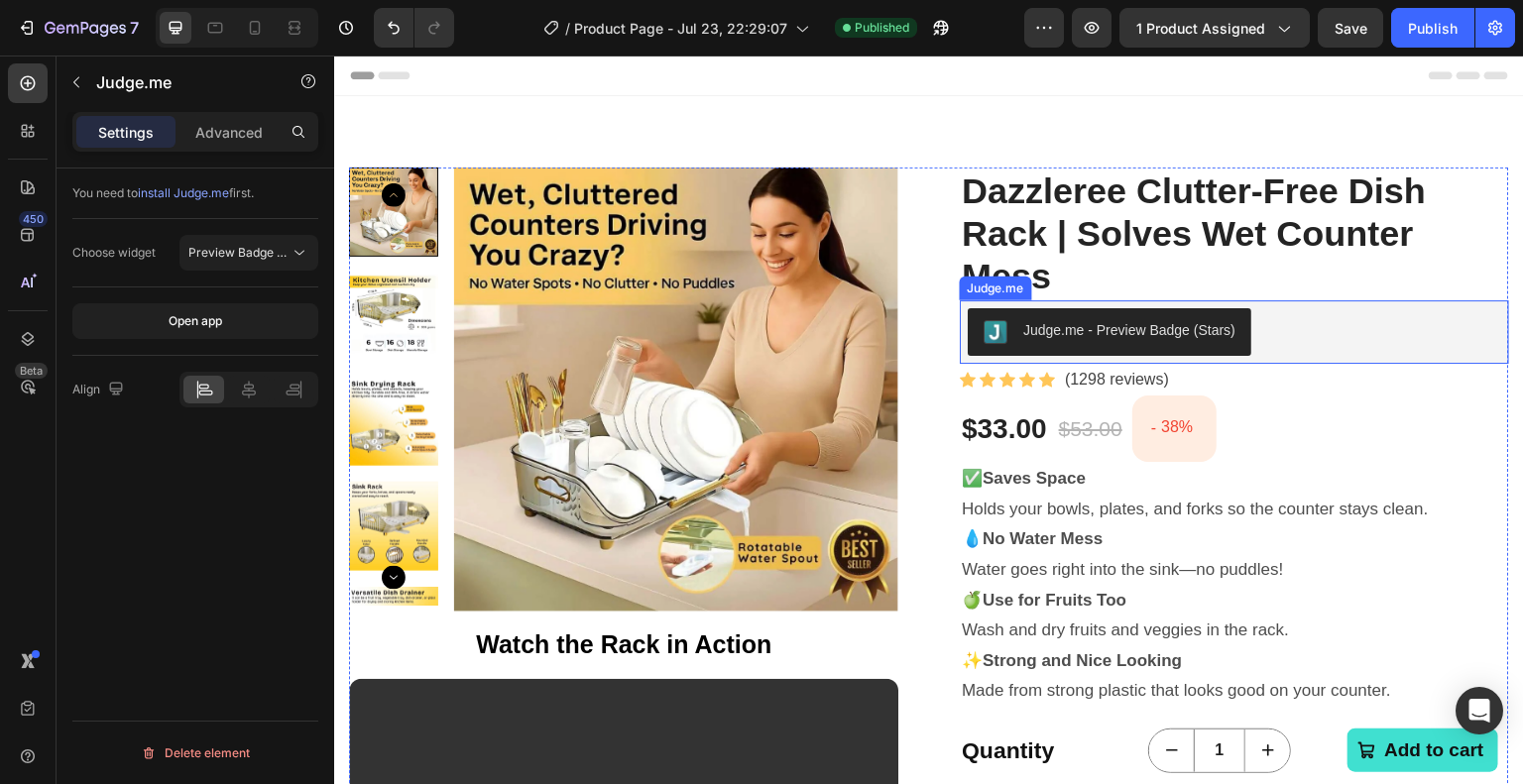 click on "Judge.me - Preview Badge (Stars)" at bounding box center (1234, 332) 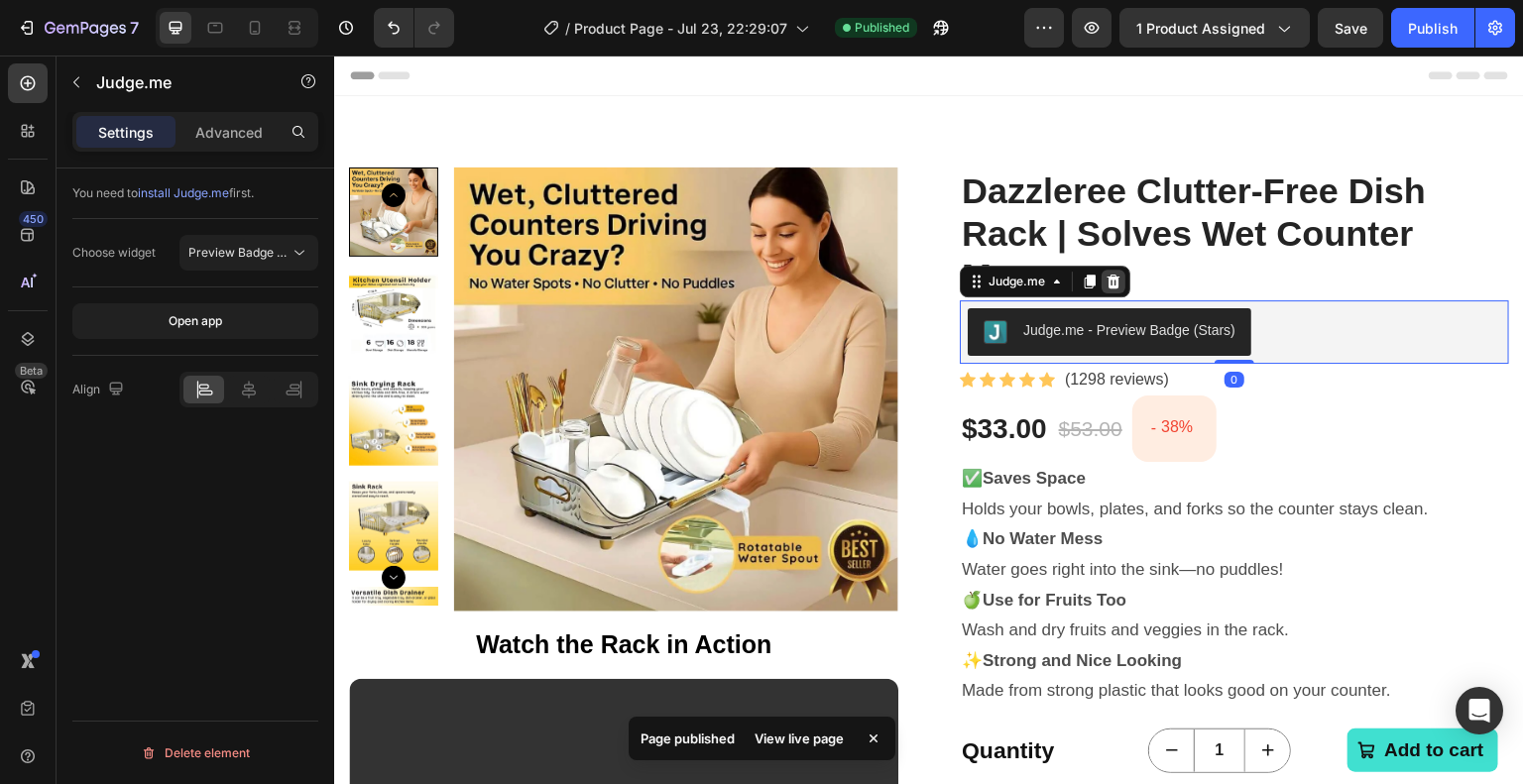click 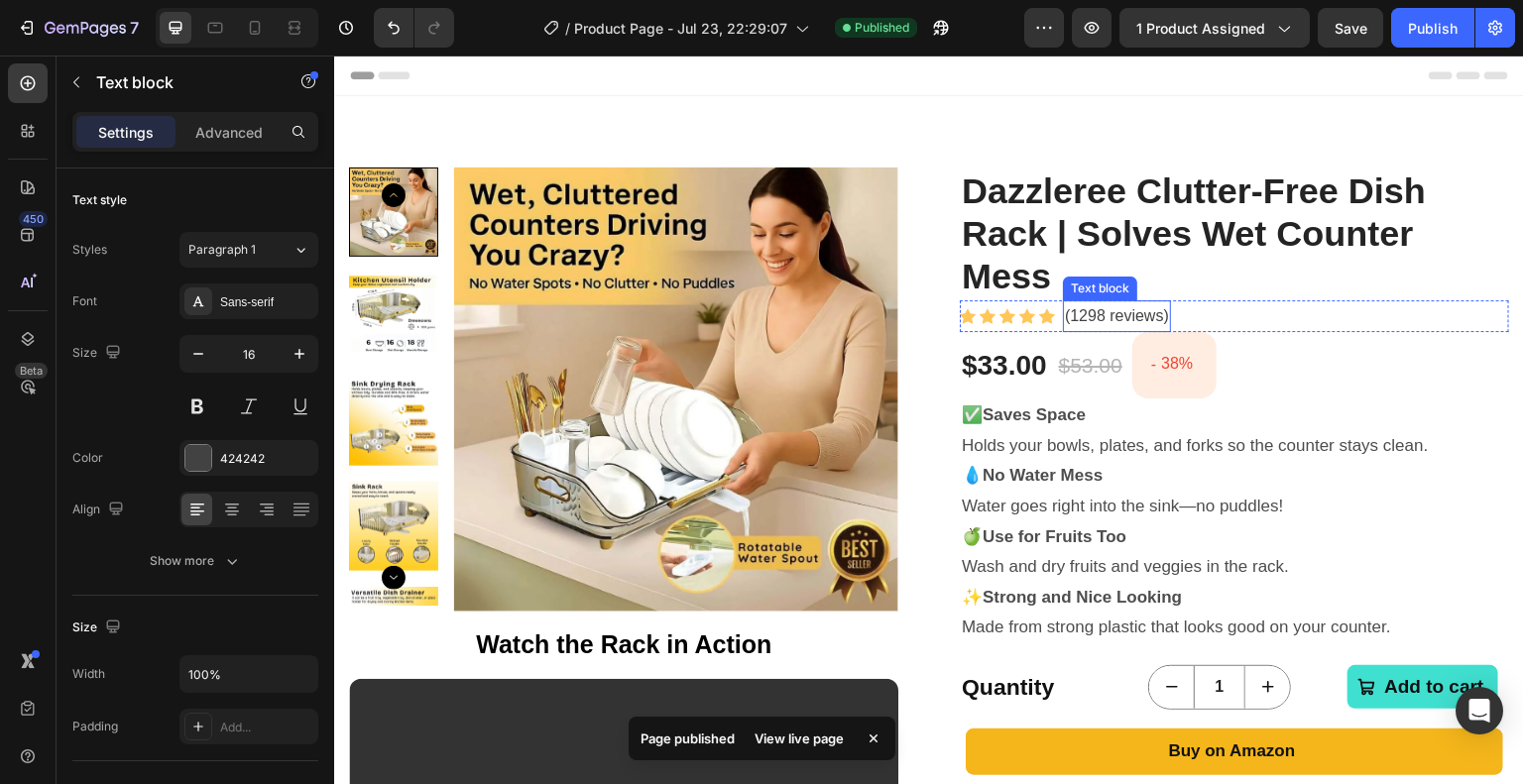 click on "(1298 reviews)" at bounding box center (1116, 316) 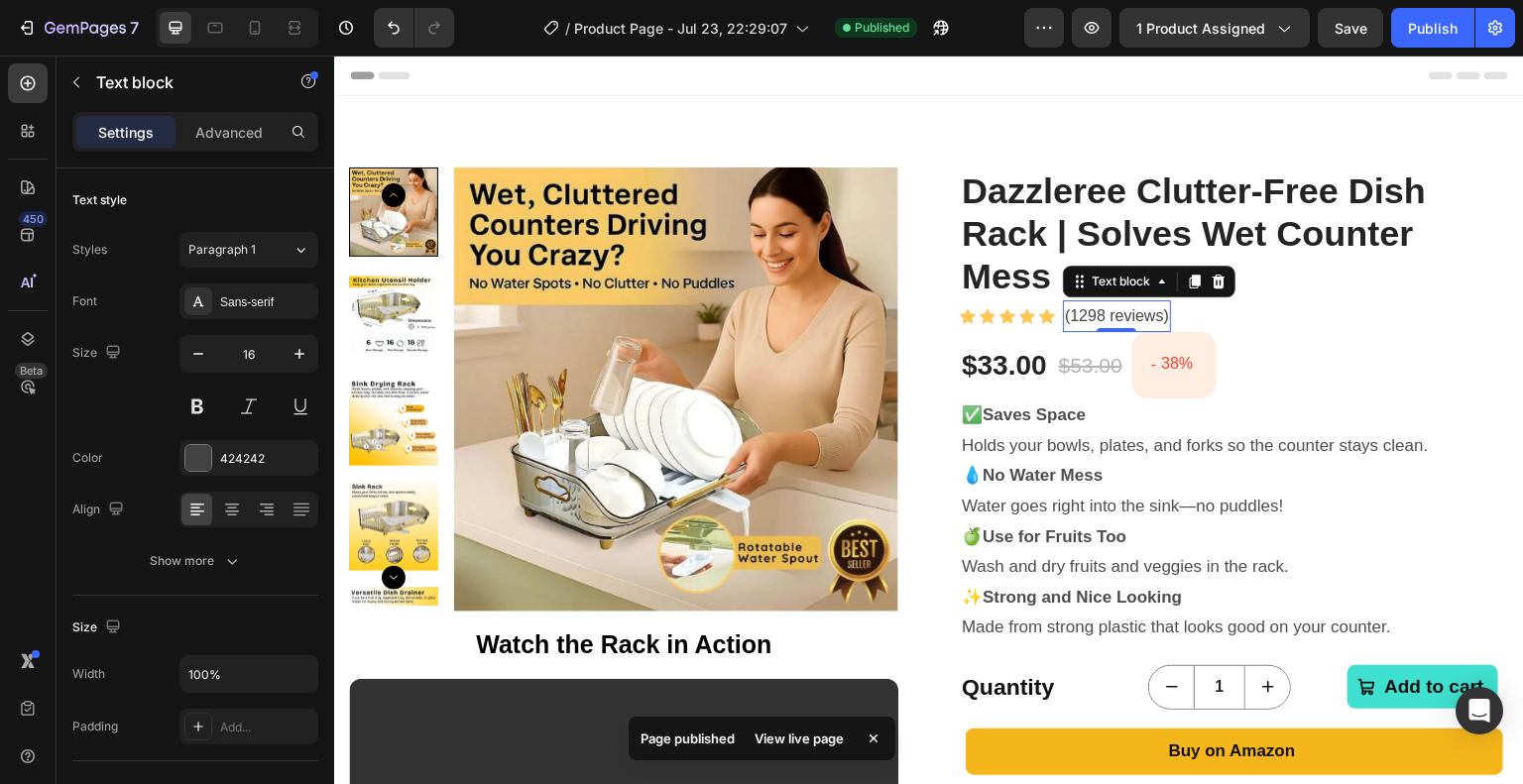 click on "(1298 reviews)" at bounding box center (1116, 316) 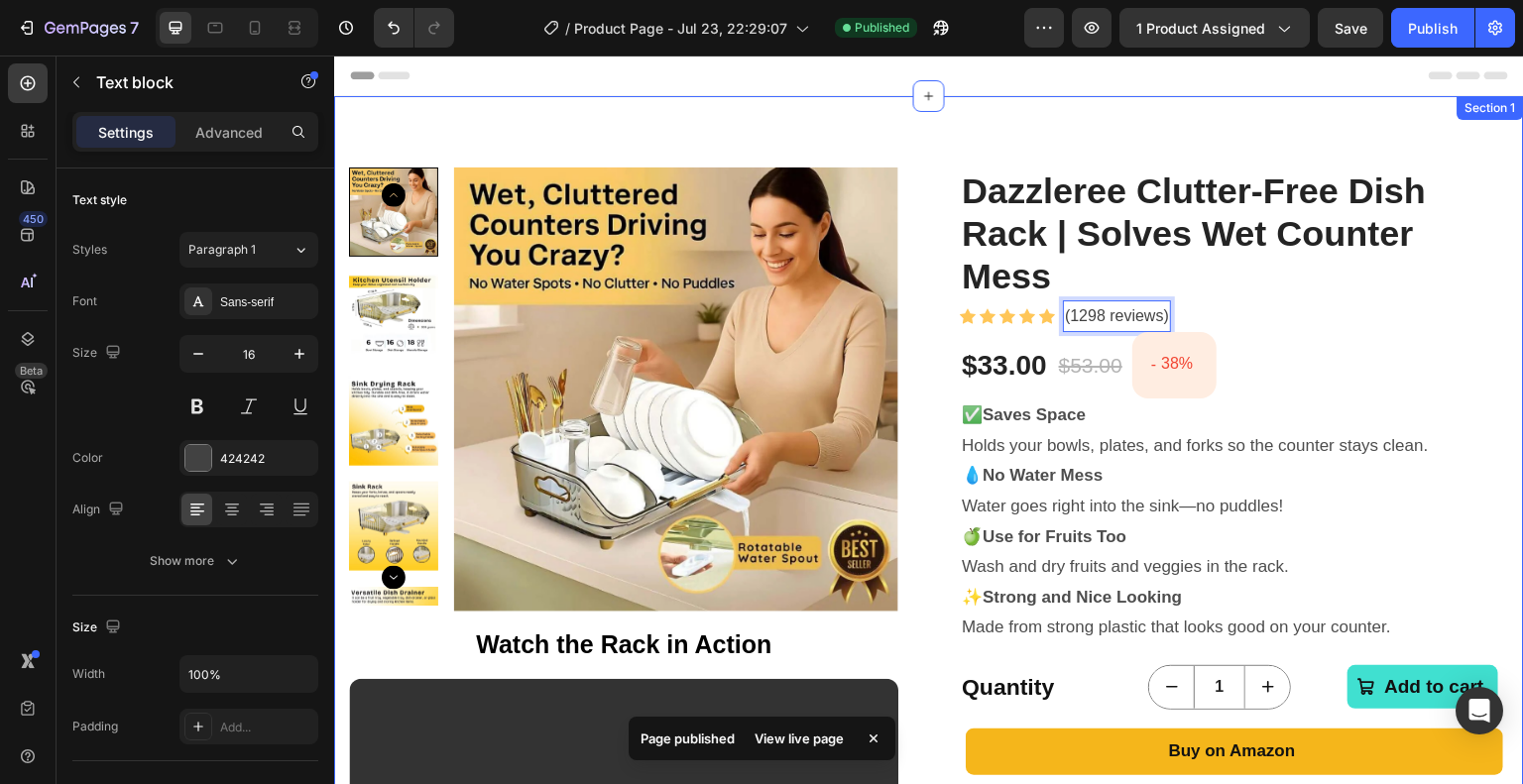 click on "Dazzleree Clutter-Free Dish Rack | Solves Wet Counter Mess (1298 reviews) $33.00 $53.00 - 38% ✅ Saves Space Holds your bowls, plates, and forks so the counter stays clean. 💧 No Water Mess Water goes right into the sink—no puddles! 🍏 Use for Fruits Too Wash and dry fruits and veggies in the rack. ✨ Strong and Nice Looking Made from strong plastic that looks good on your counter. Quantity 1 Add to cart Add to Cart Buy on Amazon Product Details Refund Policy Shipping Information Product Section 1" at bounding box center [929, 566] 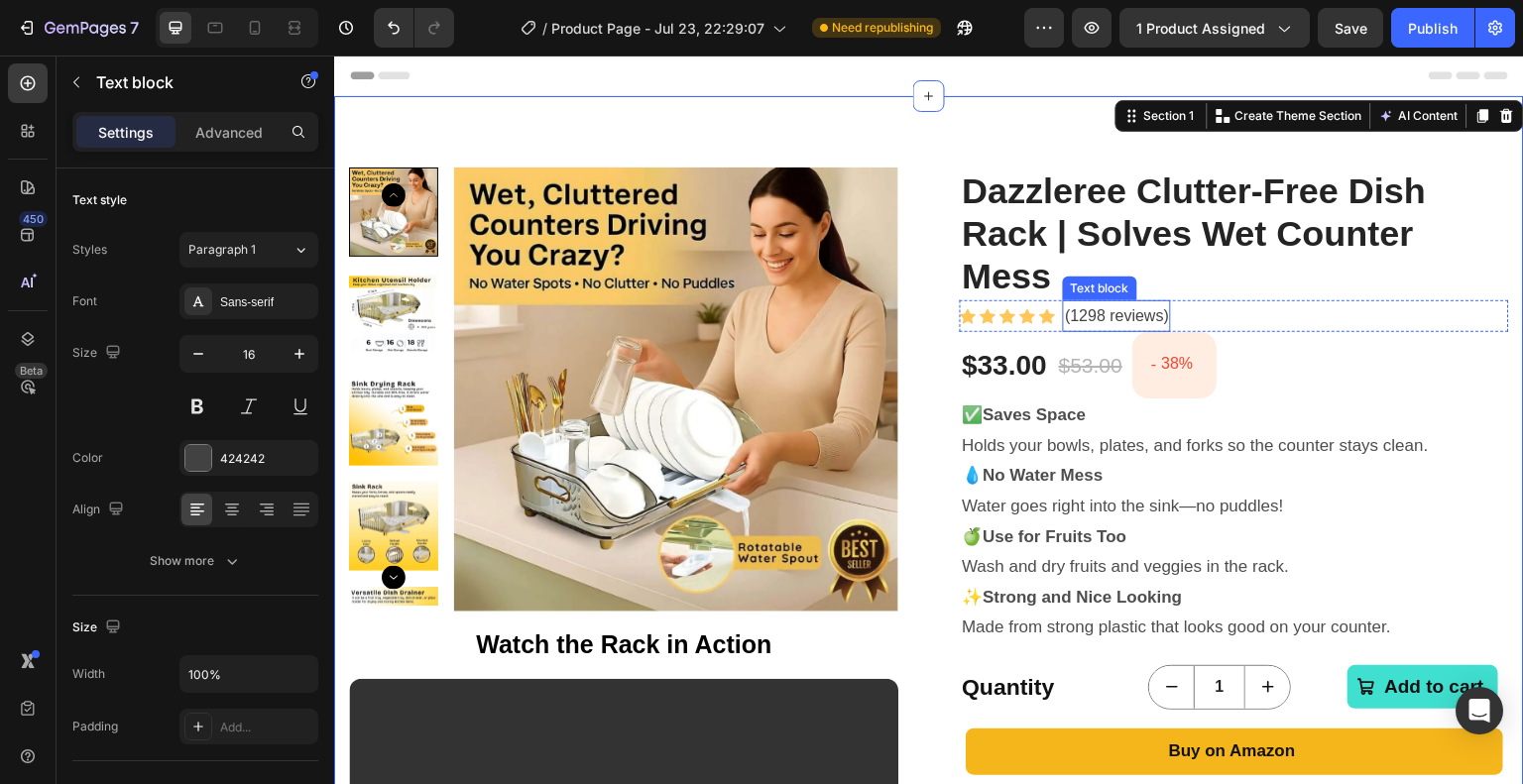 click on "(1298 reviews)" at bounding box center [1116, 316] 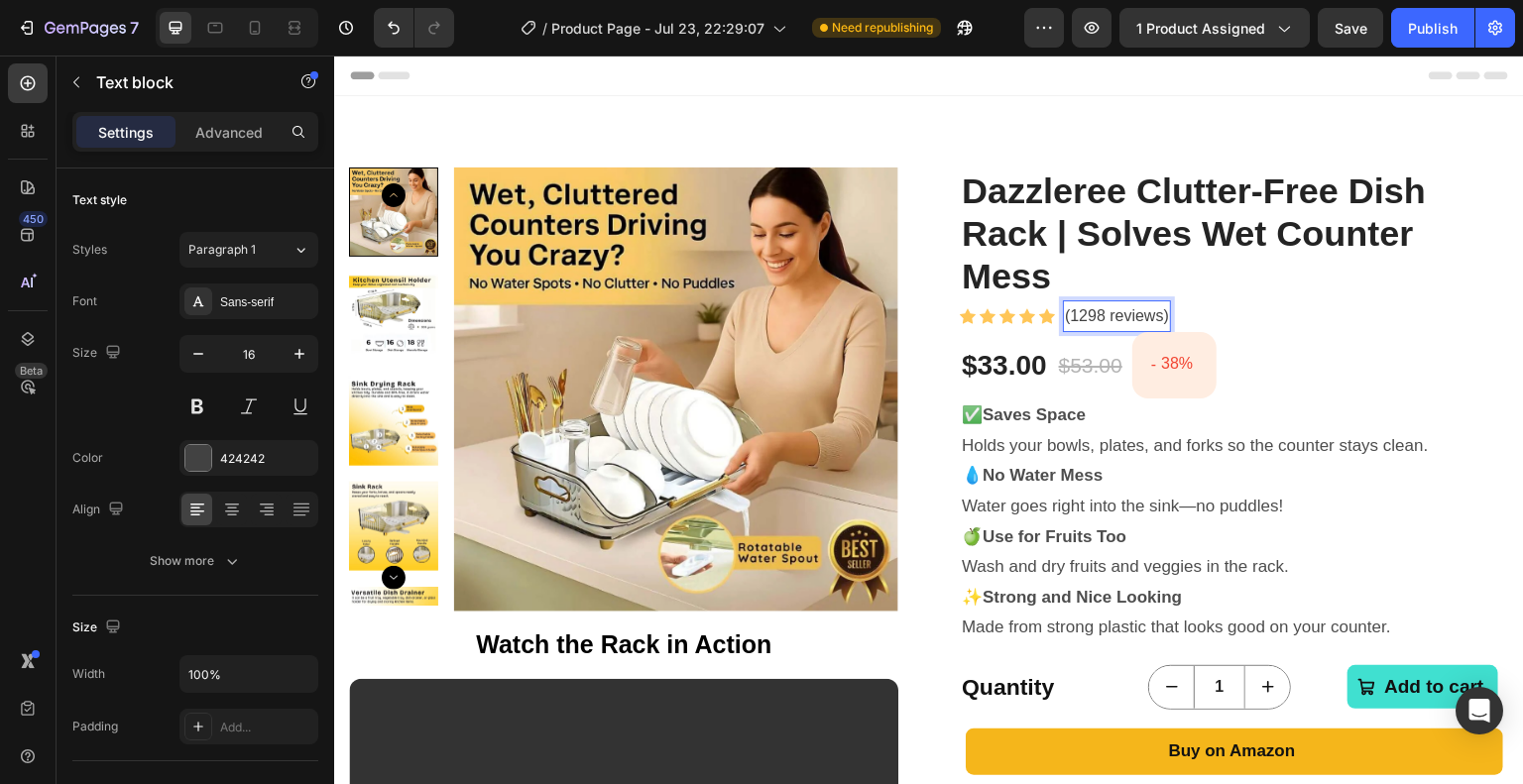 click on "(1298 reviews)" at bounding box center [1116, 316] 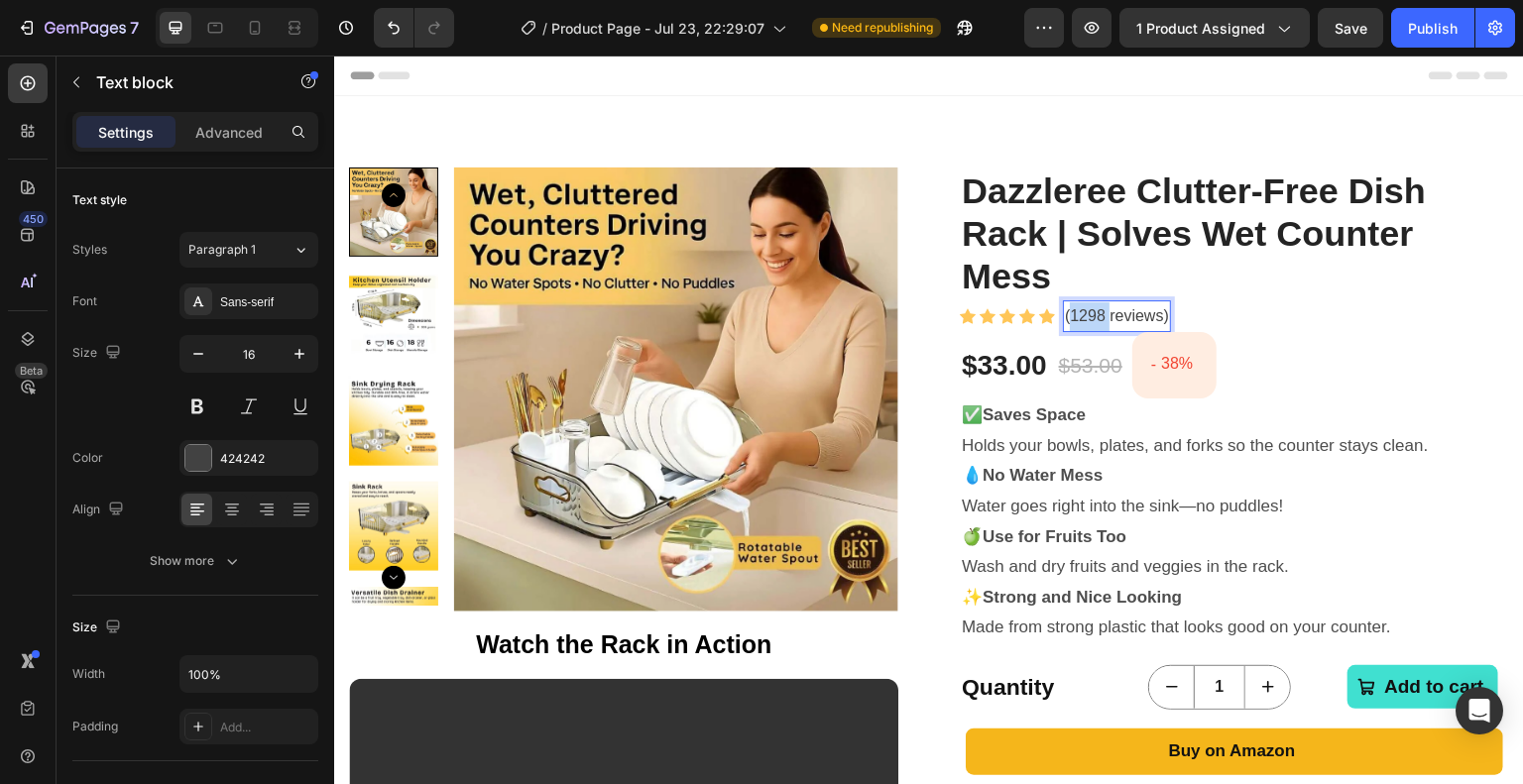 click on "(1298 reviews)" at bounding box center (1116, 316) 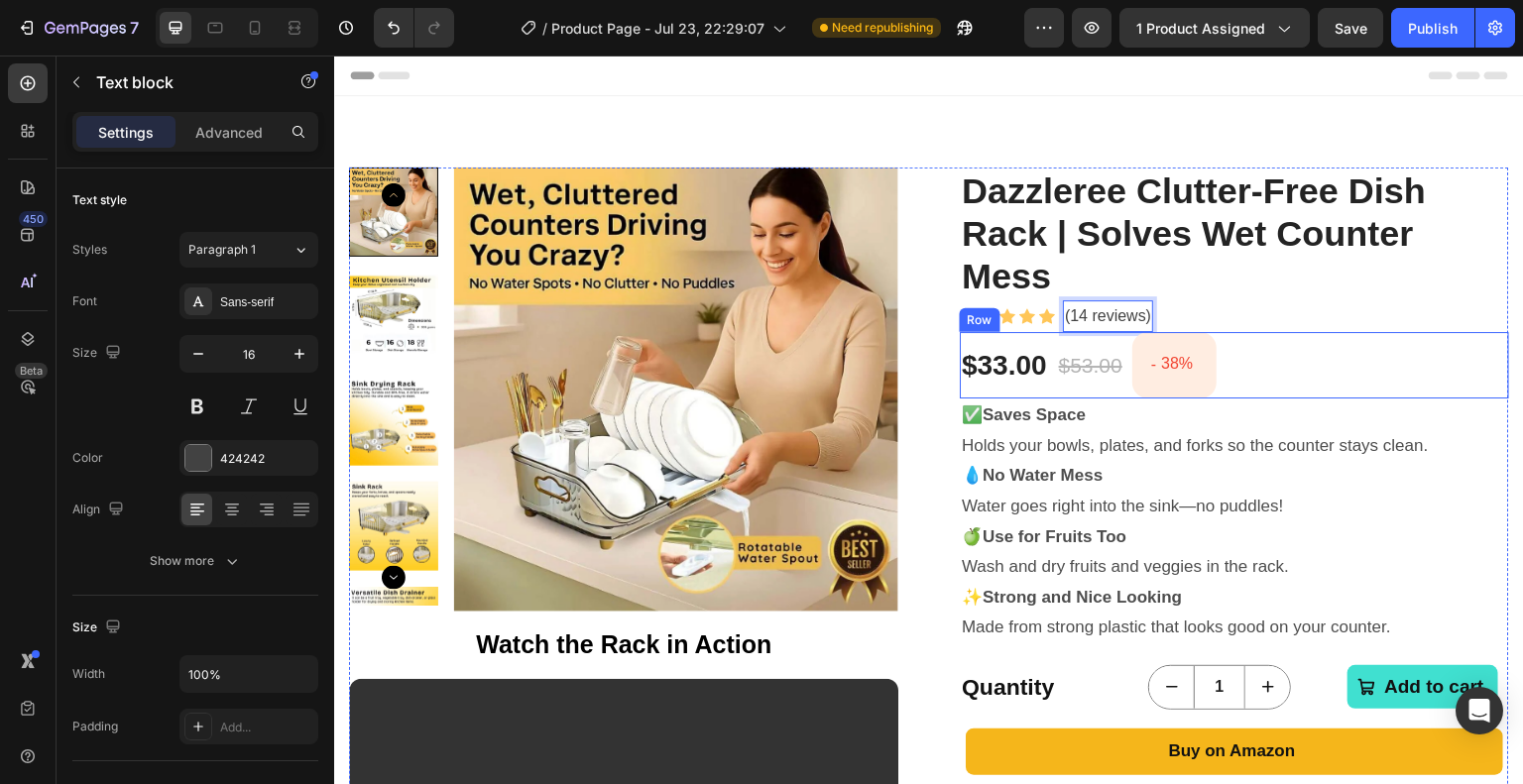 click on "$33.00 (P) Price (P) Price $53.00 (P) Price (P) Price - 38% (P) Tag Row" at bounding box center (1234, 365) 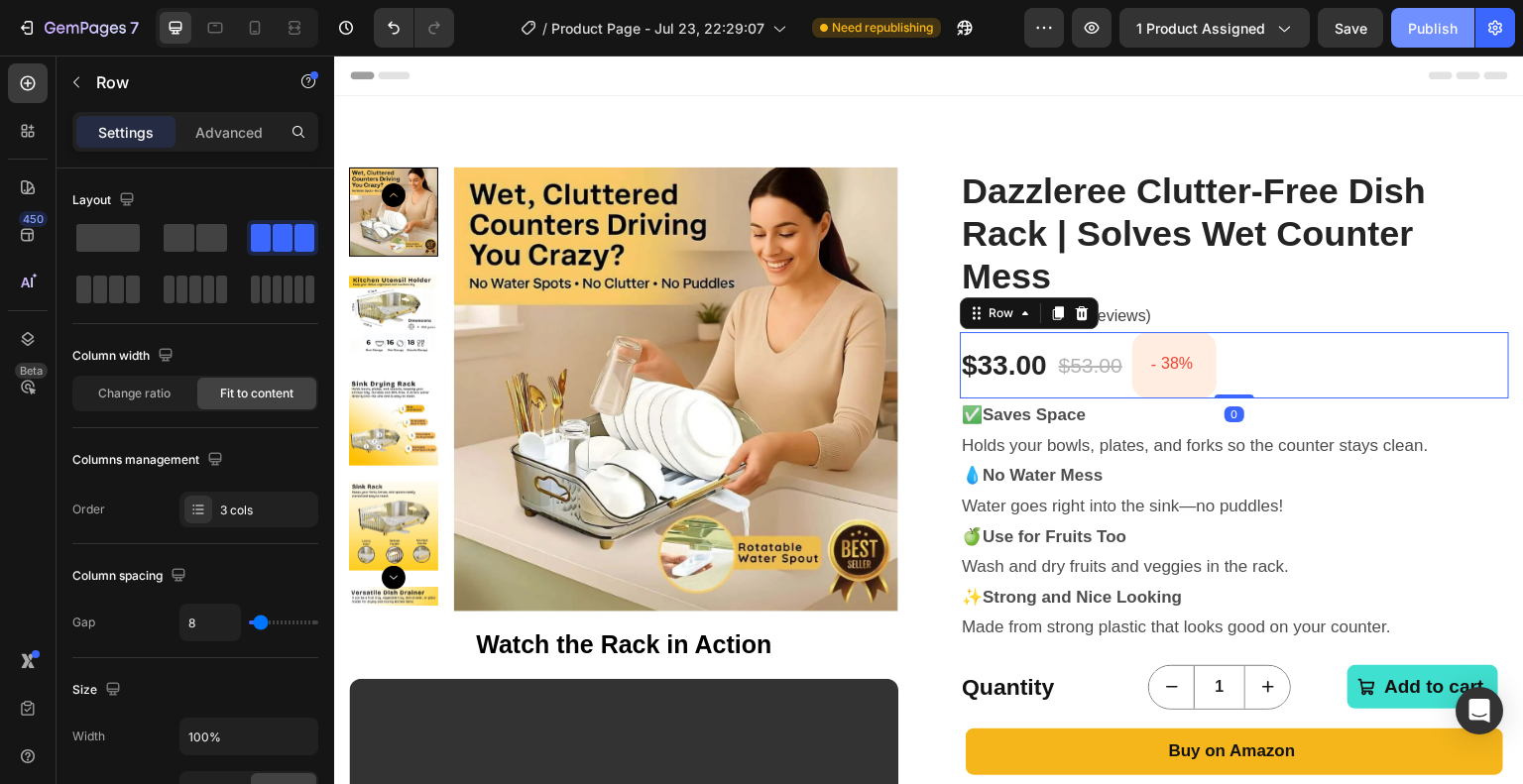 click on "Publish" at bounding box center (1433, 28) 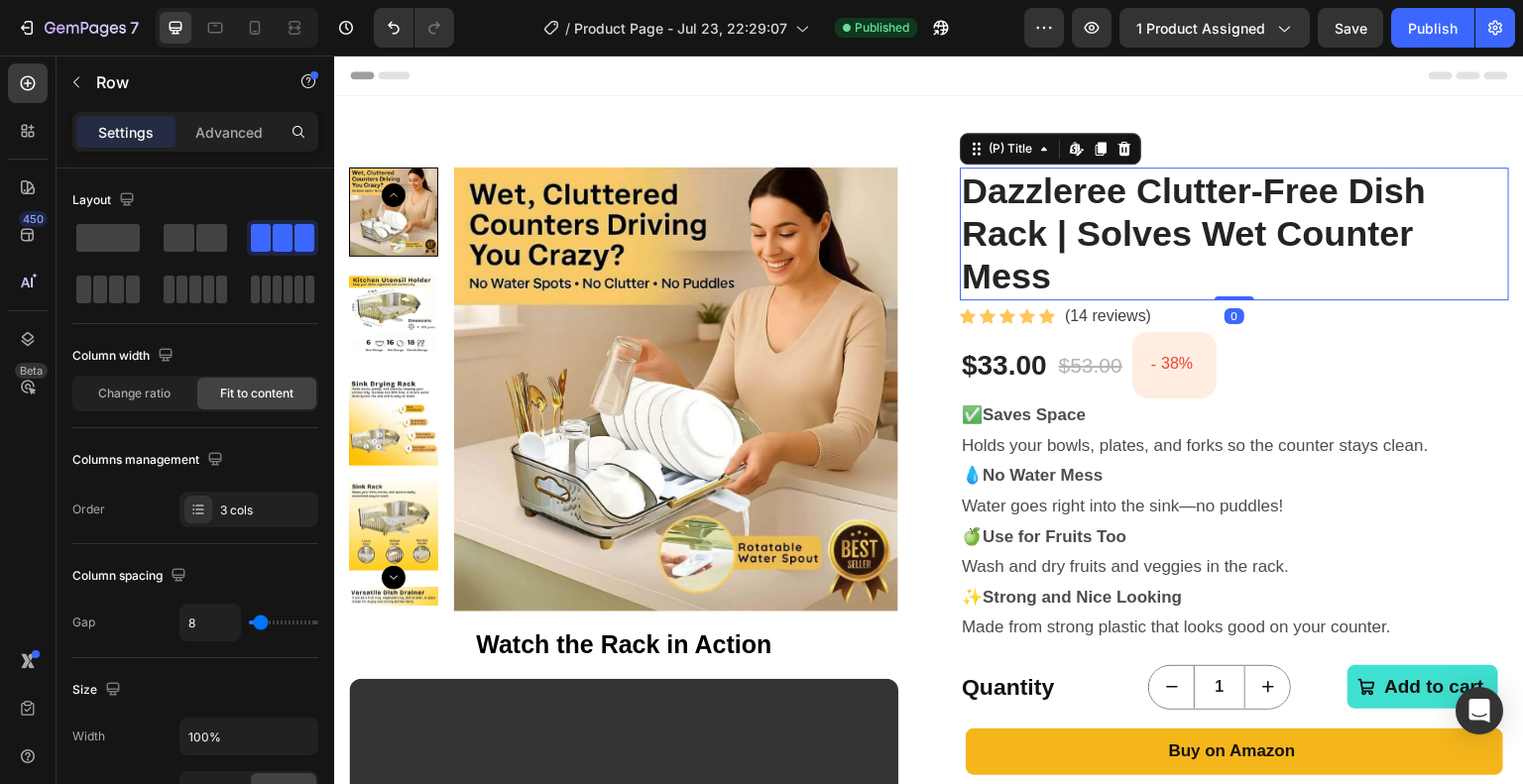 click on "Dazzleree Clutter-Free Dish Rack | Solves Wet Counter Mess" at bounding box center [1234, 234] 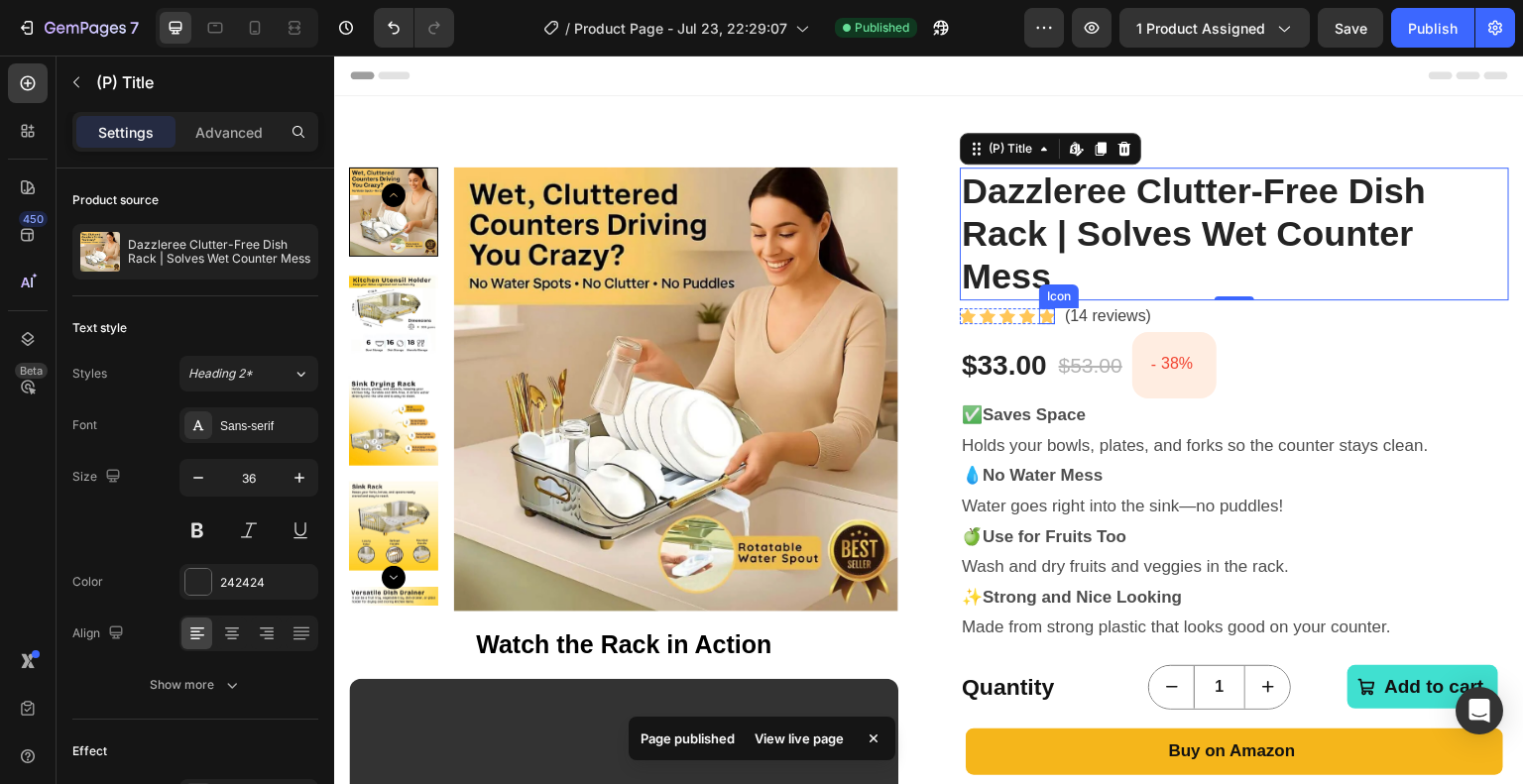 click on "Icon" at bounding box center [1047, 316] 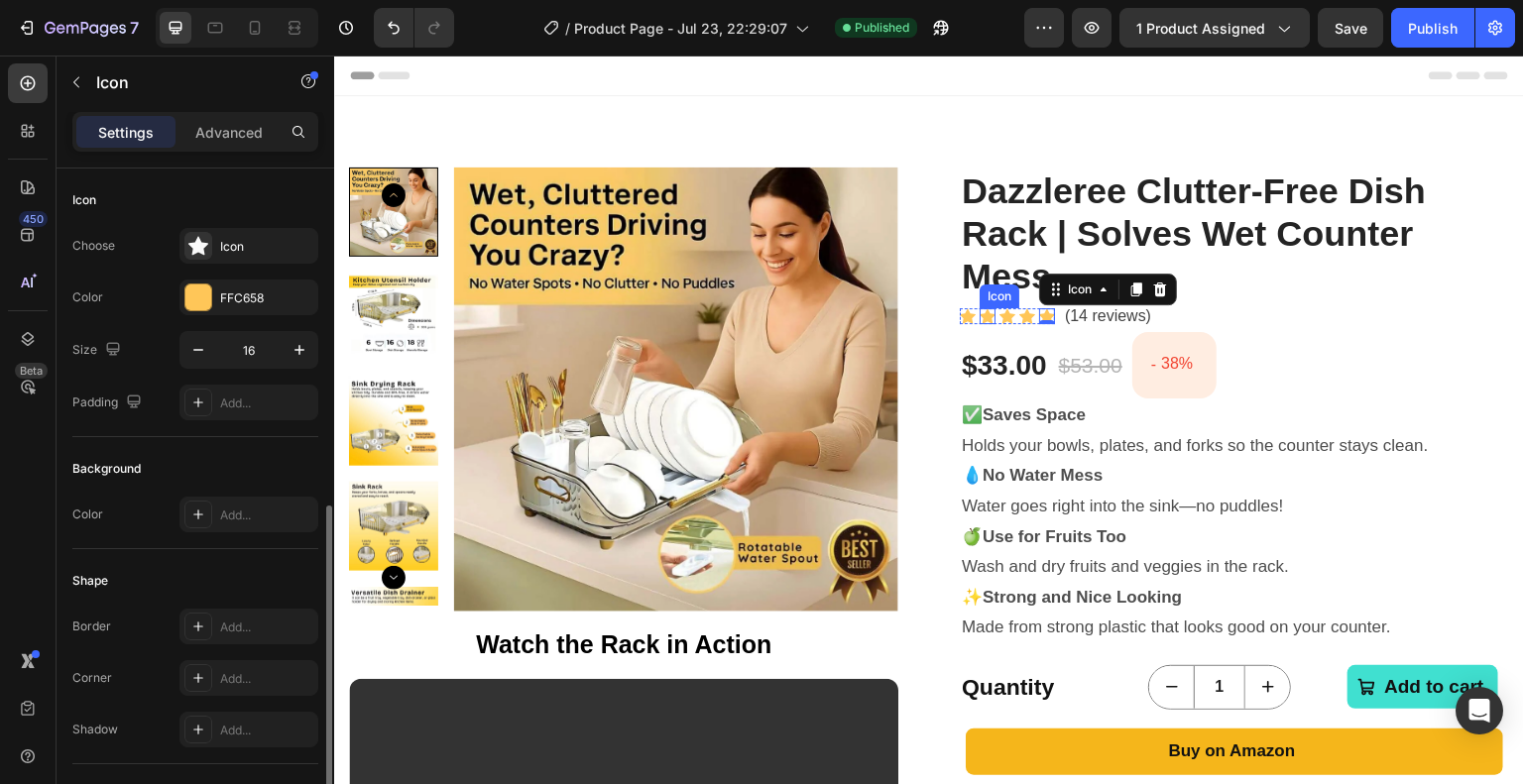 scroll, scrollTop: 189, scrollLeft: 0, axis: vertical 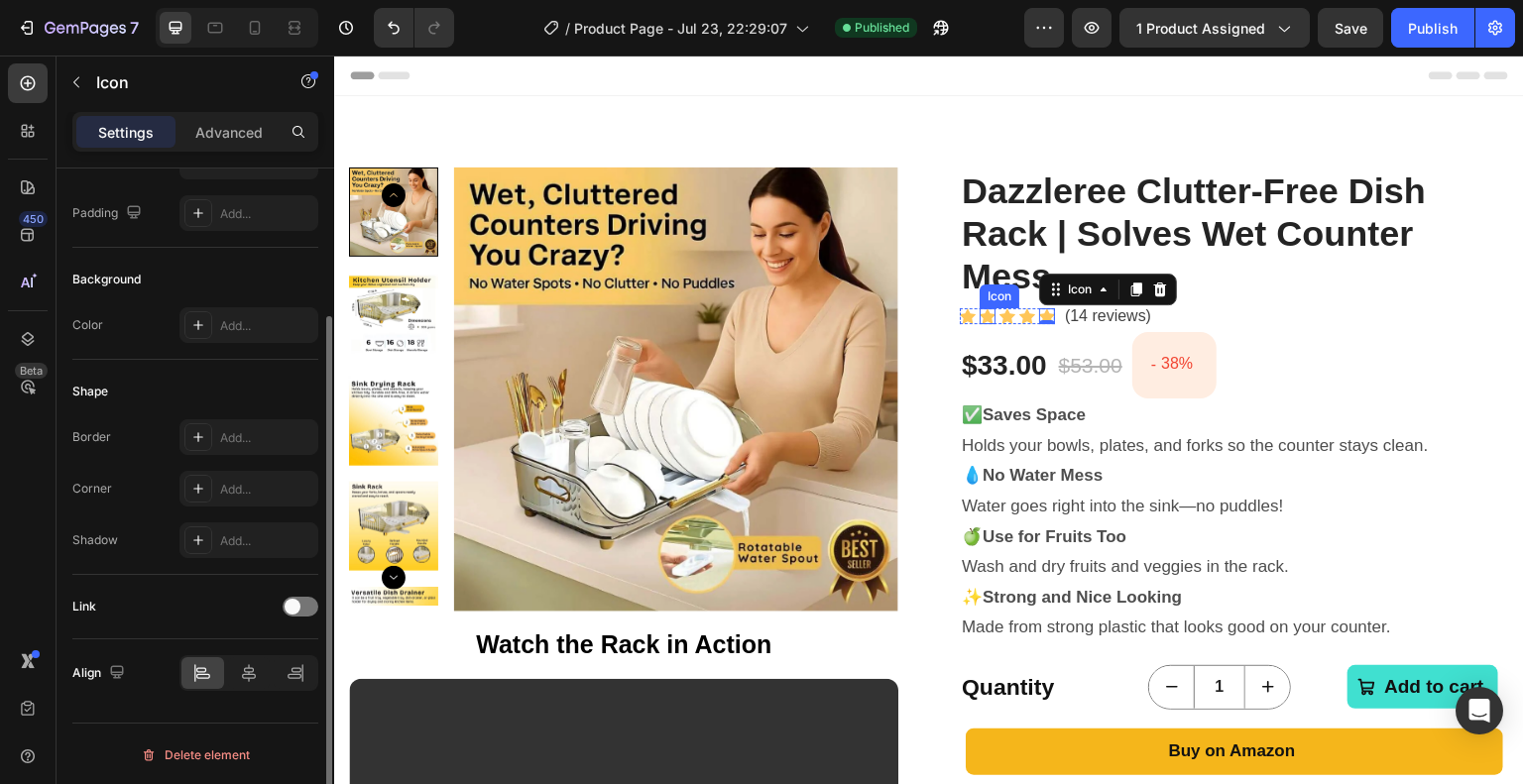 click 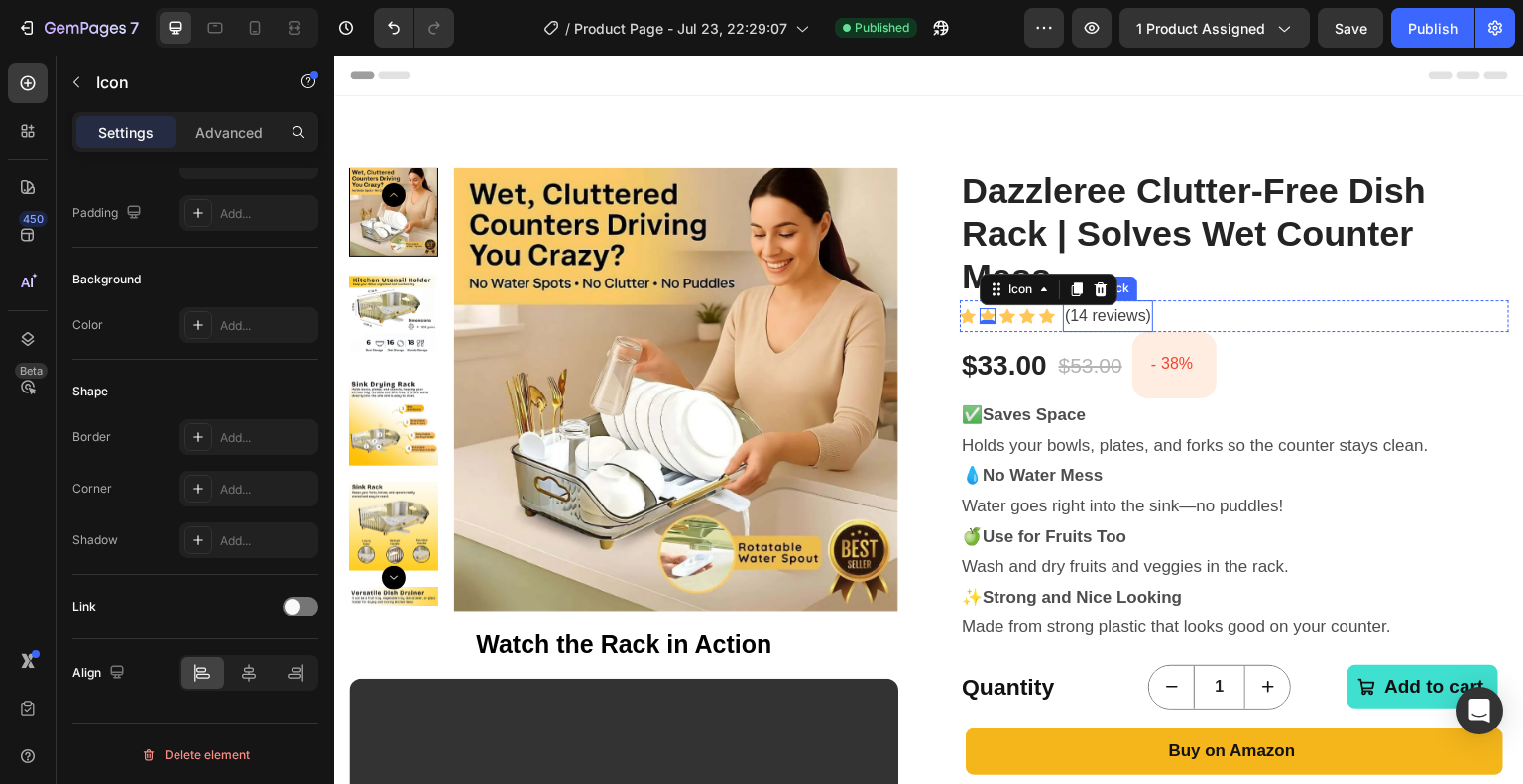 click on "(14 reviews)" at bounding box center [1108, 316] 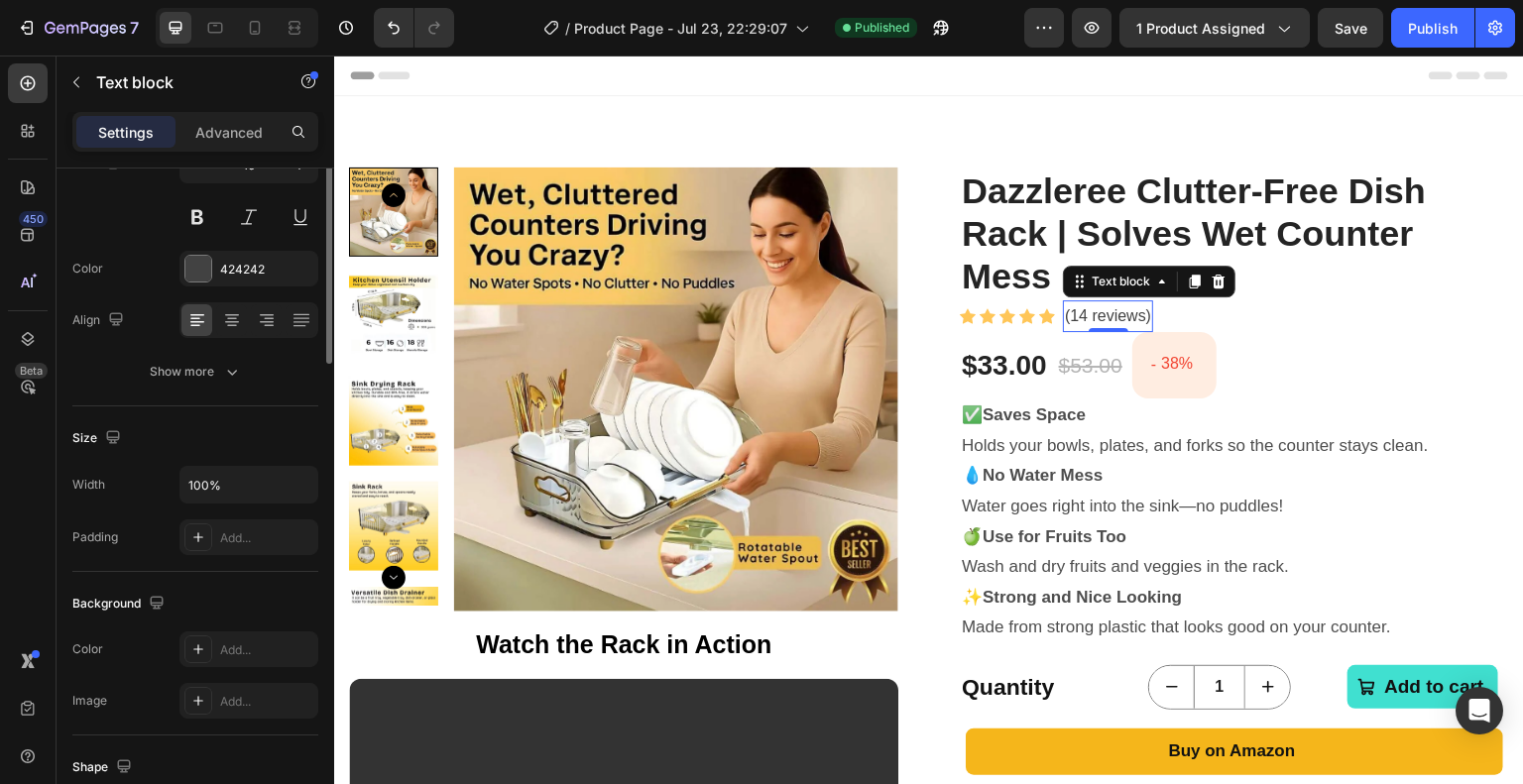 scroll, scrollTop: 0, scrollLeft: 0, axis: both 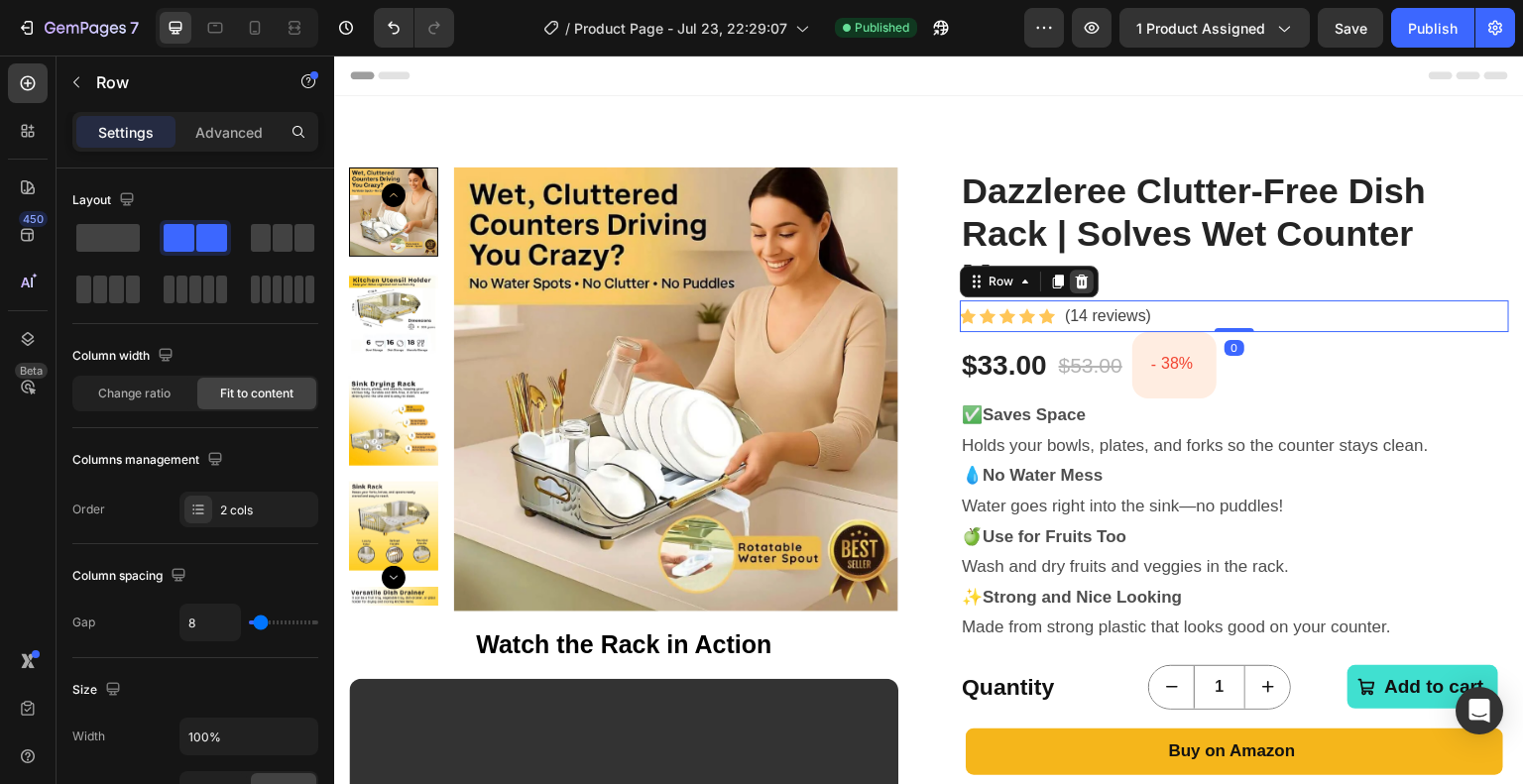 click 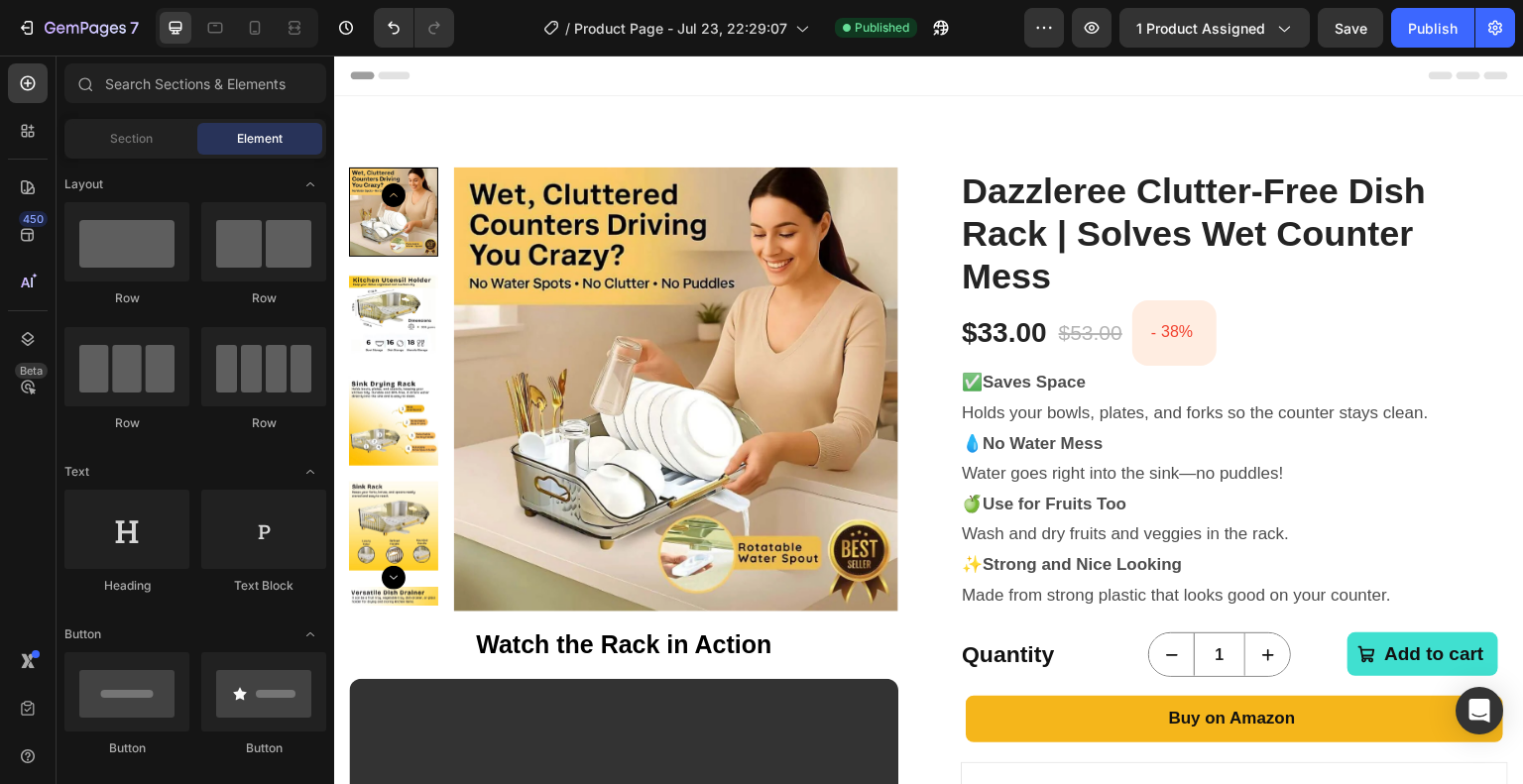 scroll, scrollTop: 99, scrollLeft: 0, axis: vertical 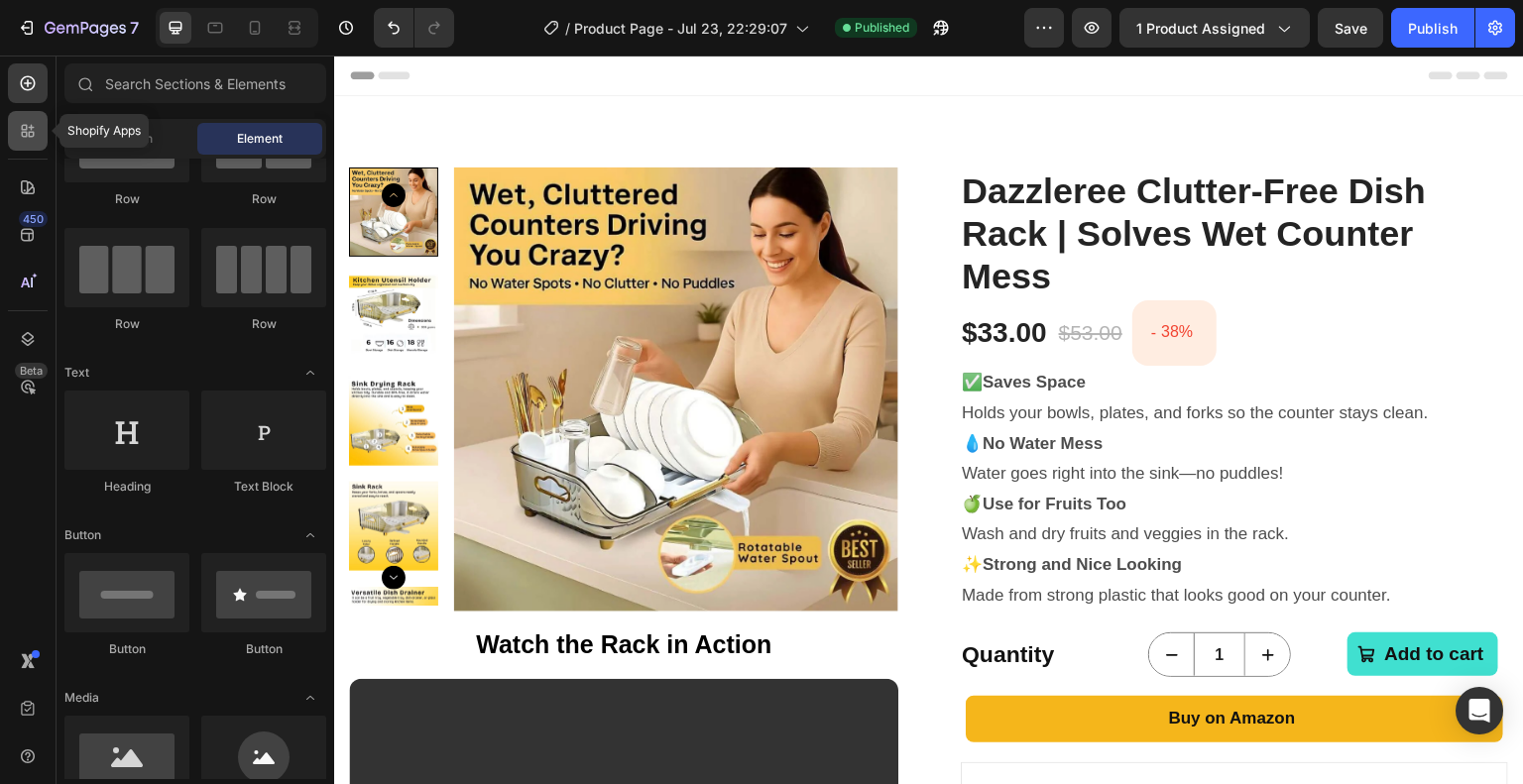 click 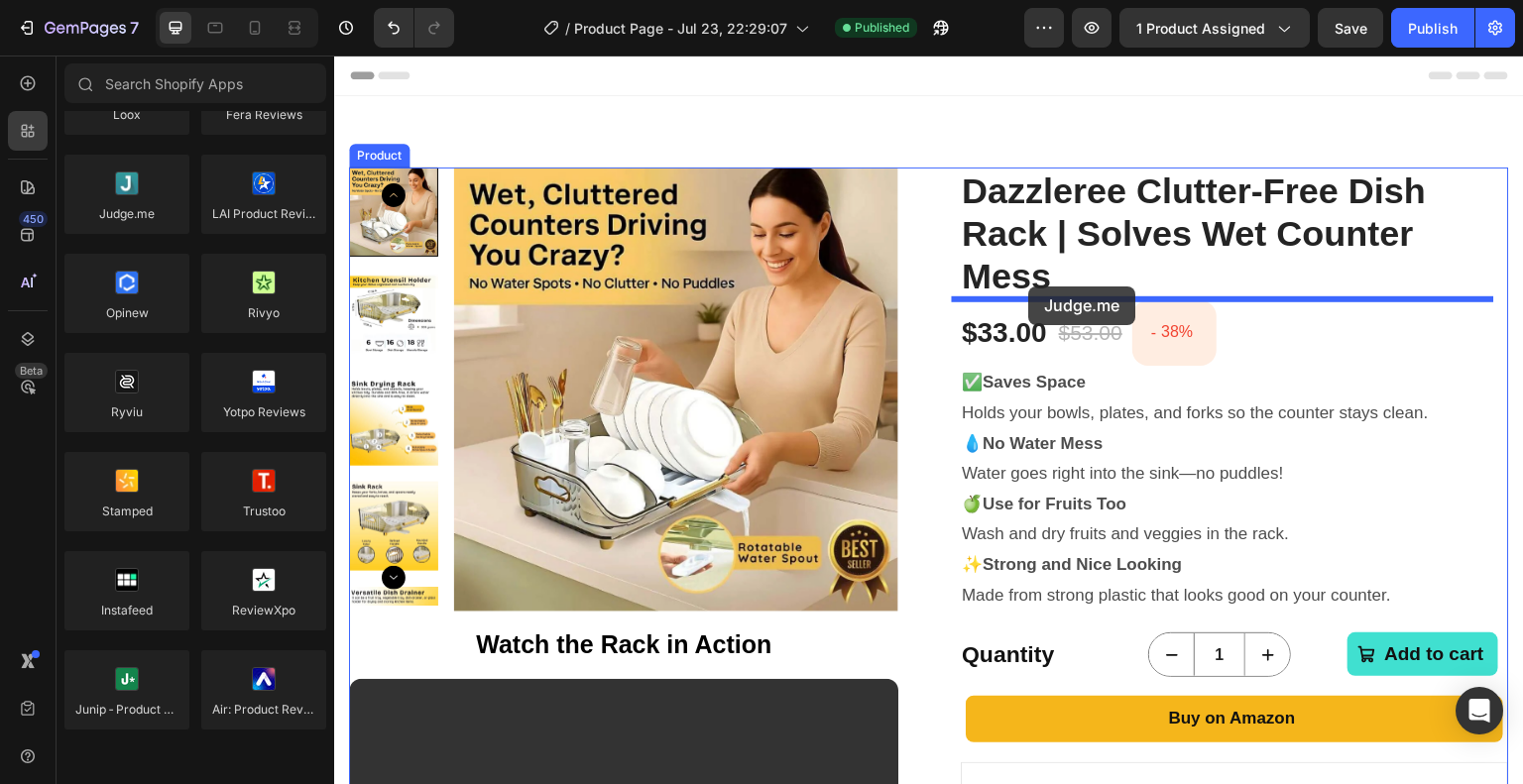 drag, startPoint x: 442, startPoint y: 265, endPoint x: 1029, endPoint y: 286, distance: 587.3755 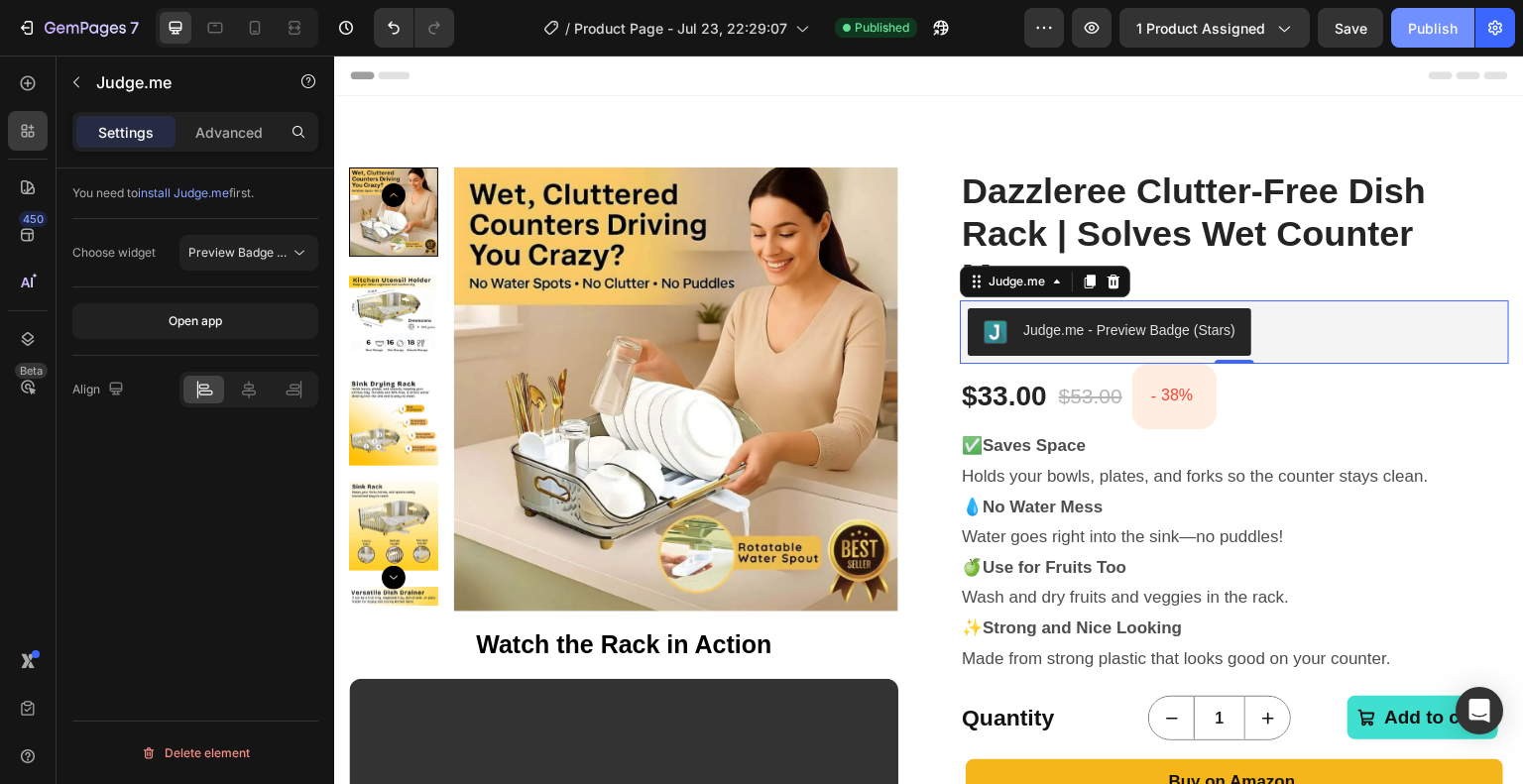 click on "Publish" at bounding box center (1433, 28) 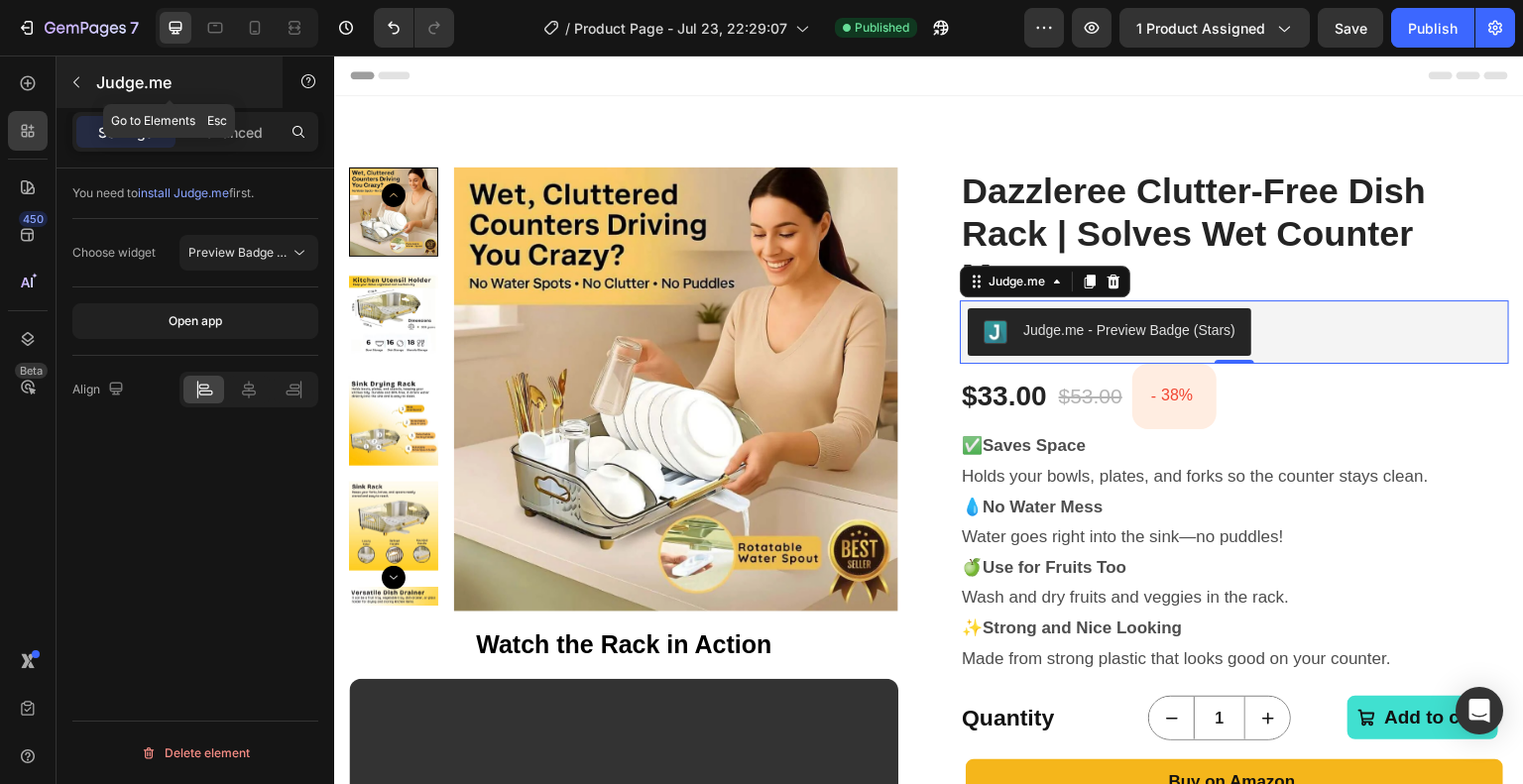 click 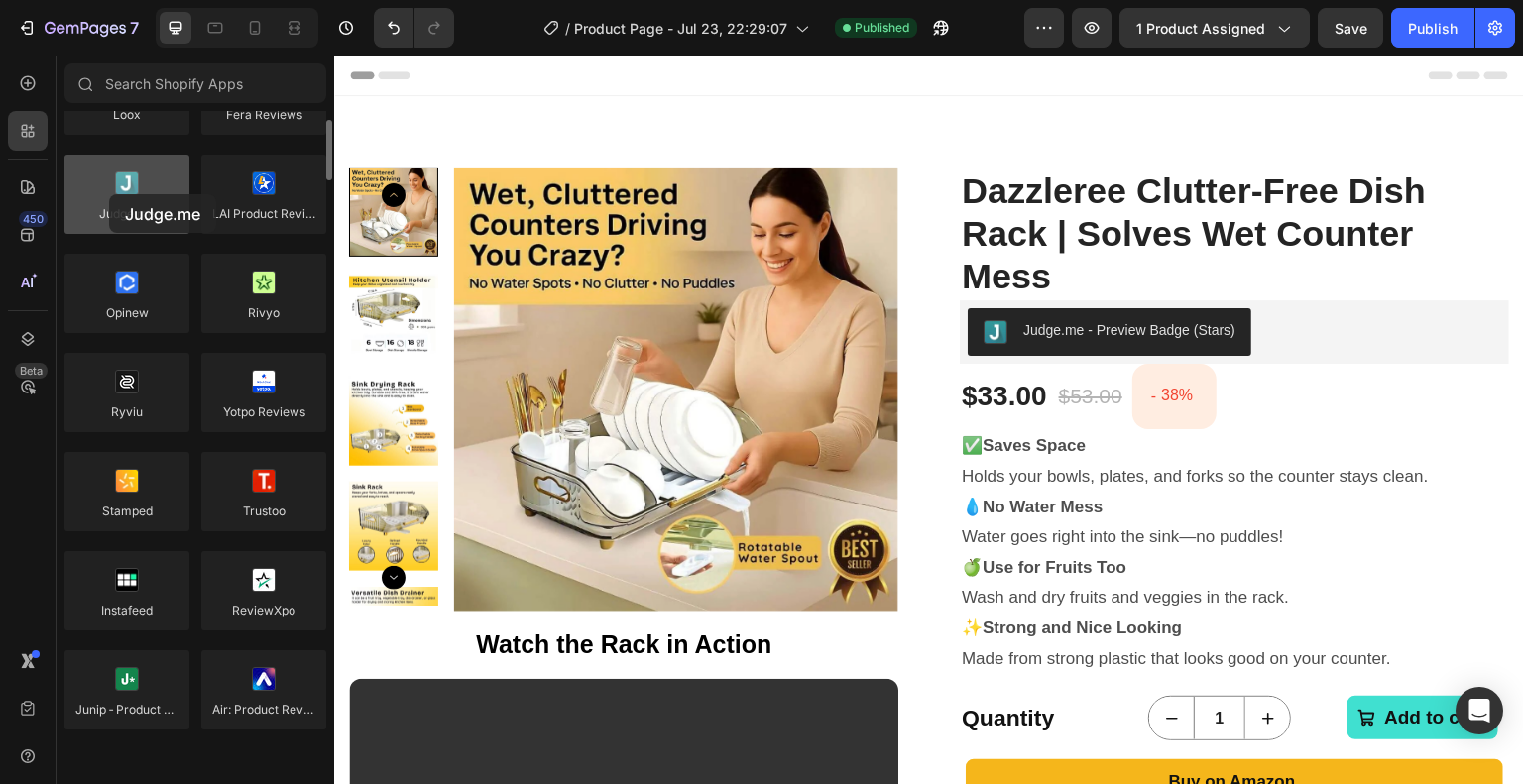 click at bounding box center [127, 194] 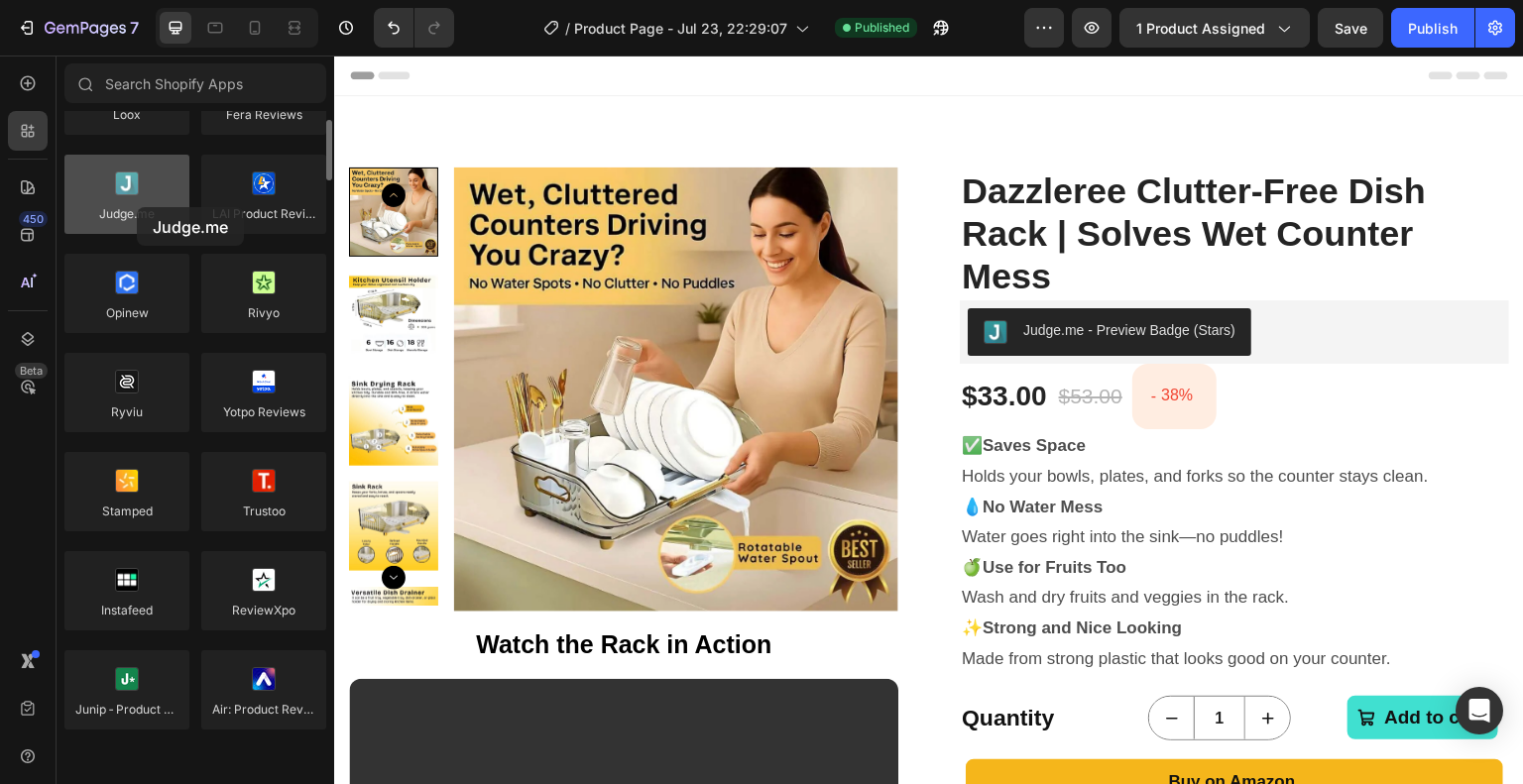 click at bounding box center [127, 194] 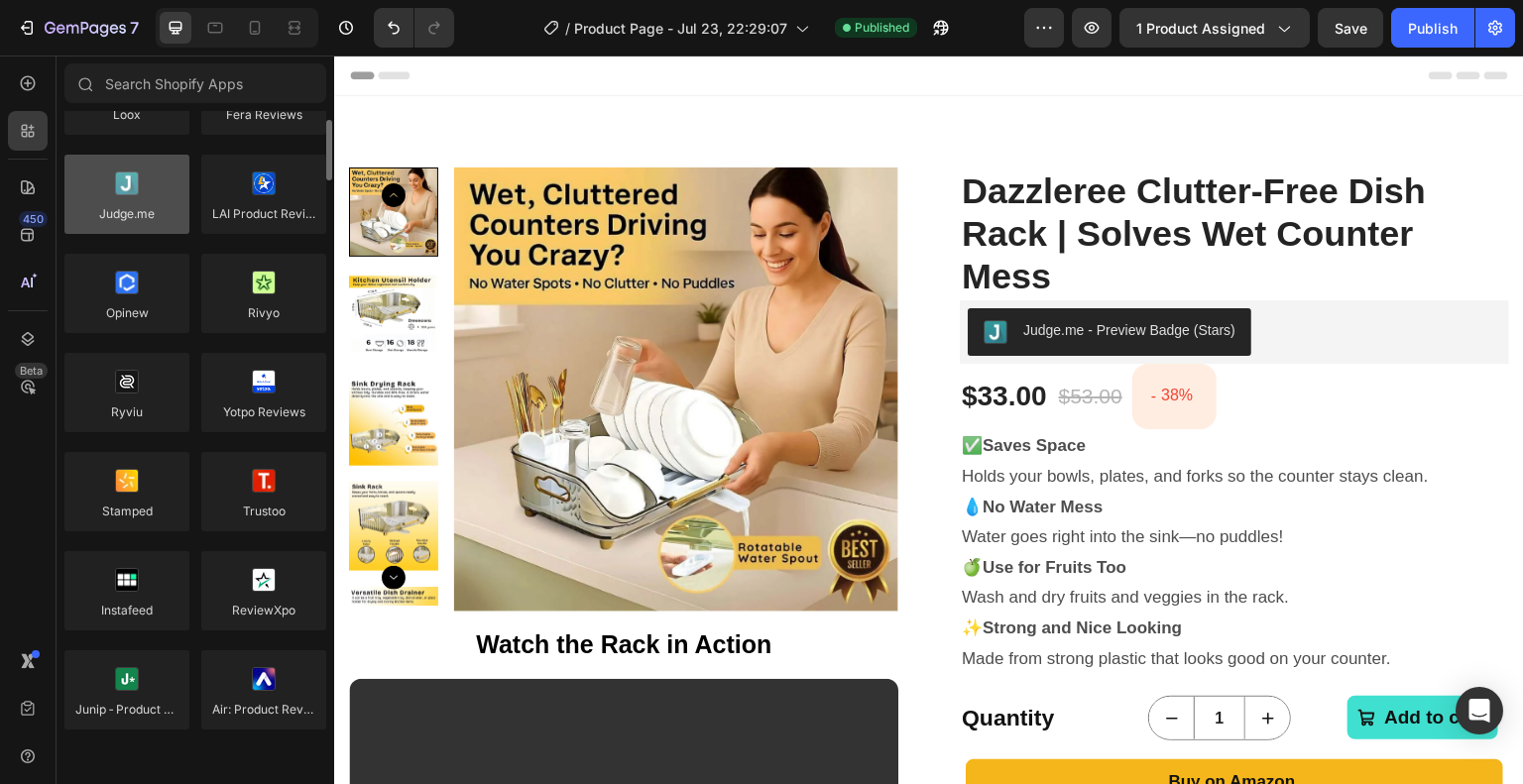 click at bounding box center (127, 194) 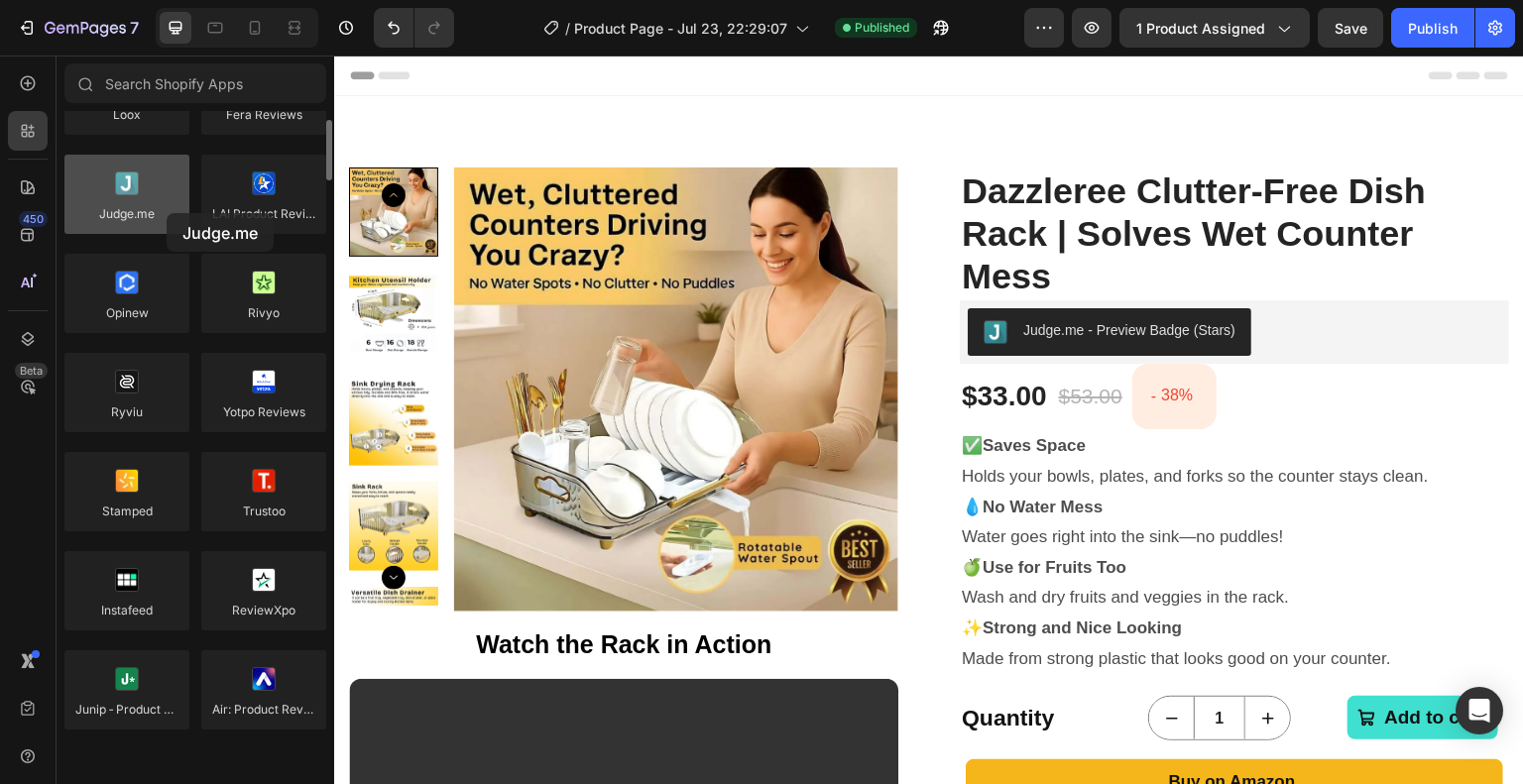 drag, startPoint x: 137, startPoint y: 206, endPoint x: 167, endPoint y: 213, distance: 30.805844 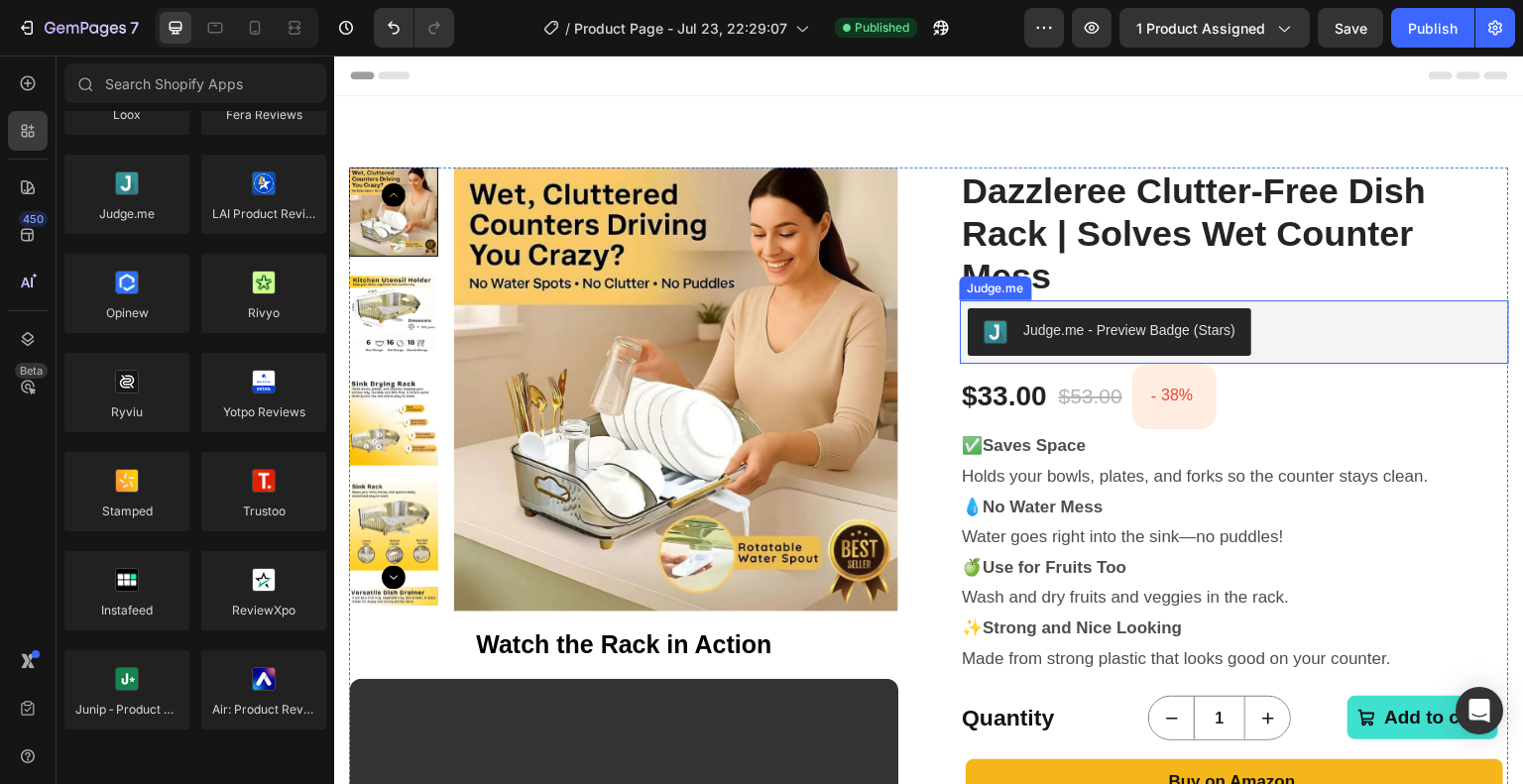 click on "Judge.me - Preview Badge (Stars)" at bounding box center (1129, 330) 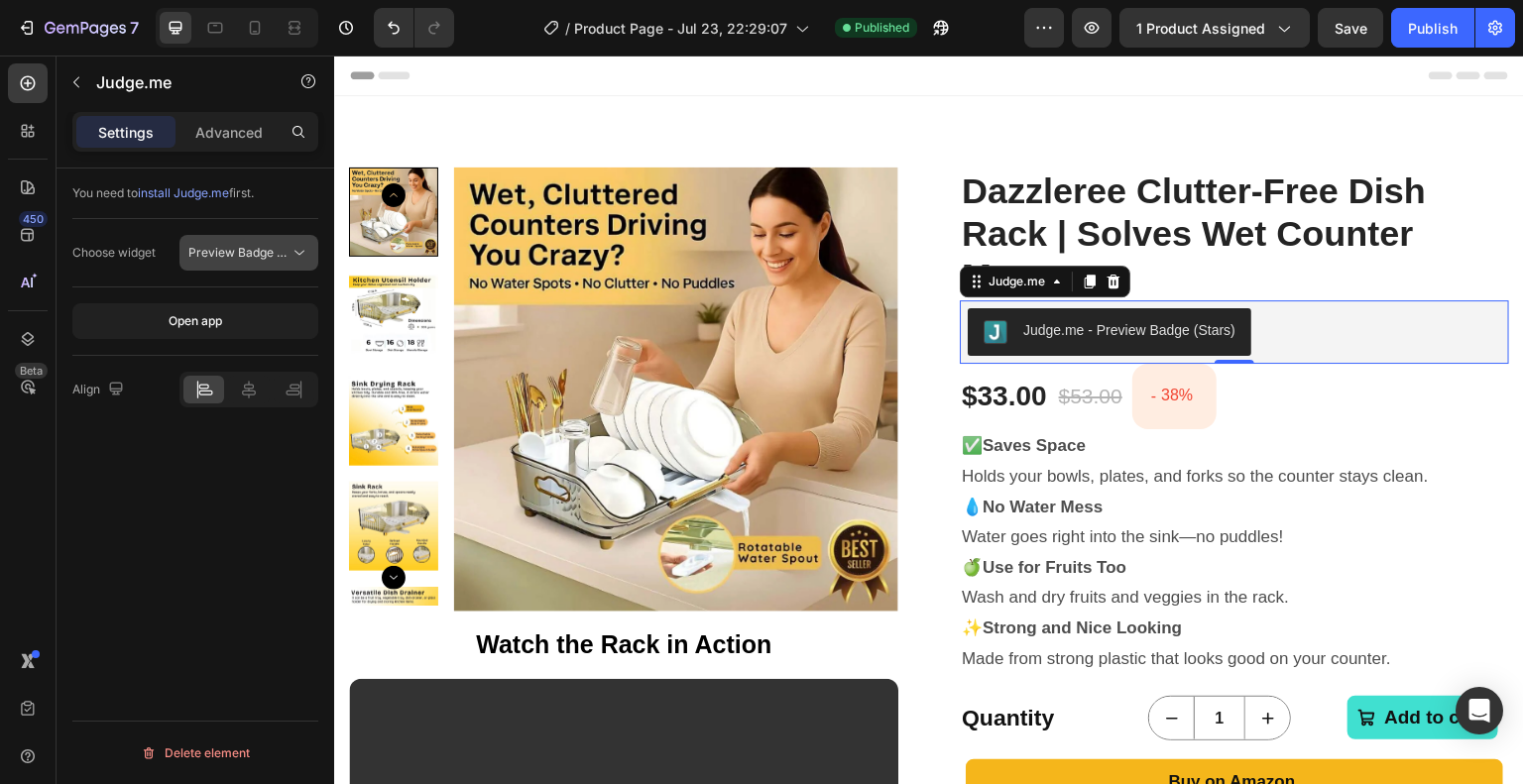 click 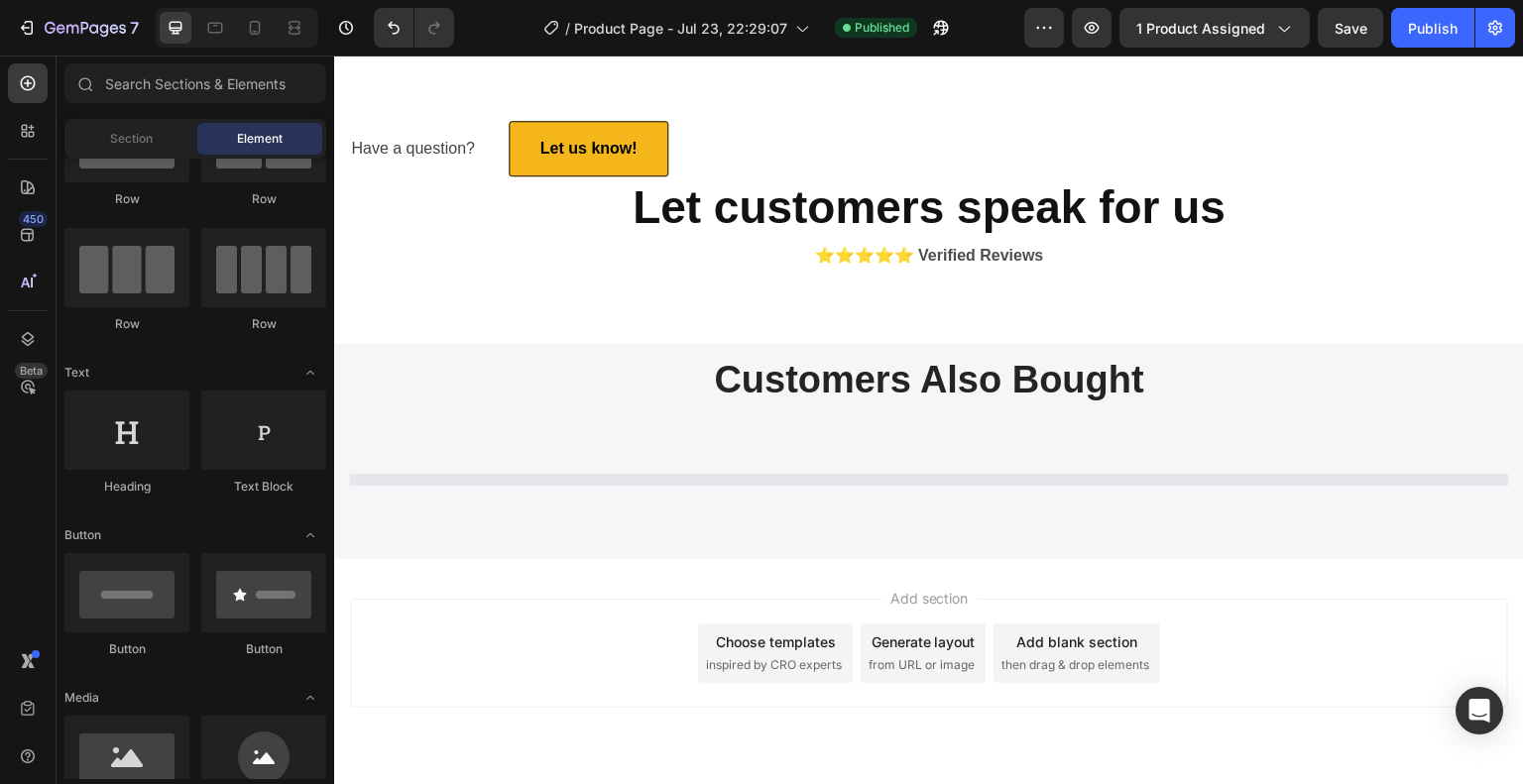 scroll, scrollTop: 4829, scrollLeft: 0, axis: vertical 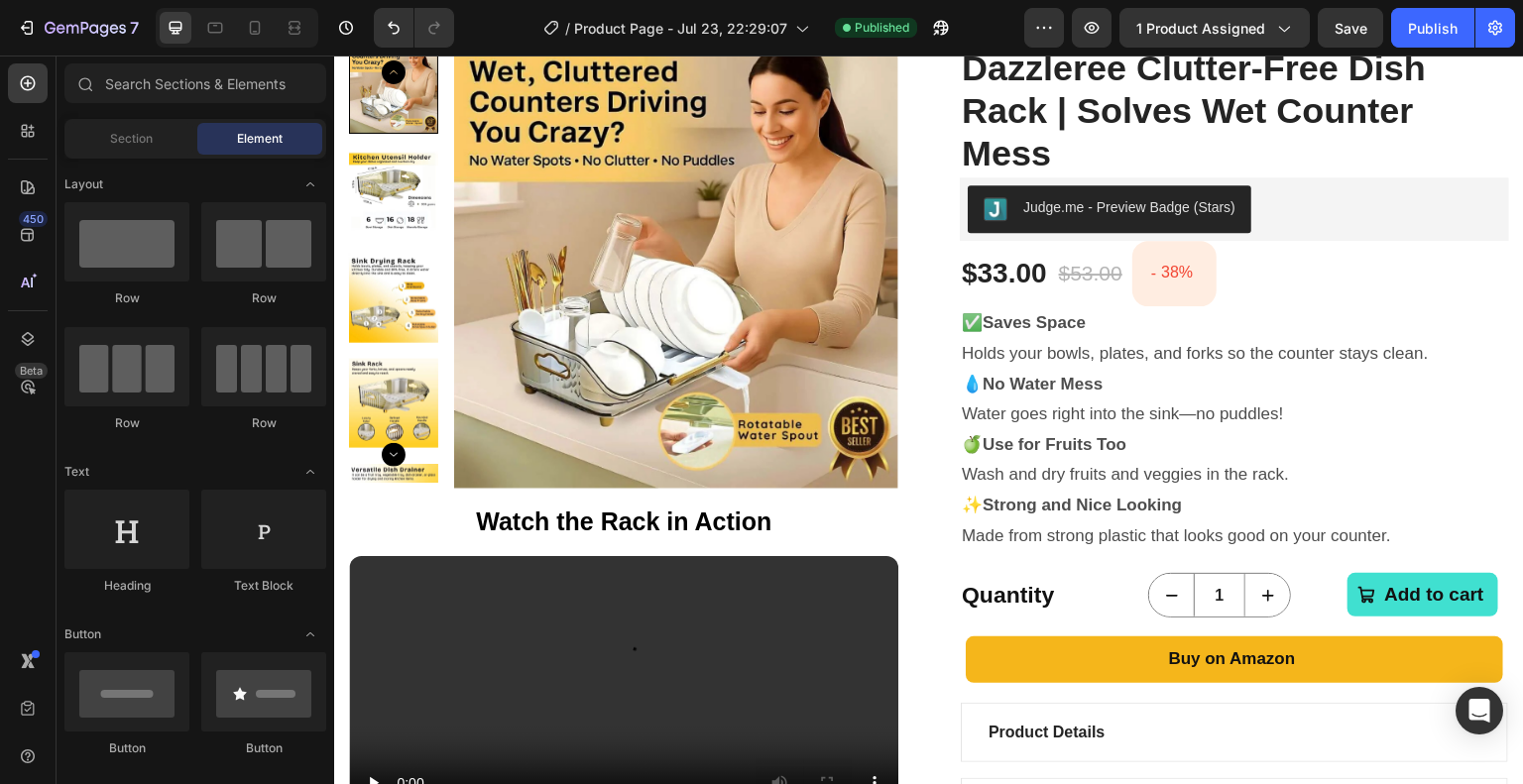 drag, startPoint x: 1515, startPoint y: 593, endPoint x: 1851, endPoint y: 110, distance: 588.3749 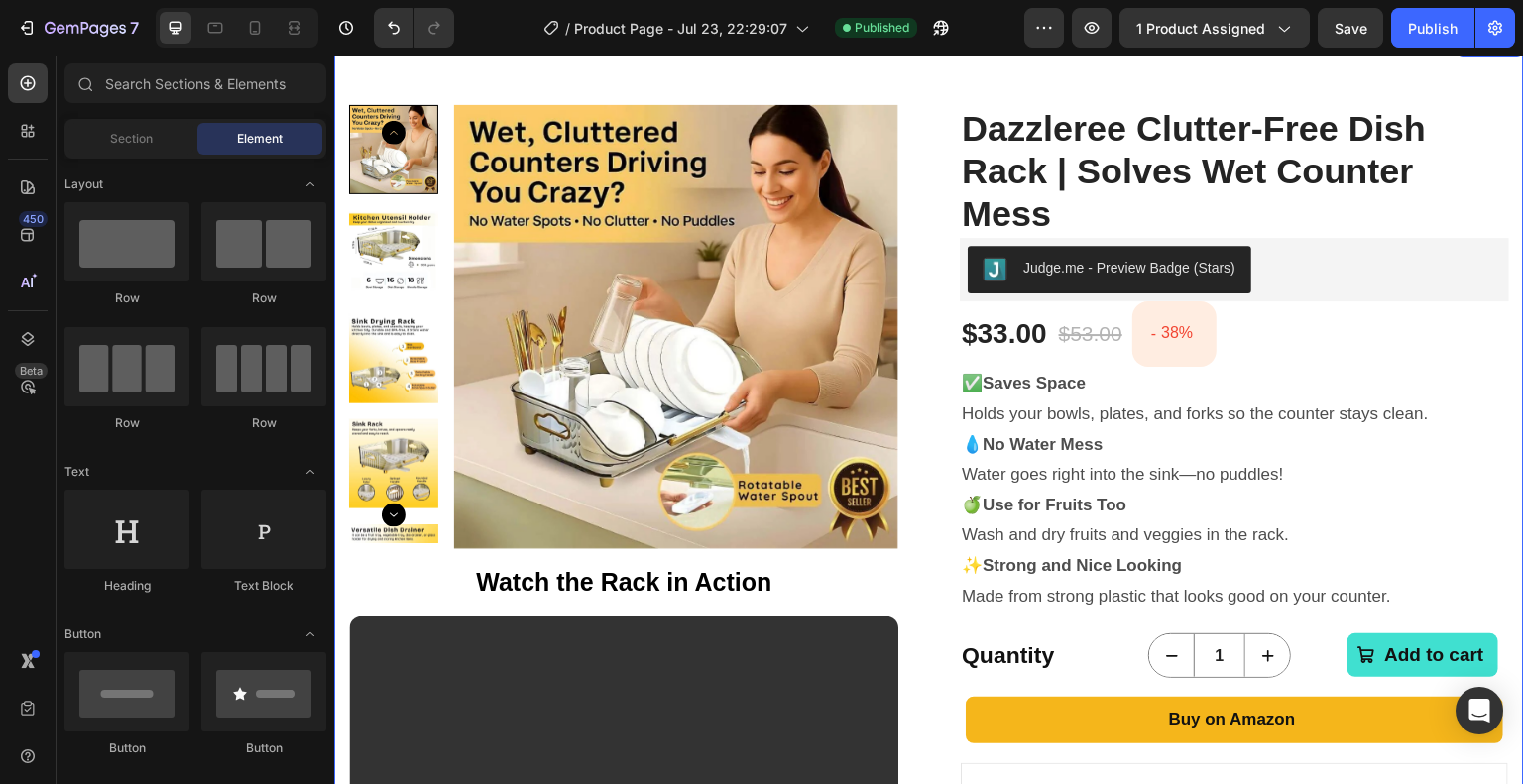 scroll, scrollTop: 0, scrollLeft: 0, axis: both 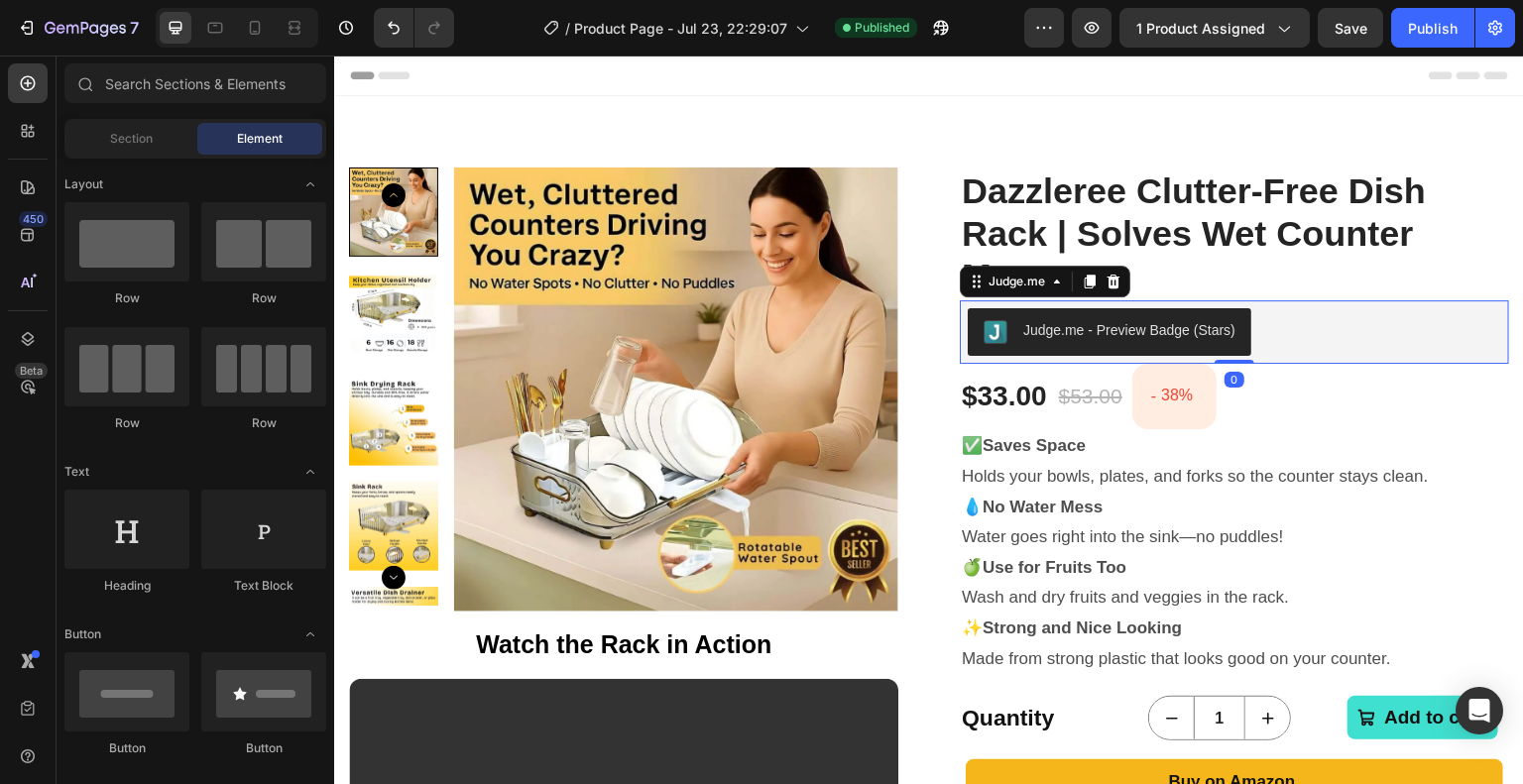click on "Judge.me - Preview Badge (Stars)" at bounding box center [1110, 332] 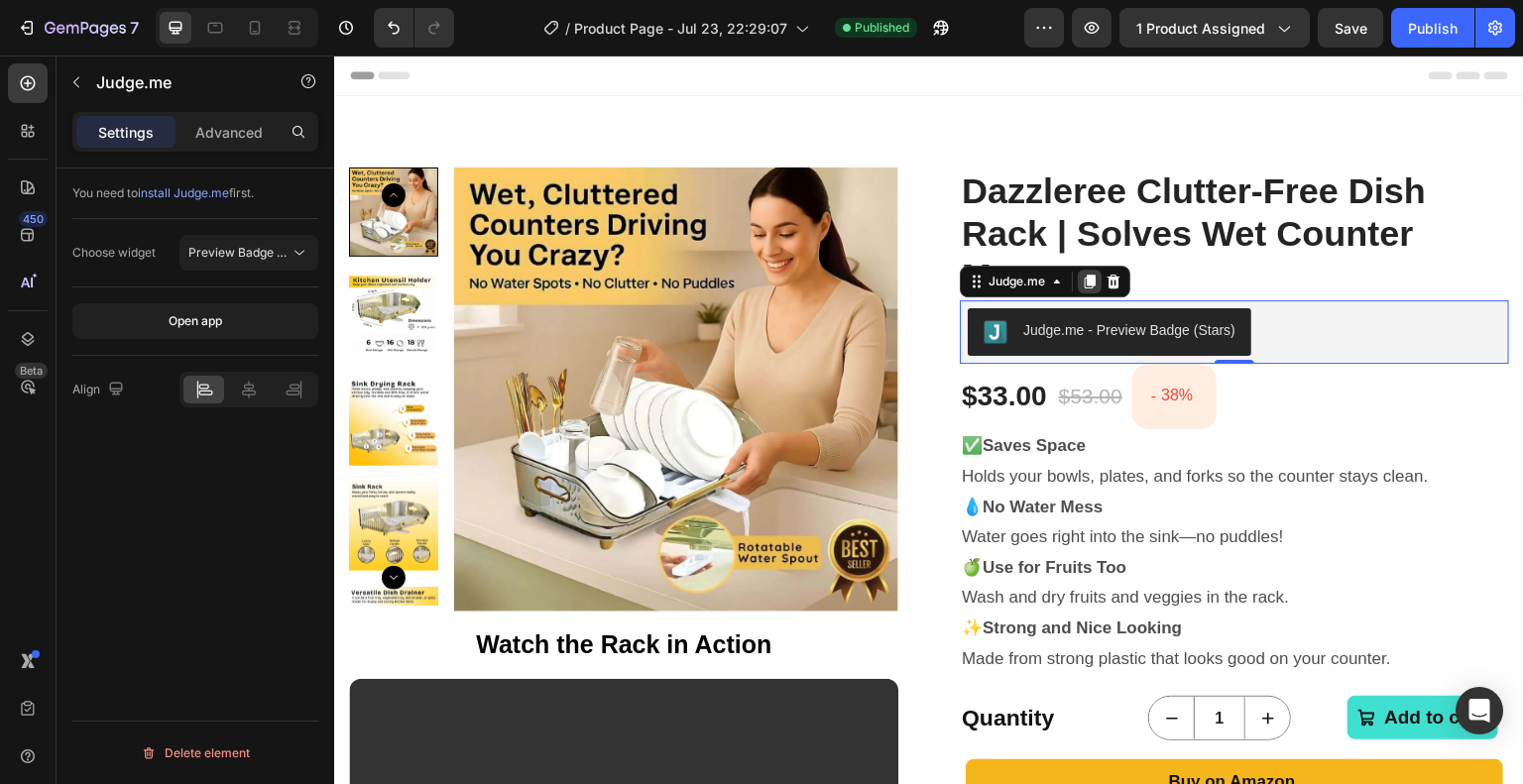 click 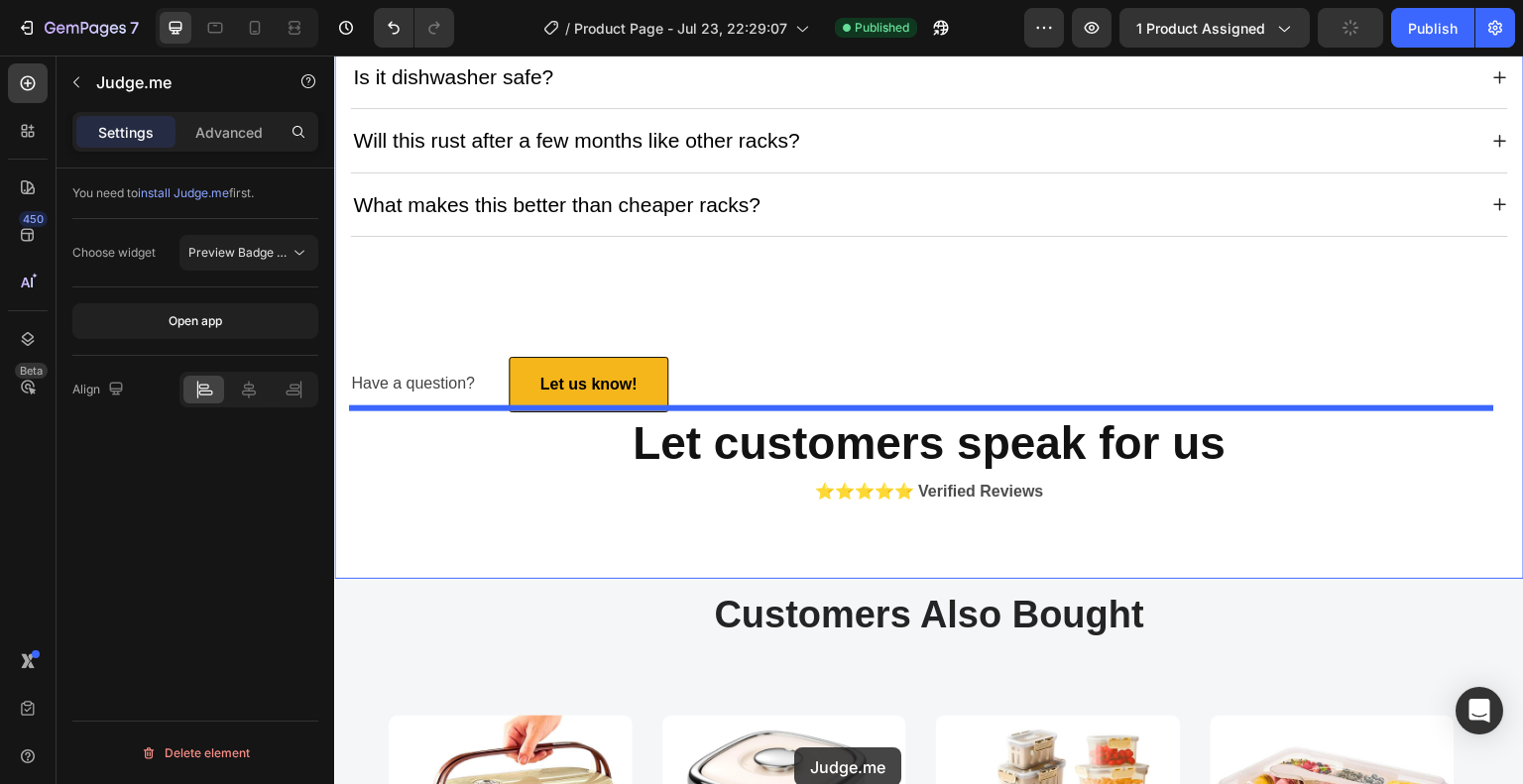 scroll, scrollTop: 6060, scrollLeft: 0, axis: vertical 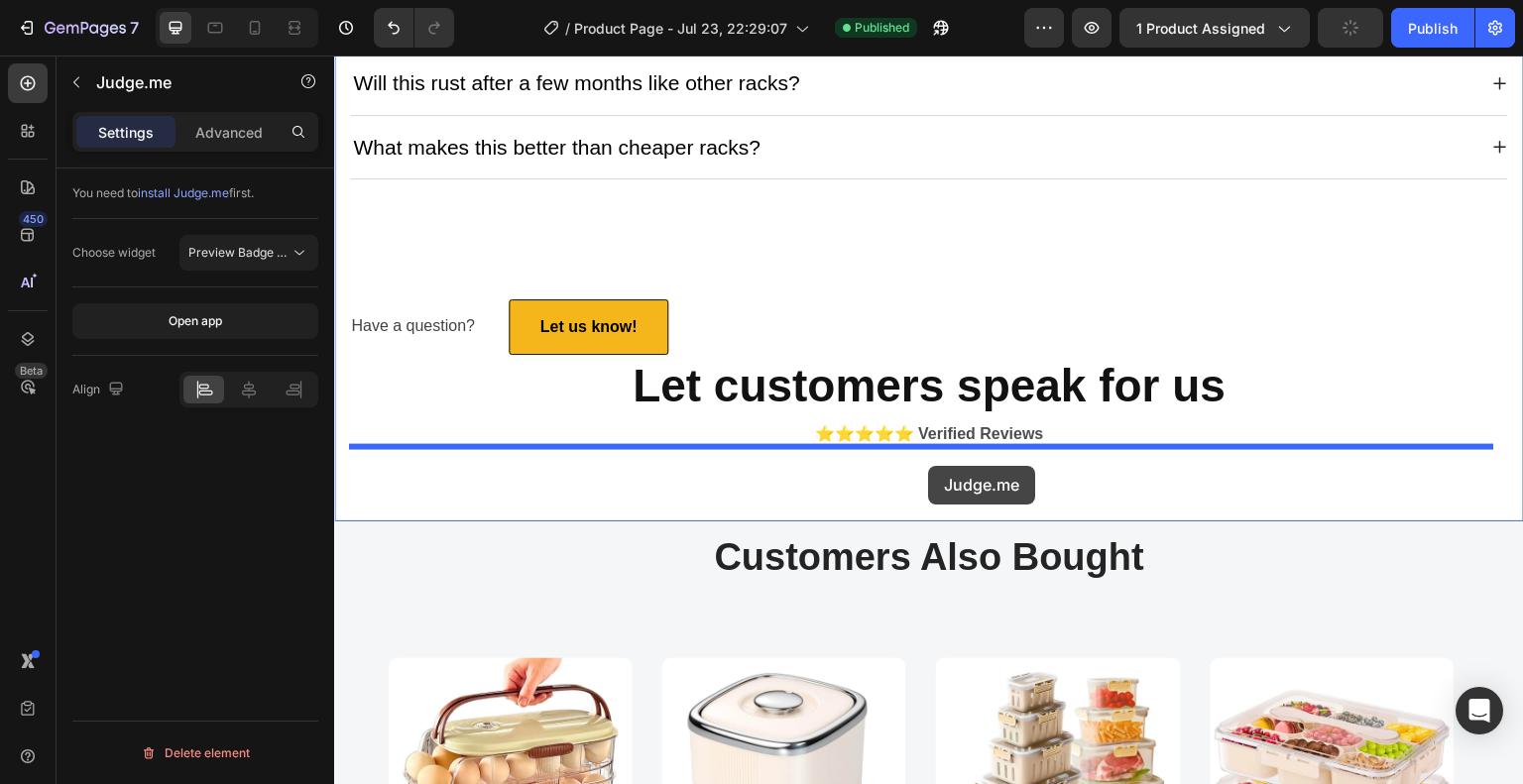 drag, startPoint x: 967, startPoint y: 347, endPoint x: 928, endPoint y: 466, distance: 125.227792 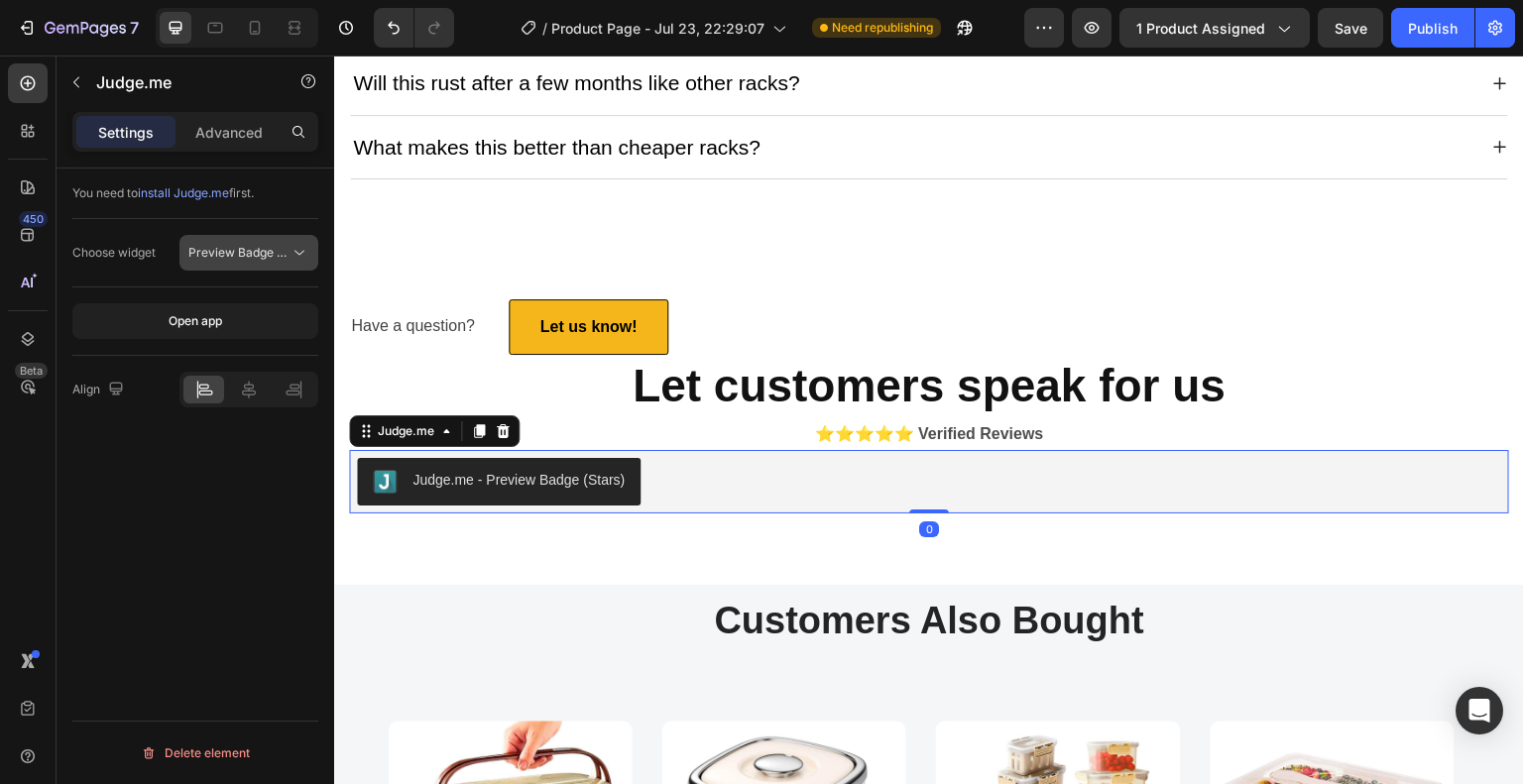 click 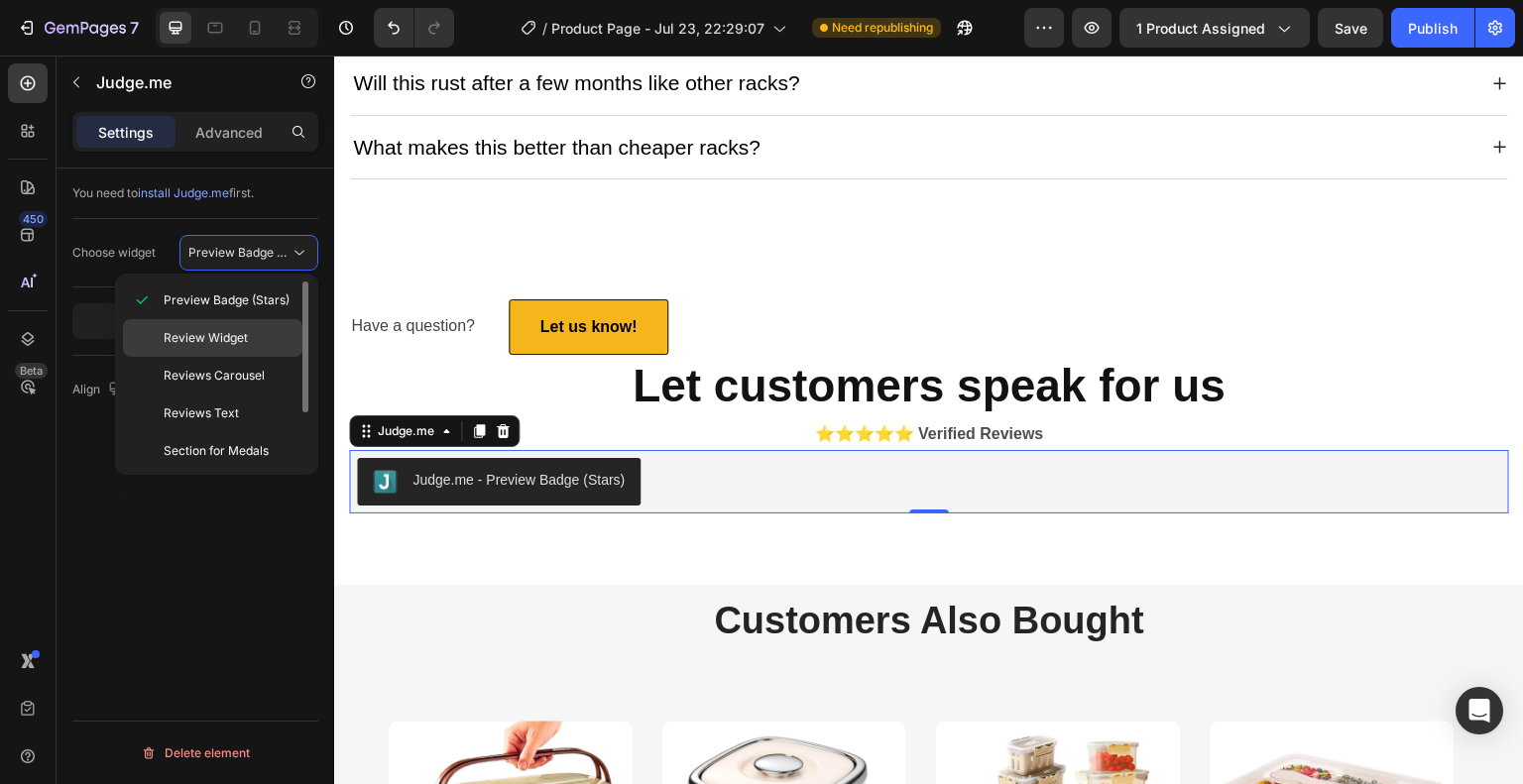 click on "Review Widget" 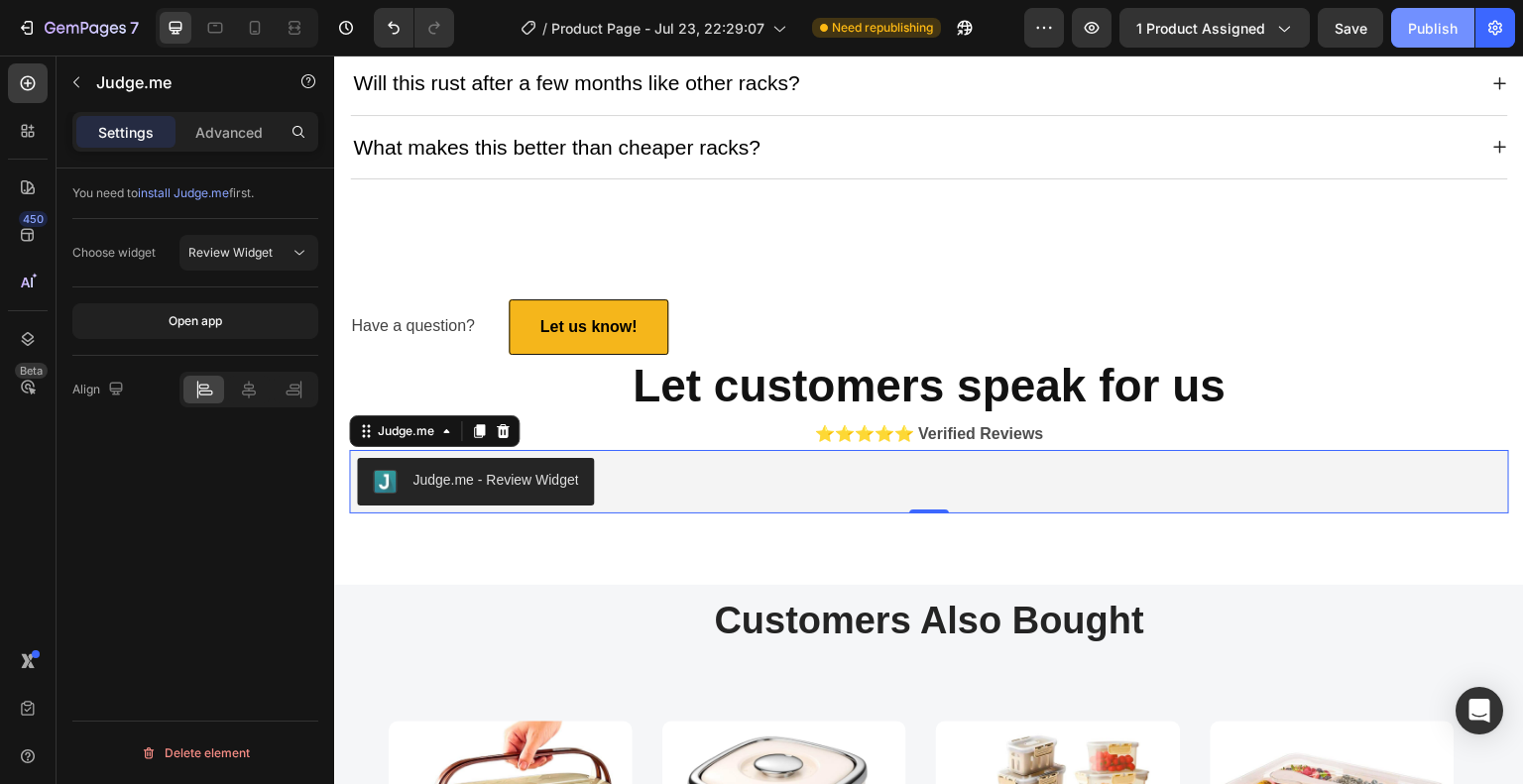 click on "Publish" at bounding box center [1433, 28] 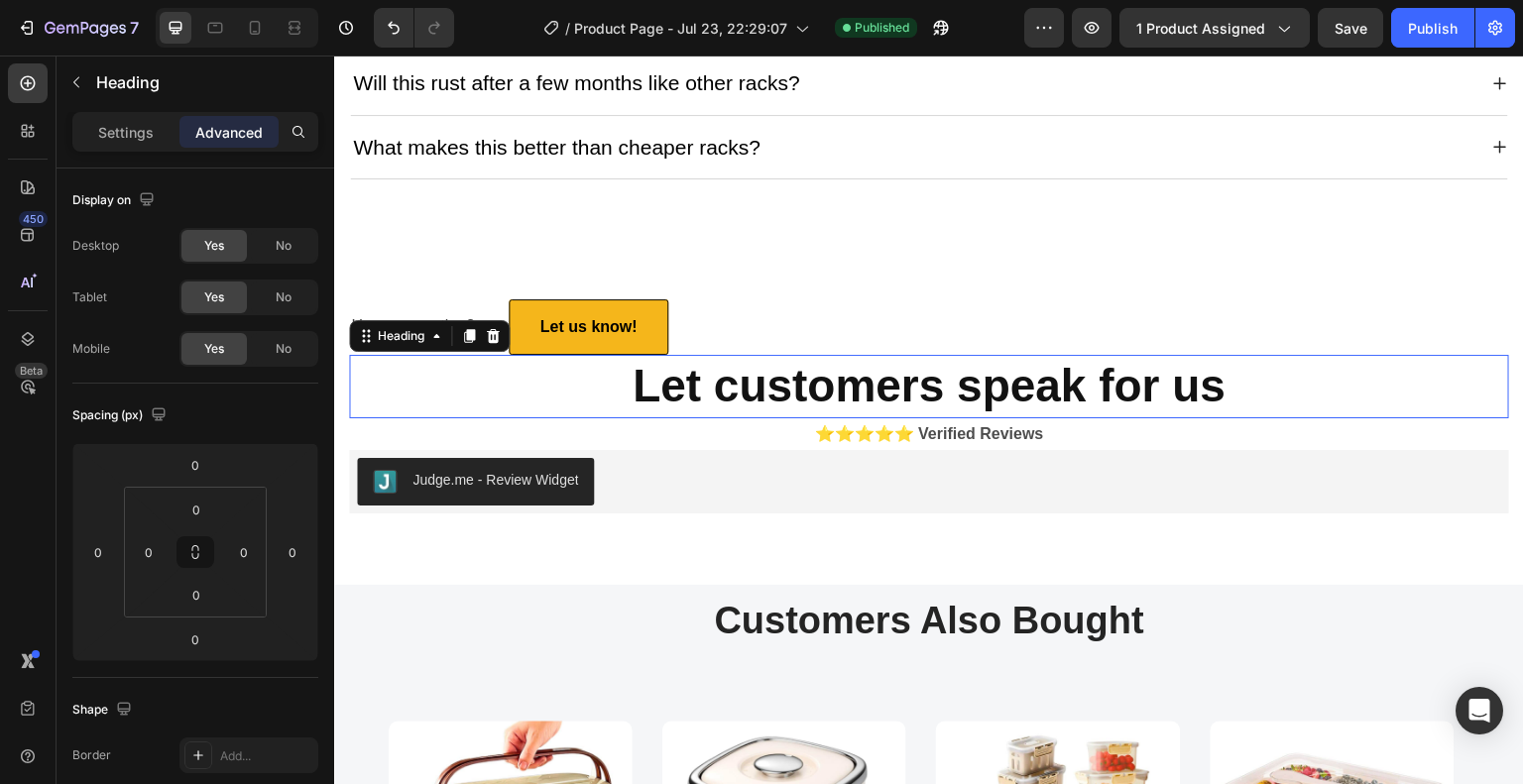 click on "Let customers speak for us" at bounding box center [929, 386] 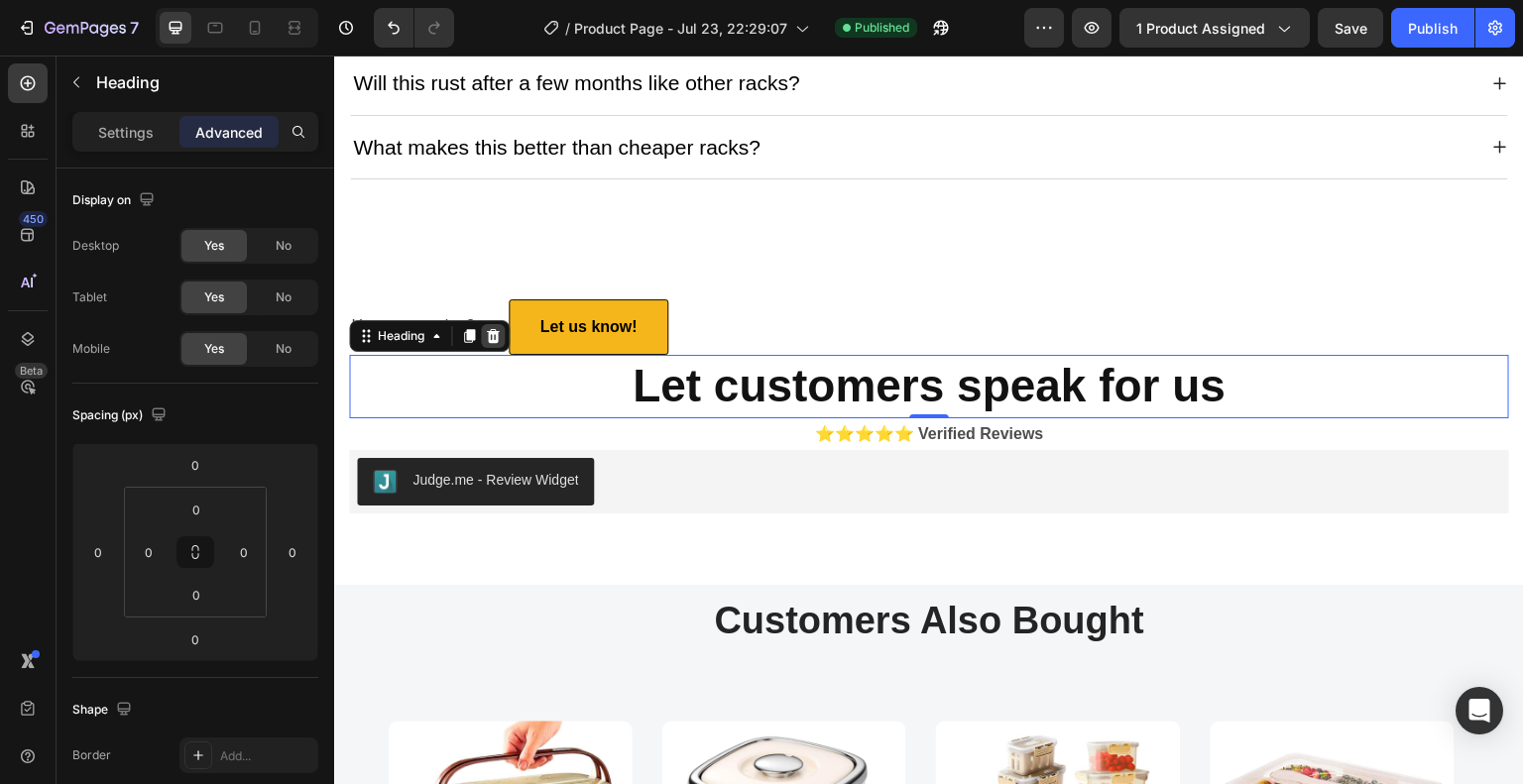 click 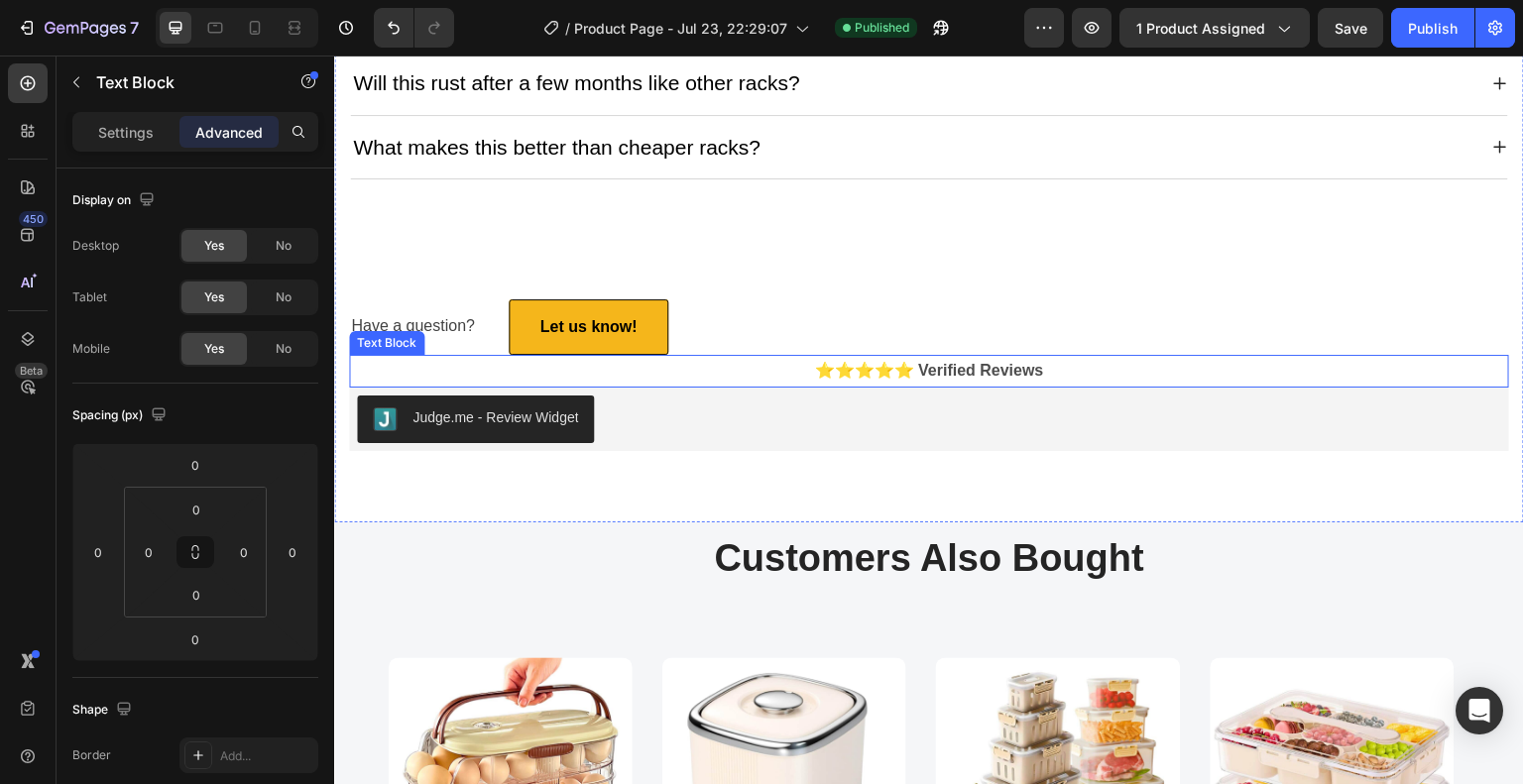 click on "⭐️⭐️⭐️⭐️⭐️ Verified Reviews" at bounding box center (929, 370) 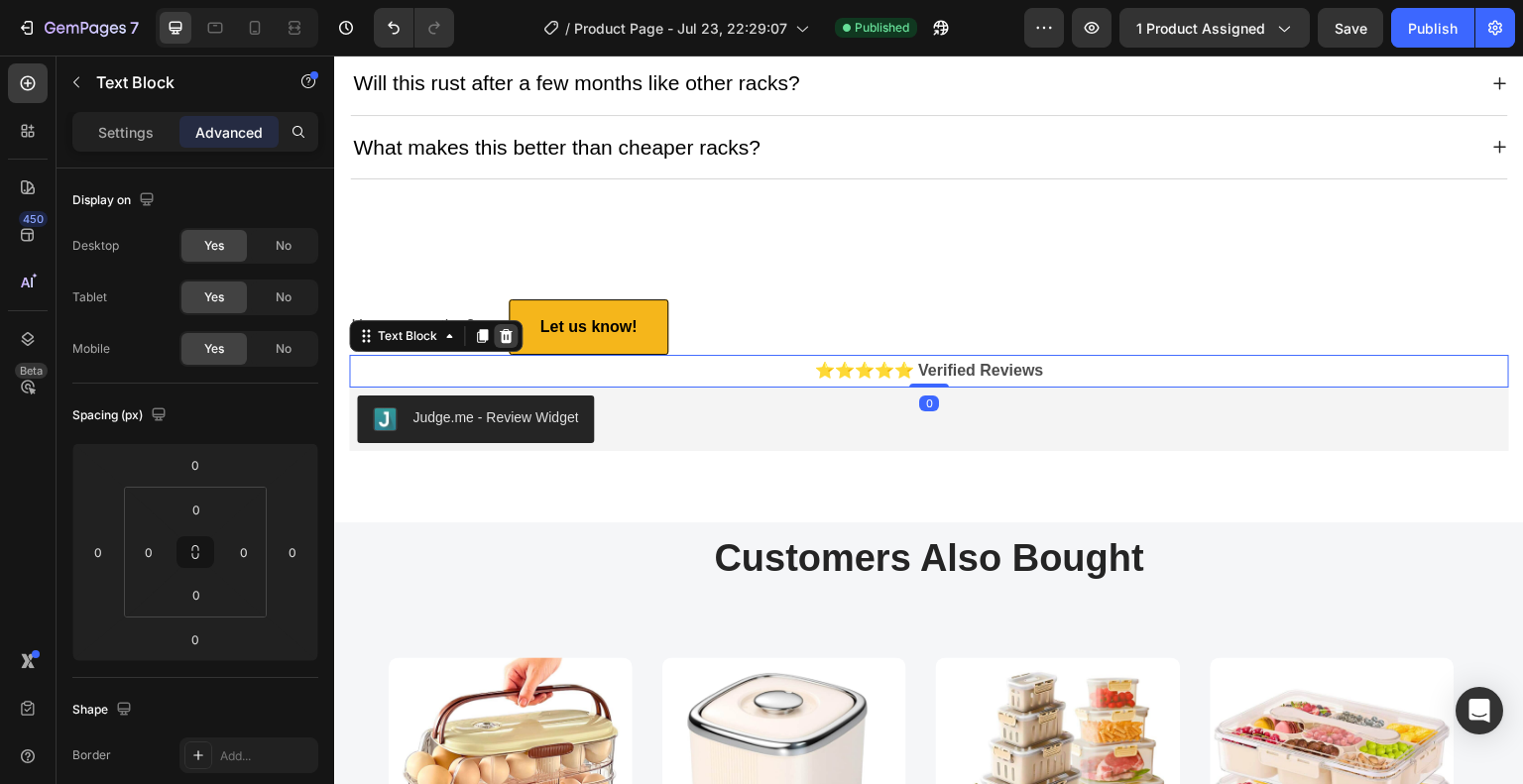 click 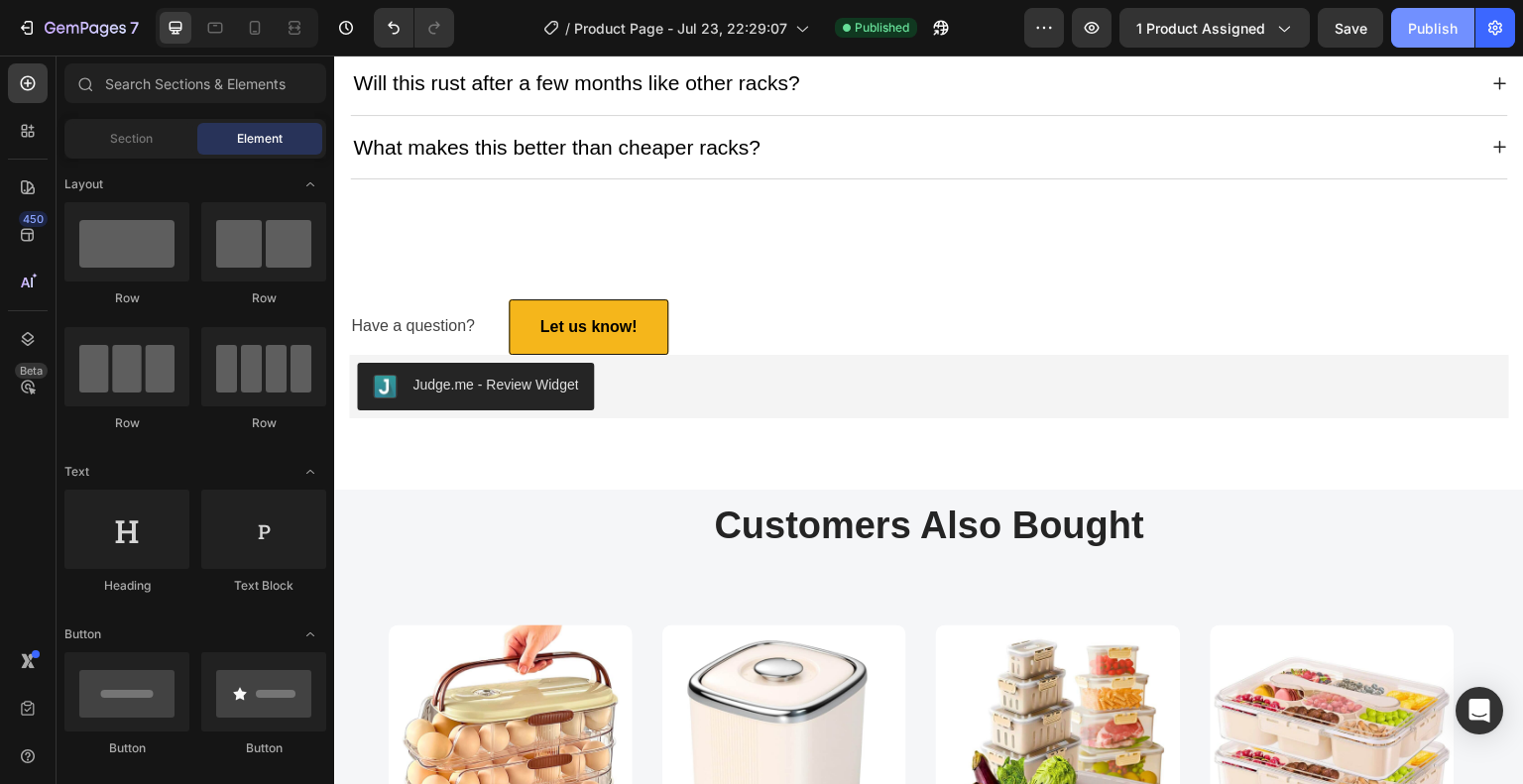 click on "Publish" 